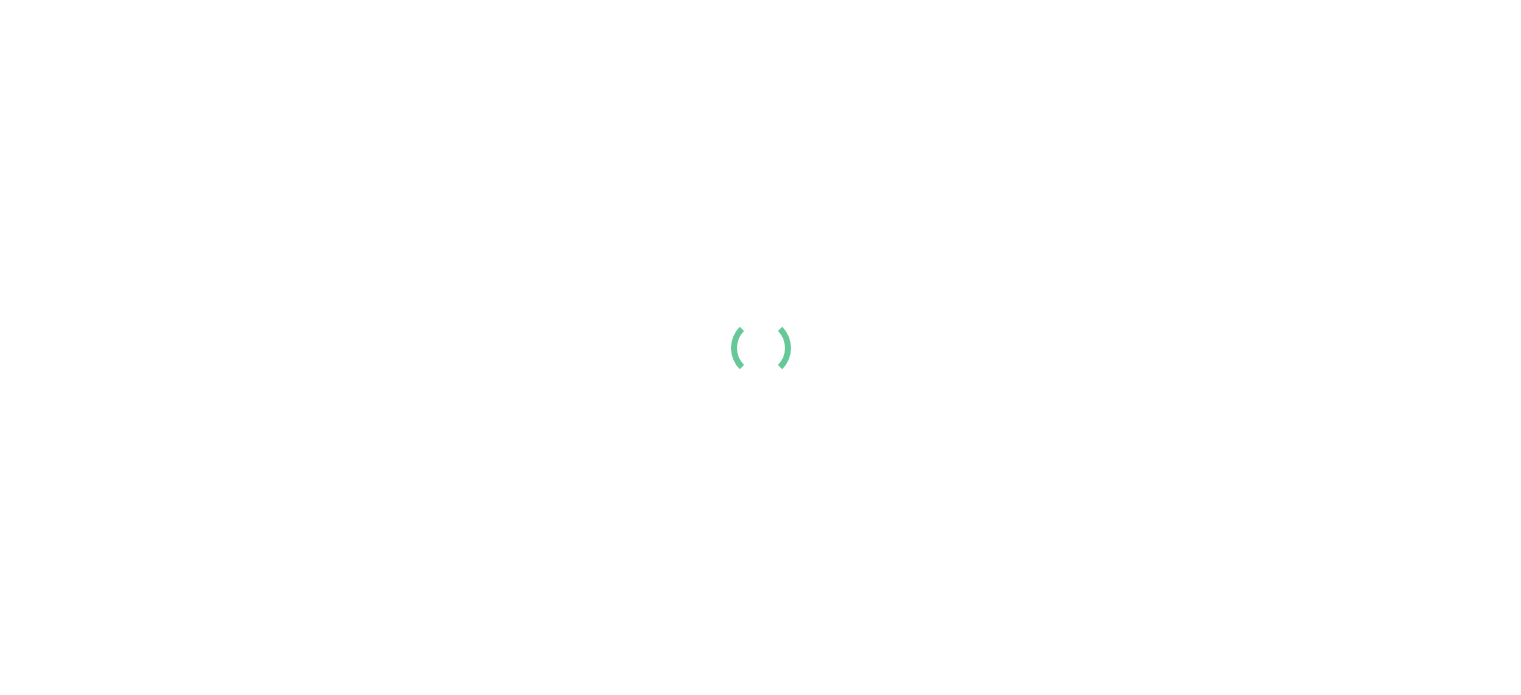 scroll, scrollTop: 0, scrollLeft: 0, axis: both 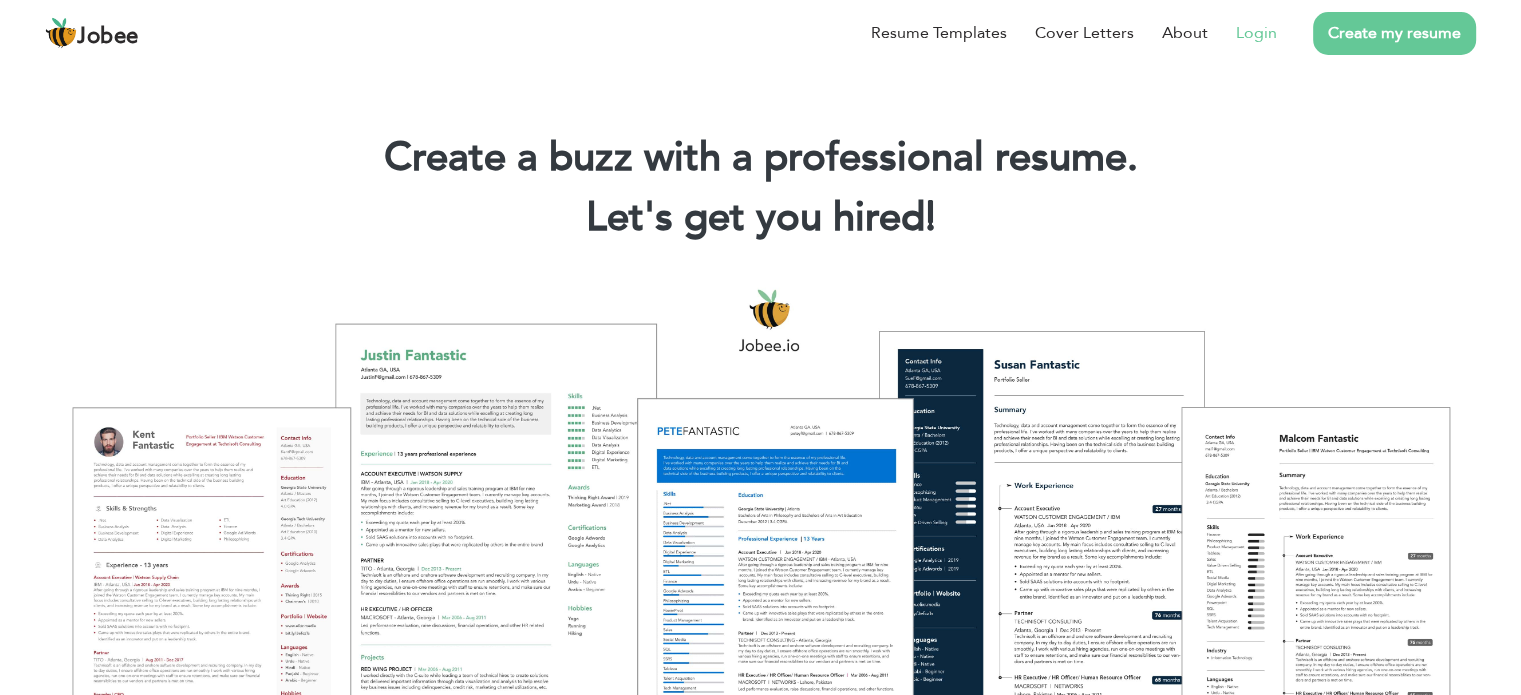 click on "Login" at bounding box center [1256, 33] 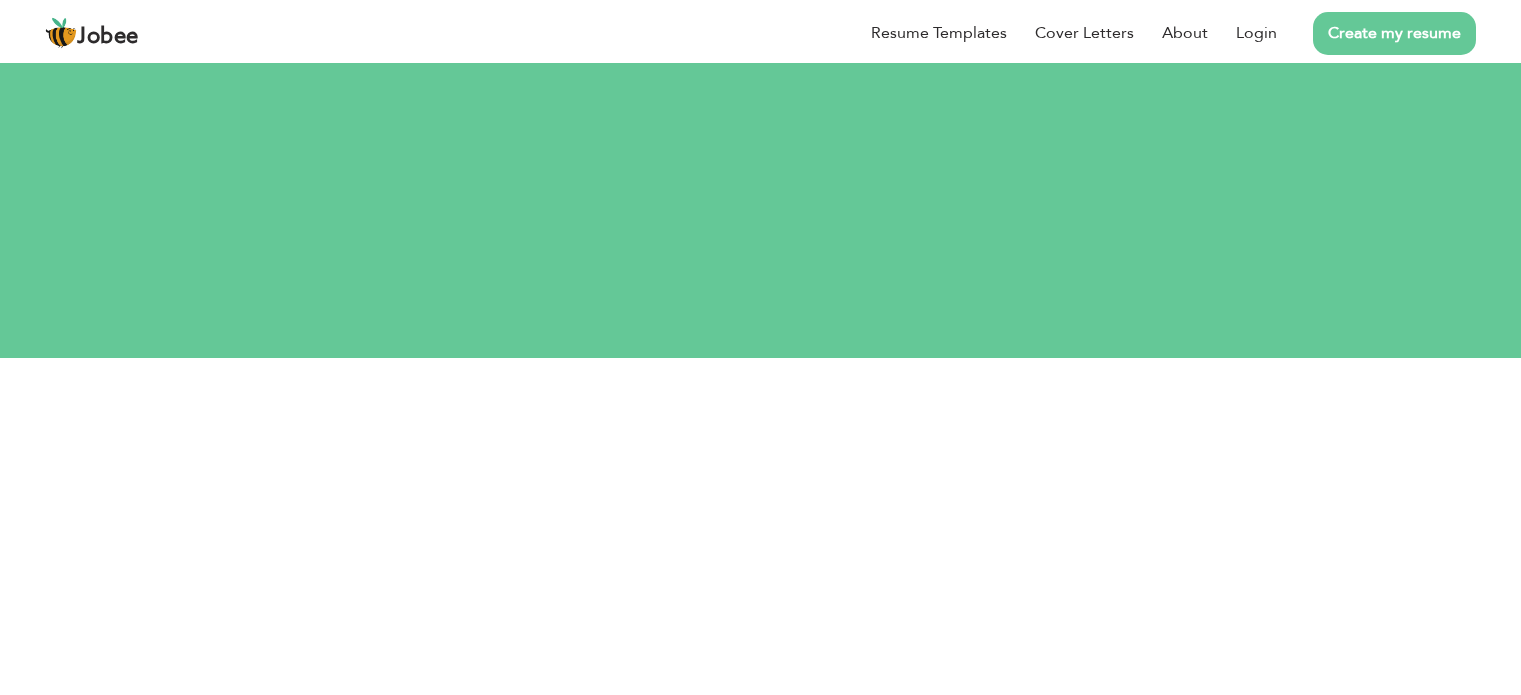 scroll, scrollTop: 0, scrollLeft: 0, axis: both 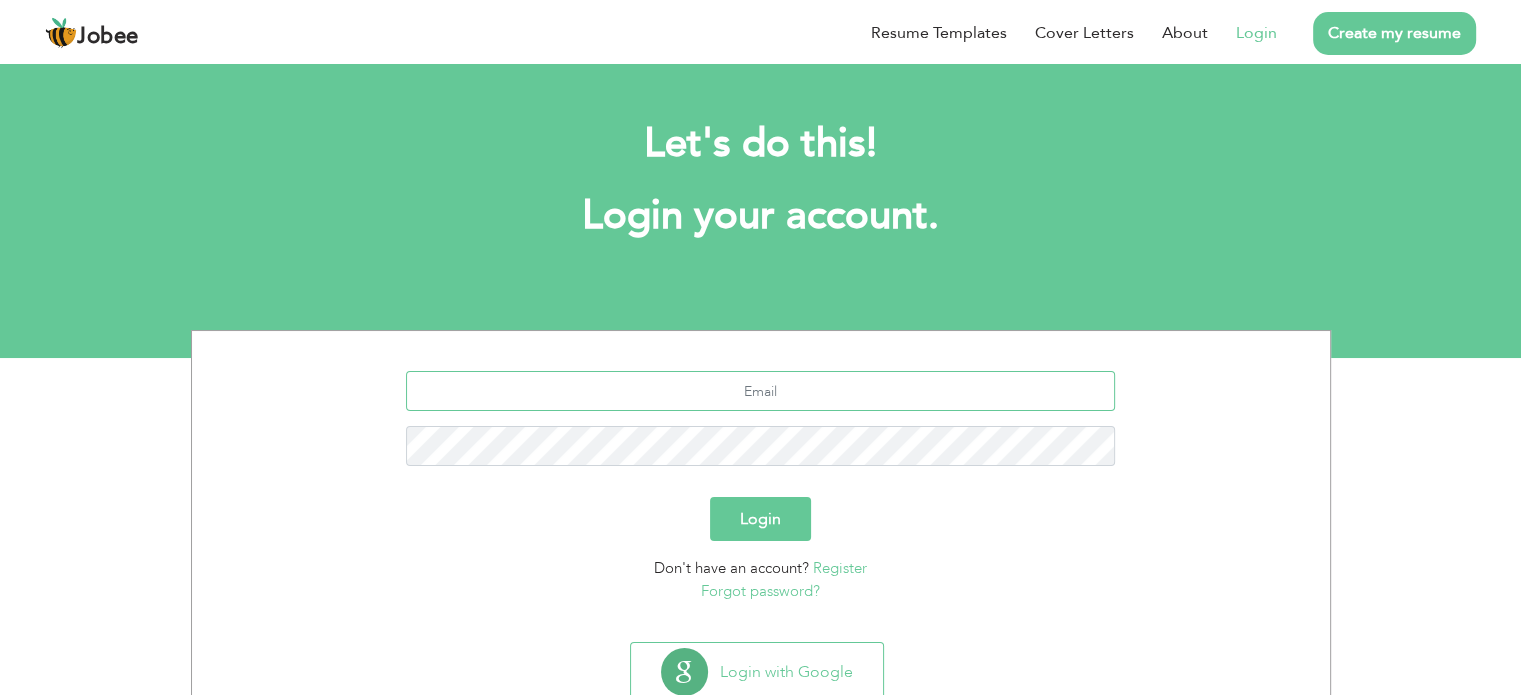 click at bounding box center (760, 391) 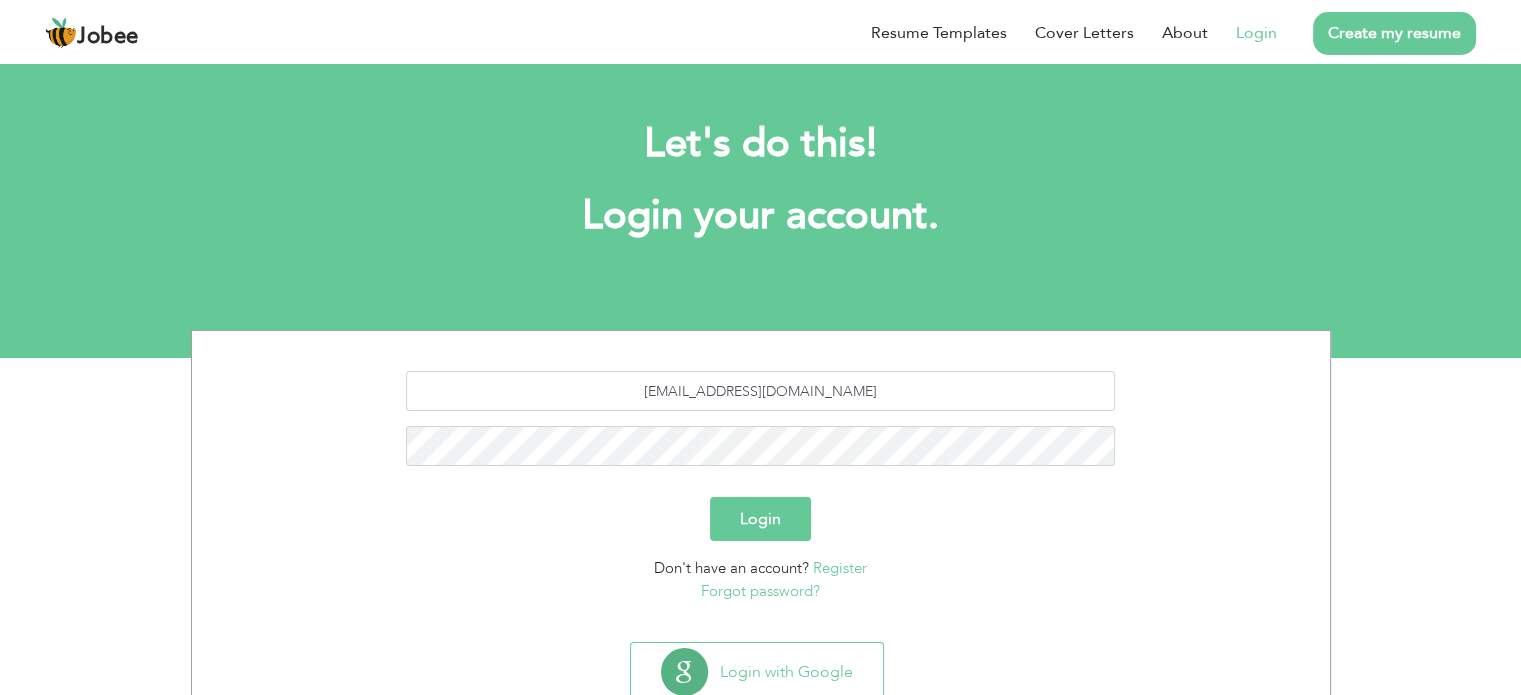 click on "Forgot password?" at bounding box center (760, 591) 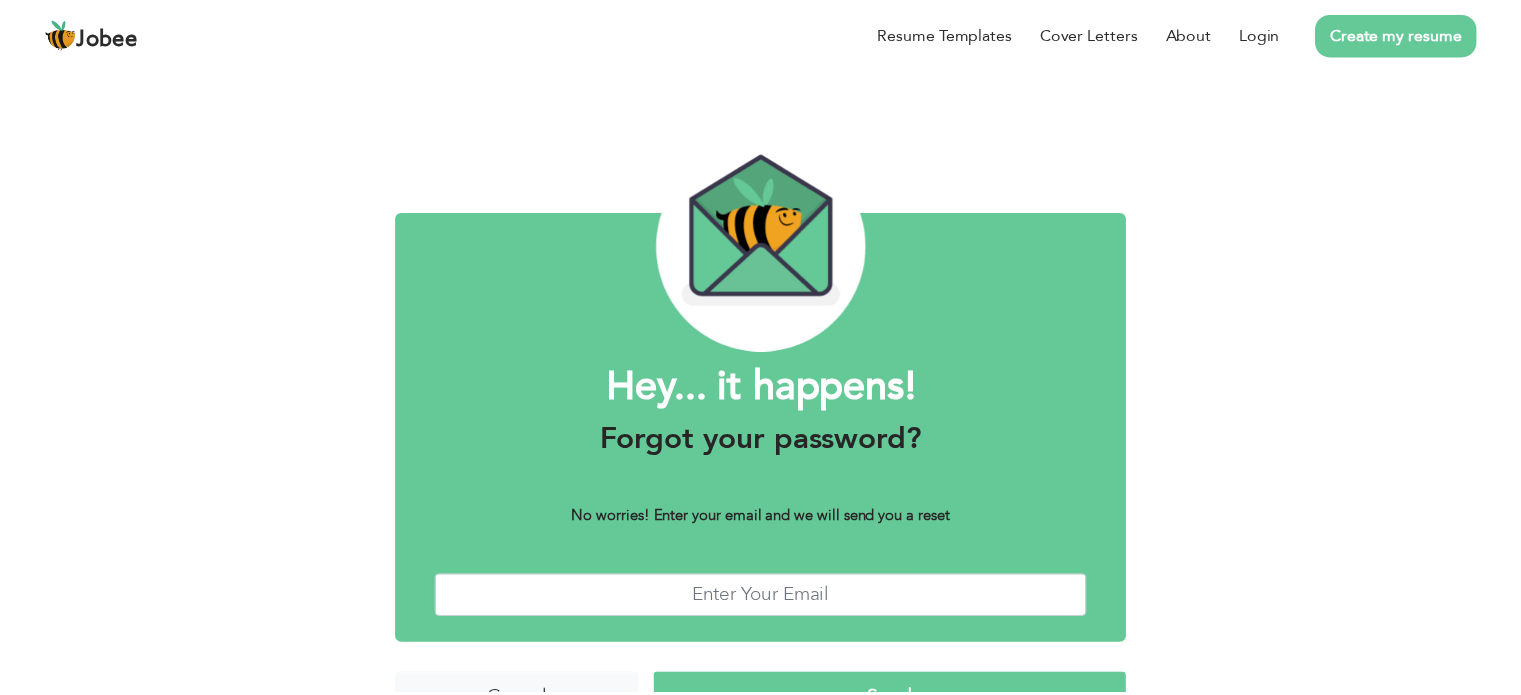 scroll, scrollTop: 0, scrollLeft: 0, axis: both 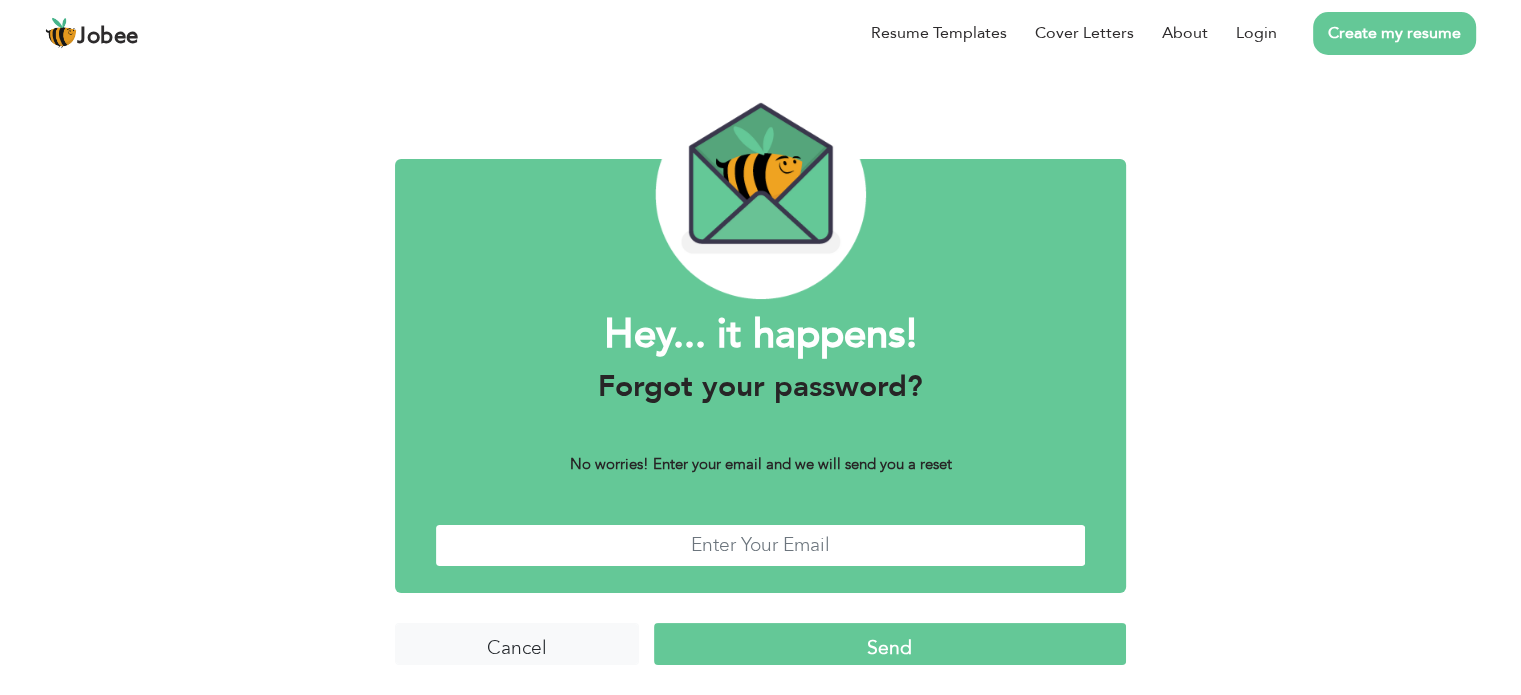 click at bounding box center [760, 545] 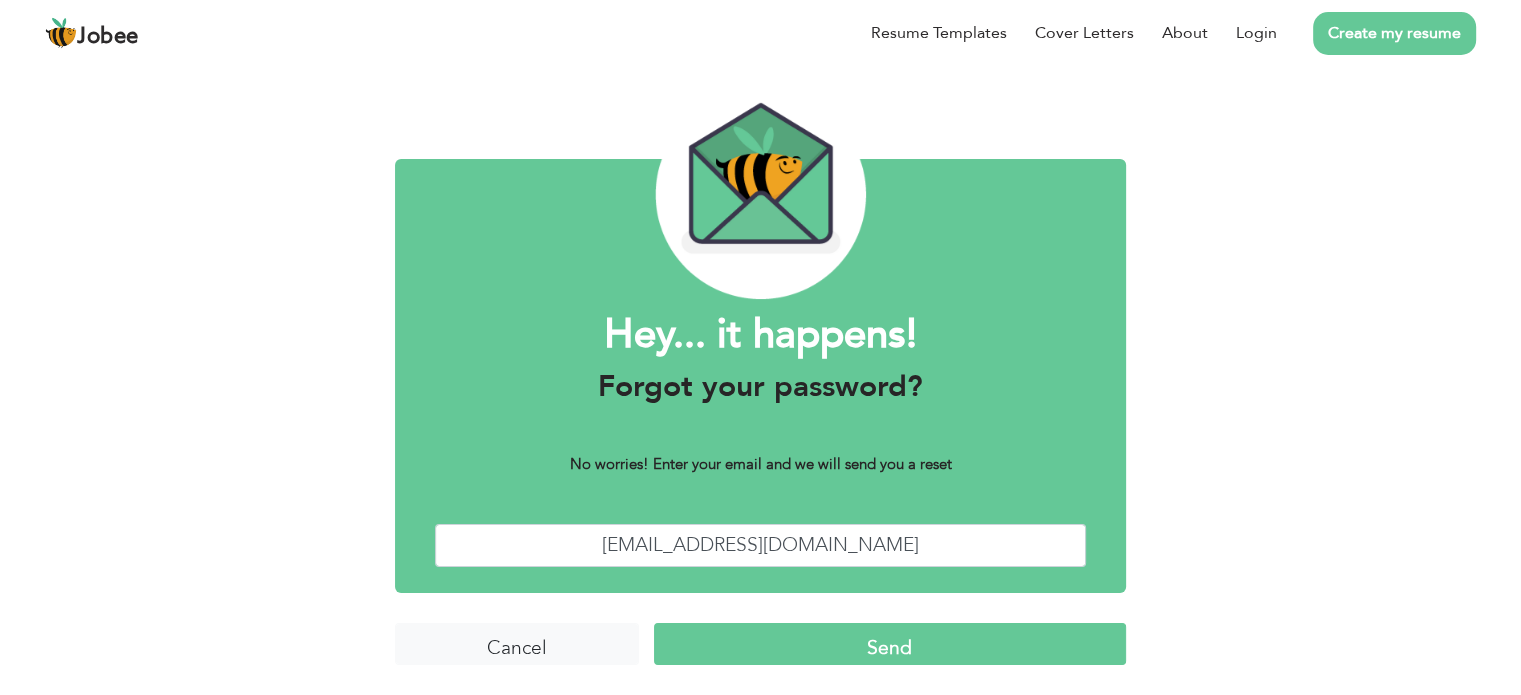 click on "Send" at bounding box center [890, 644] 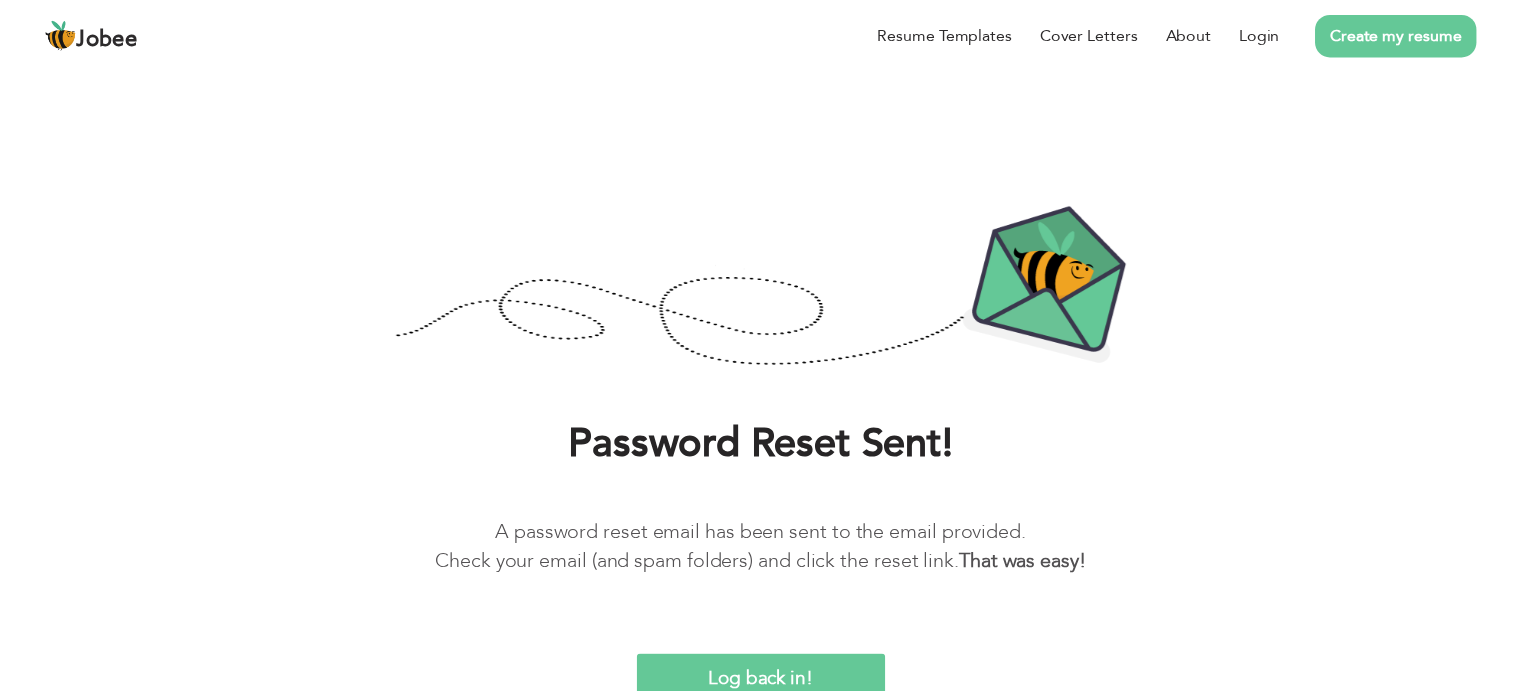 scroll, scrollTop: 0, scrollLeft: 0, axis: both 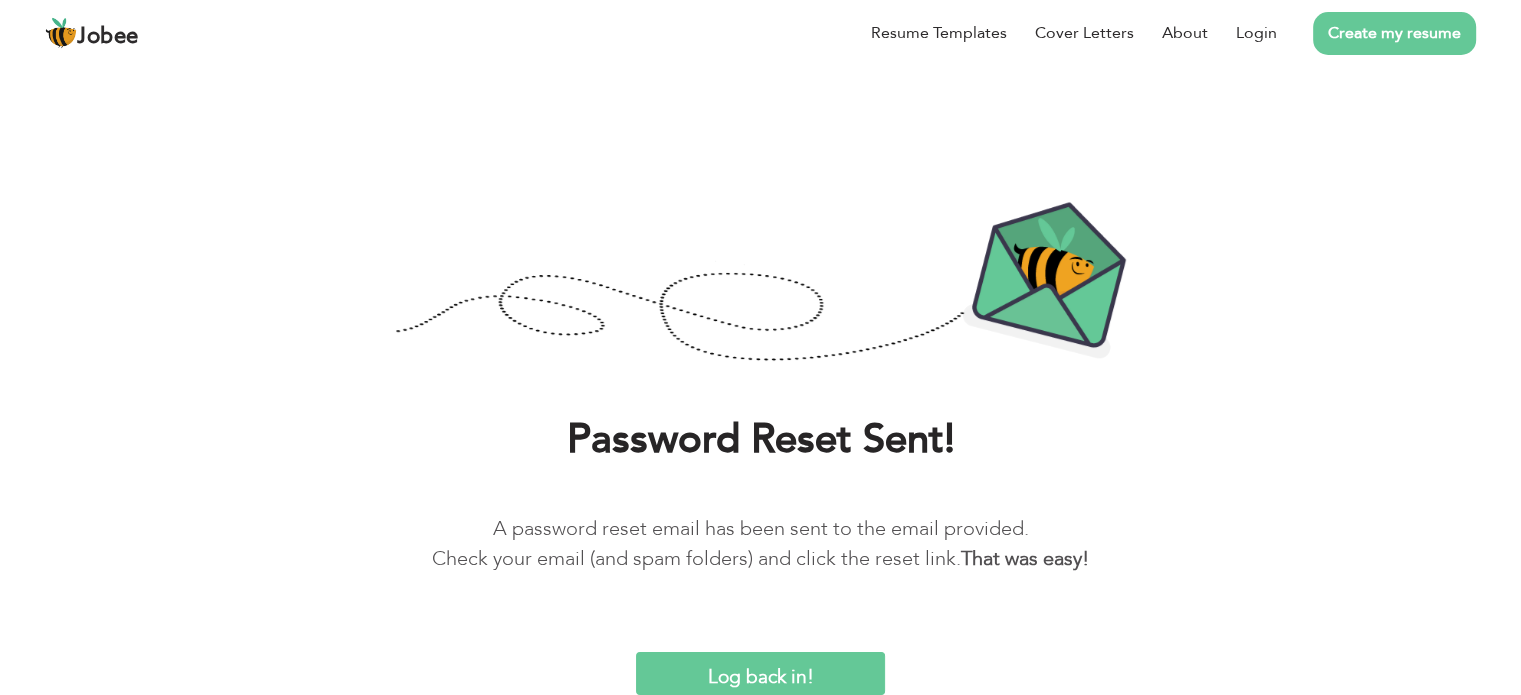 click on "Log back in!" at bounding box center [760, 673] 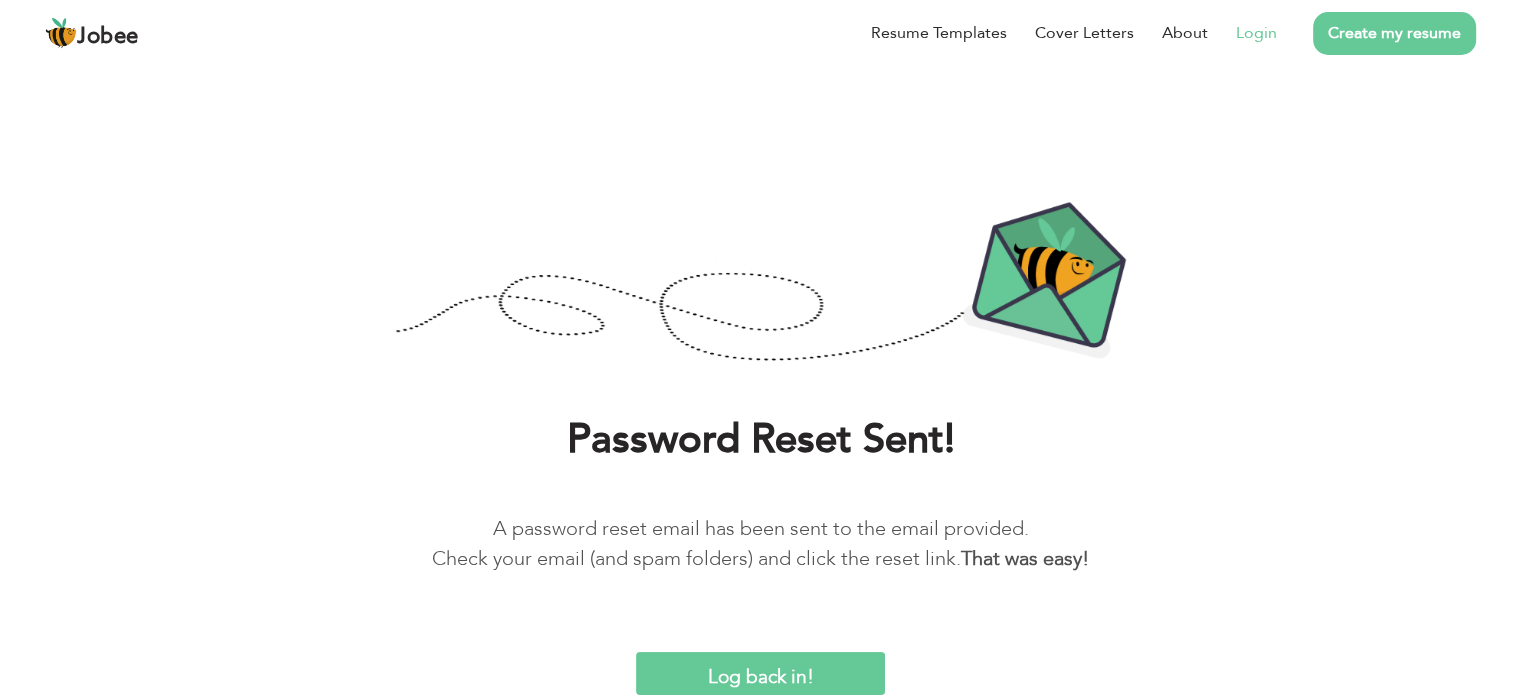 click on "Login" at bounding box center [1256, 33] 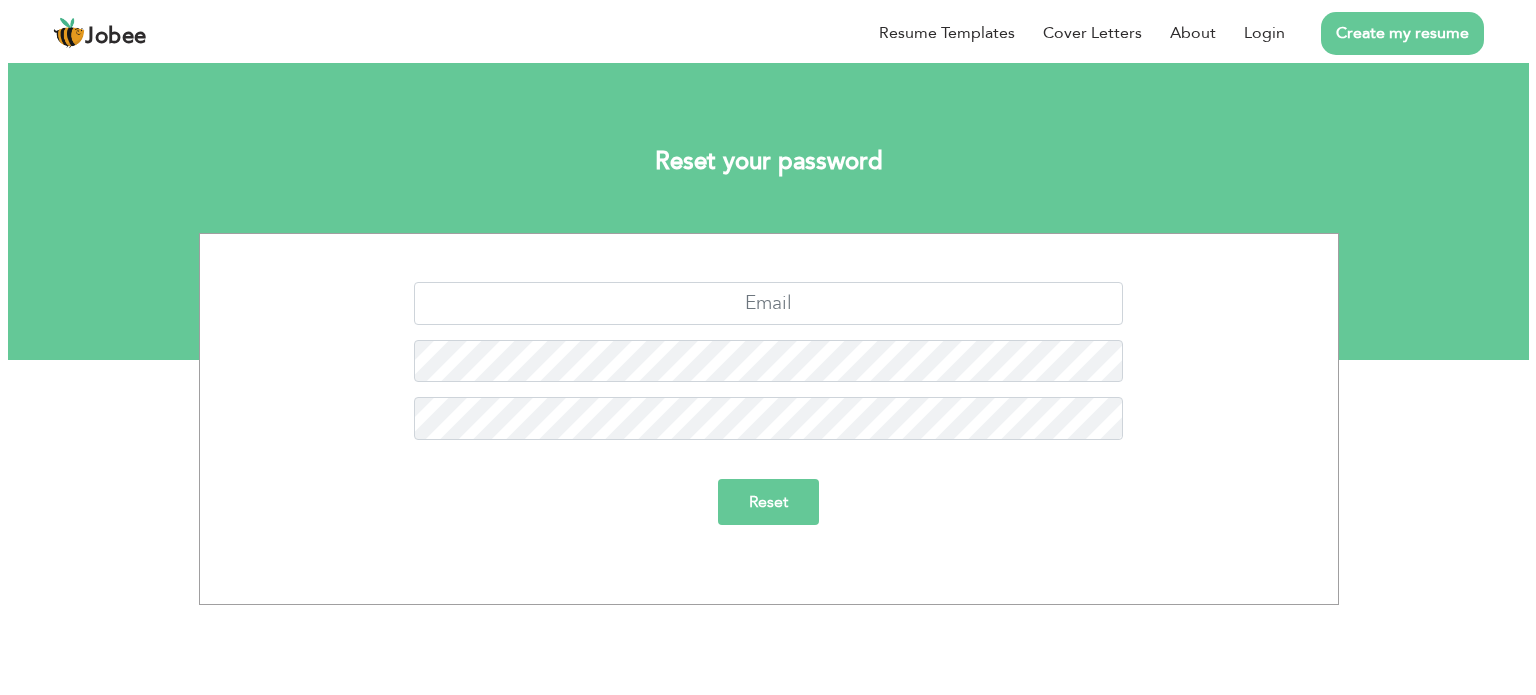 scroll, scrollTop: 0, scrollLeft: 0, axis: both 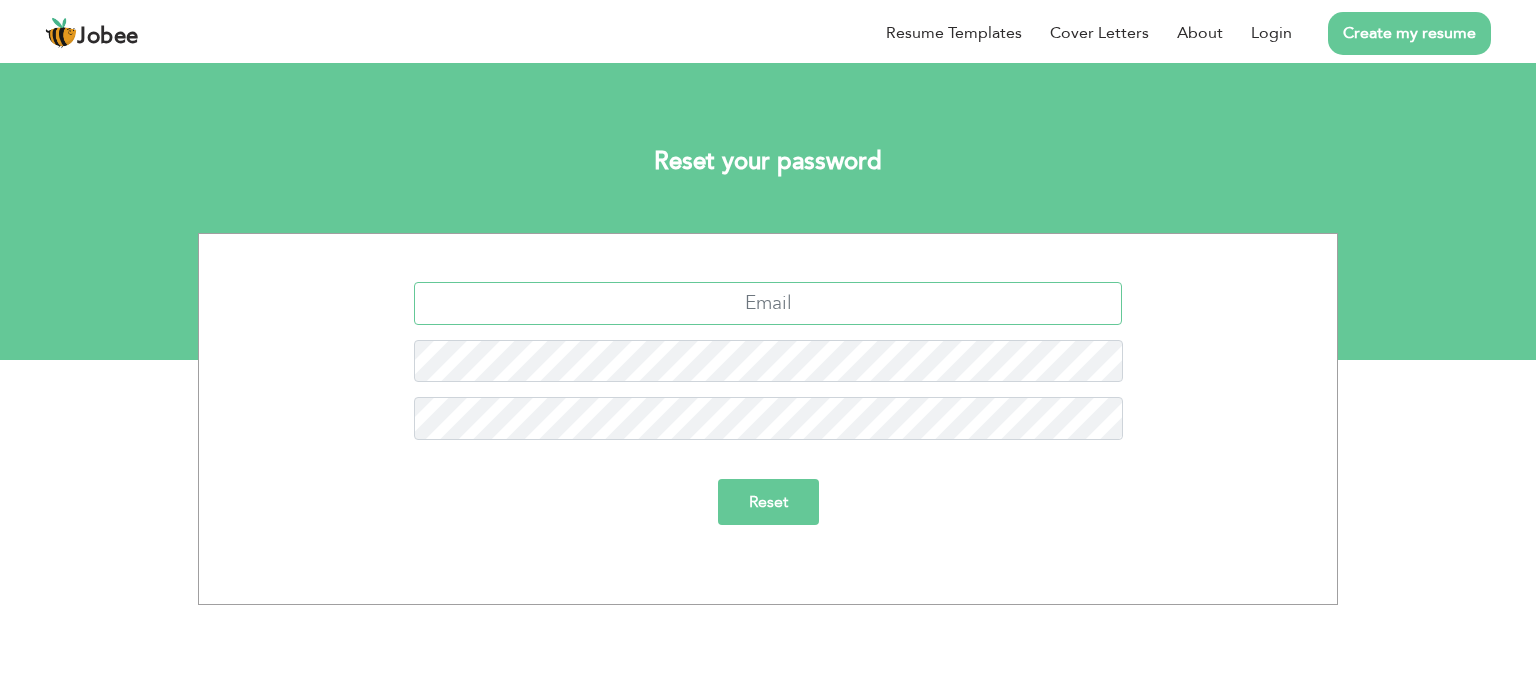 click at bounding box center (768, 303) 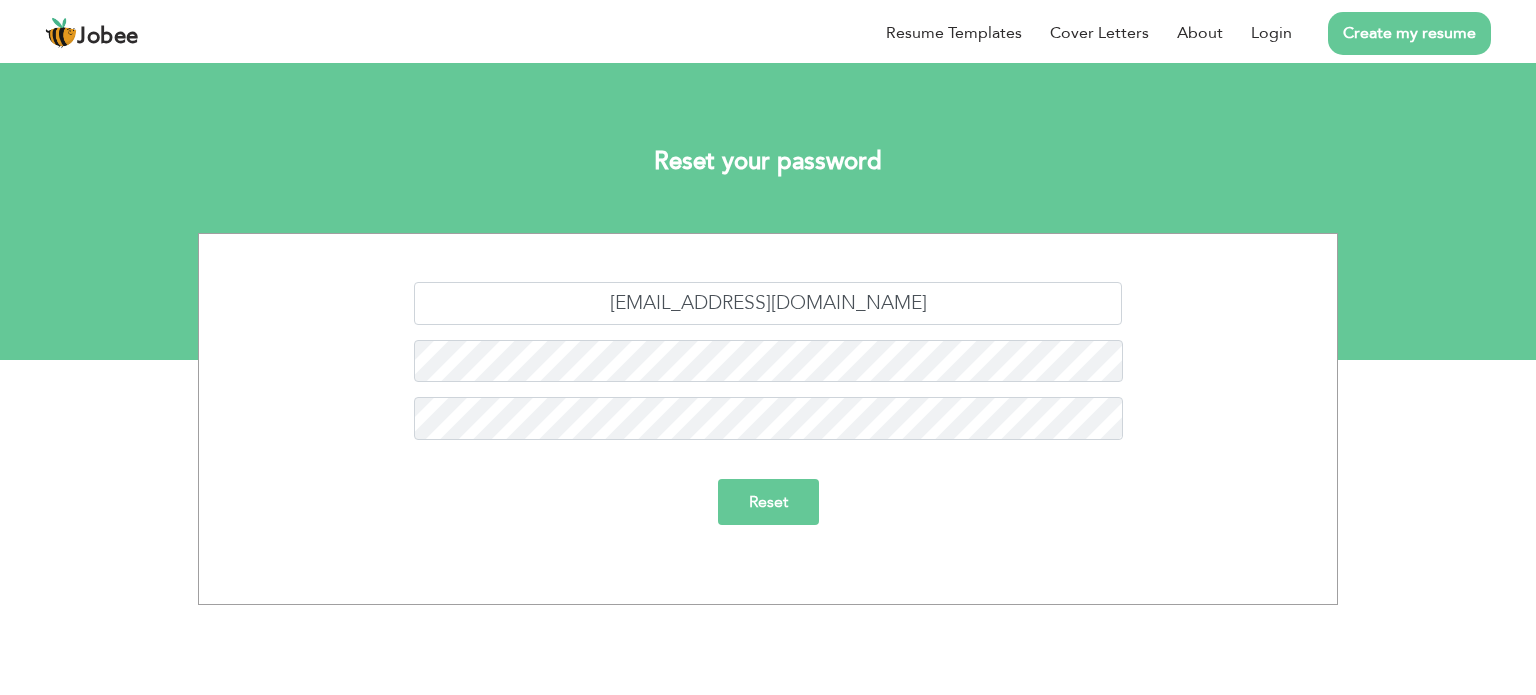 click on "Reset" at bounding box center [768, 502] 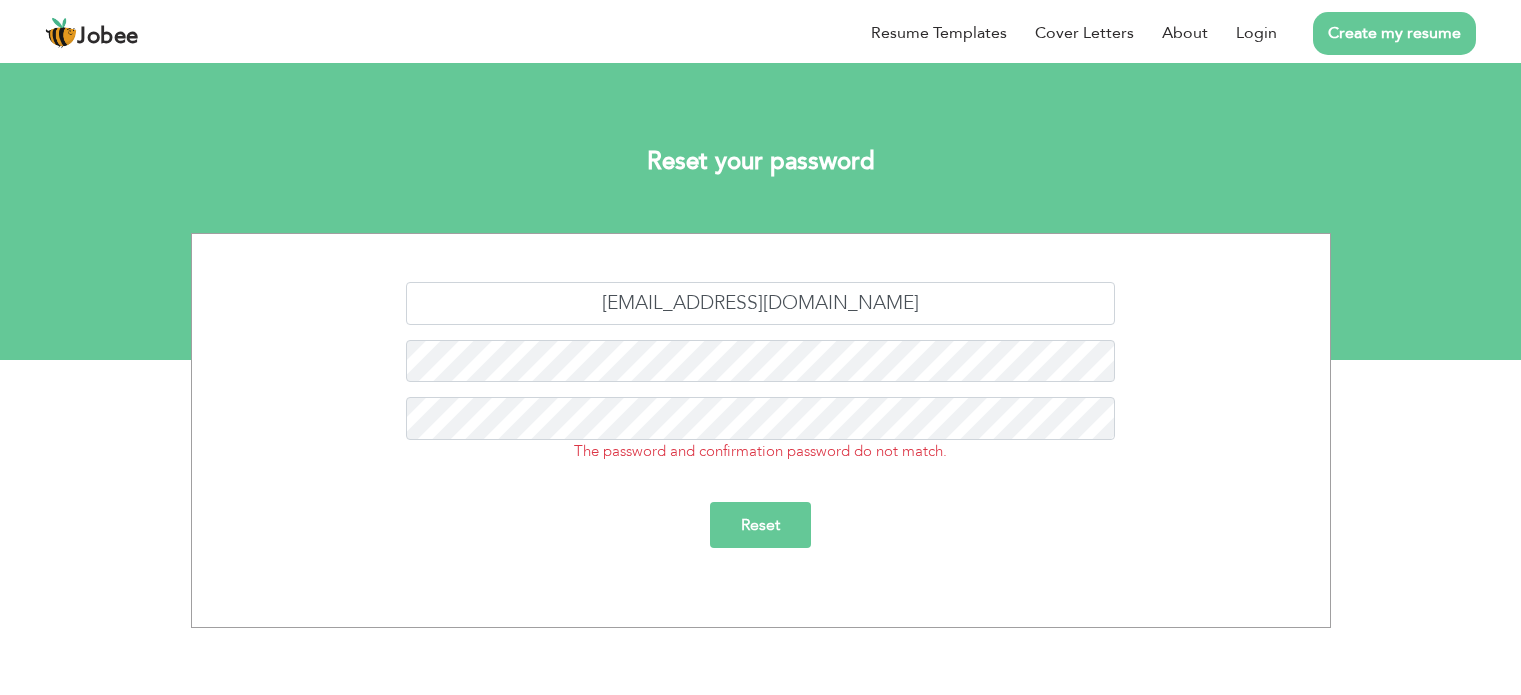 scroll, scrollTop: 0, scrollLeft: 0, axis: both 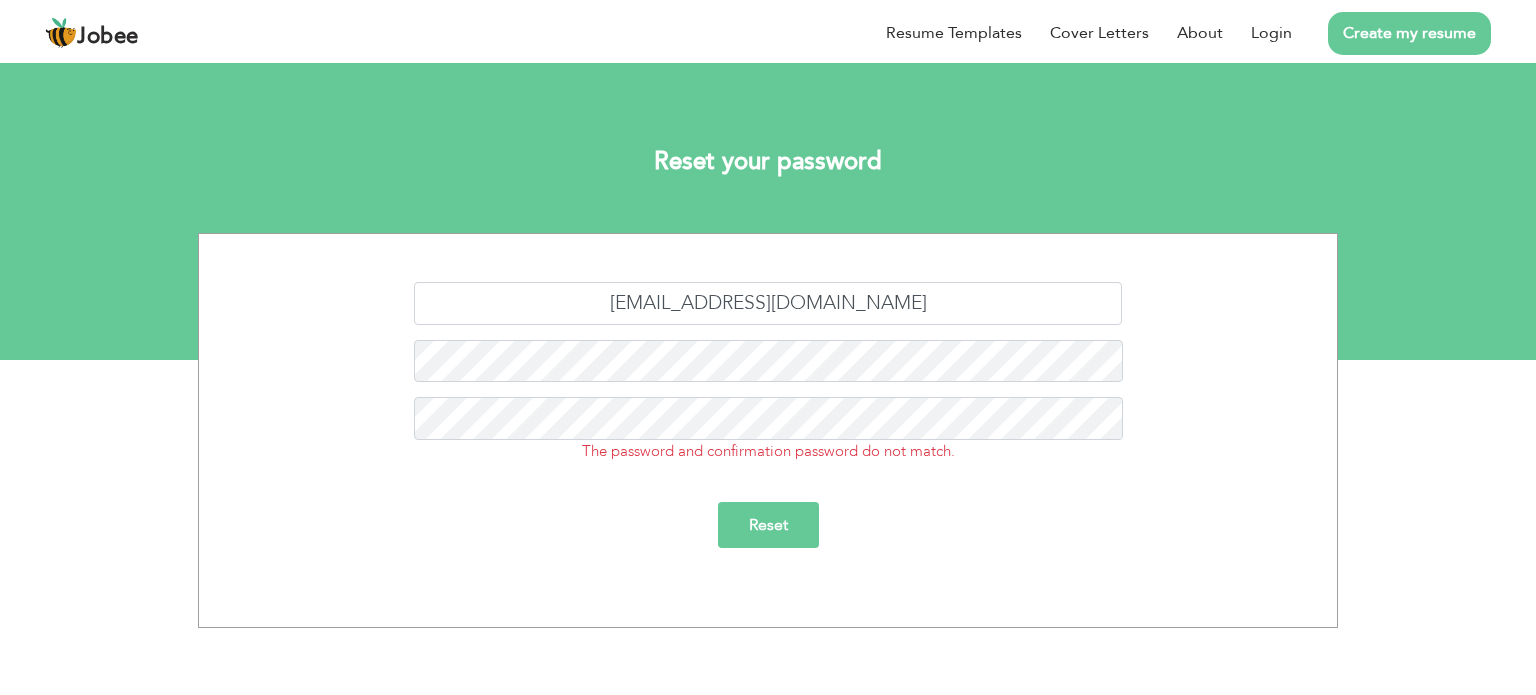 click on "Reset" at bounding box center [768, 525] 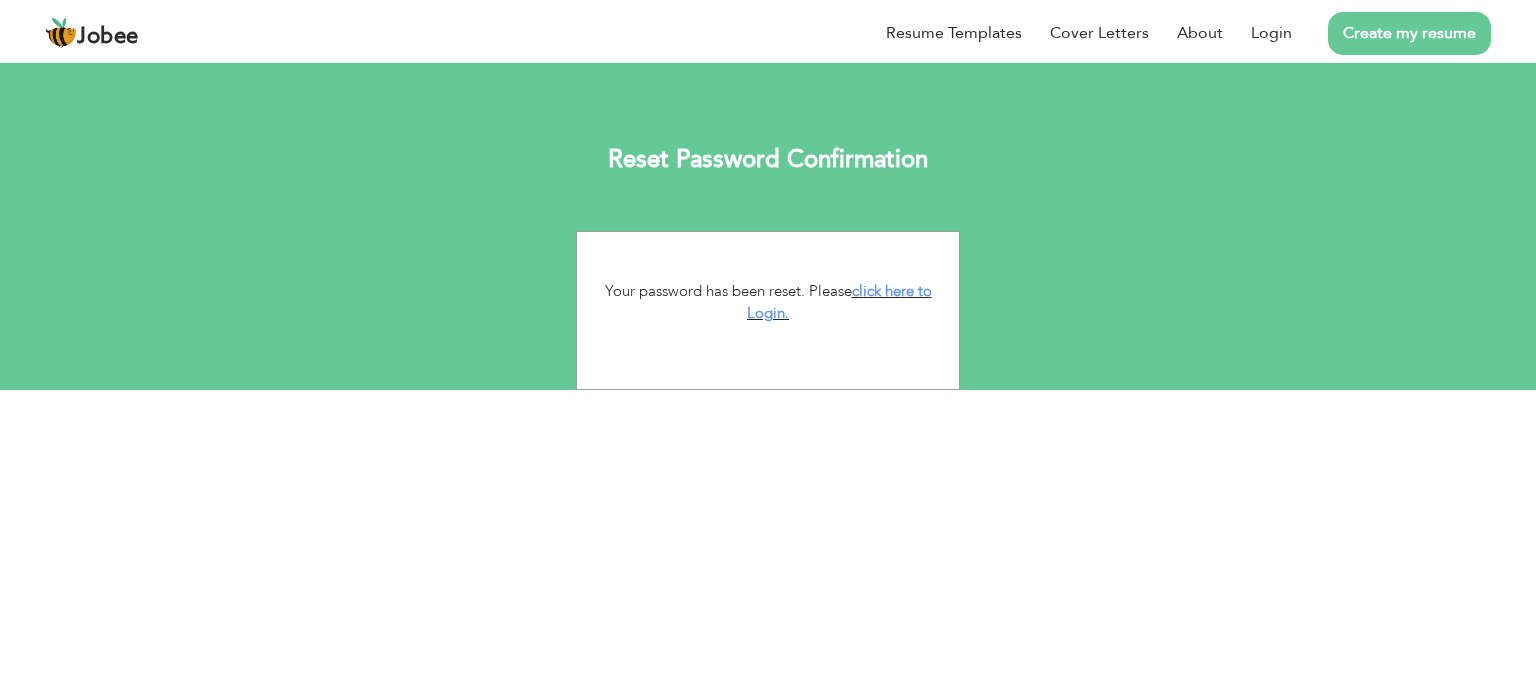 scroll, scrollTop: 0, scrollLeft: 0, axis: both 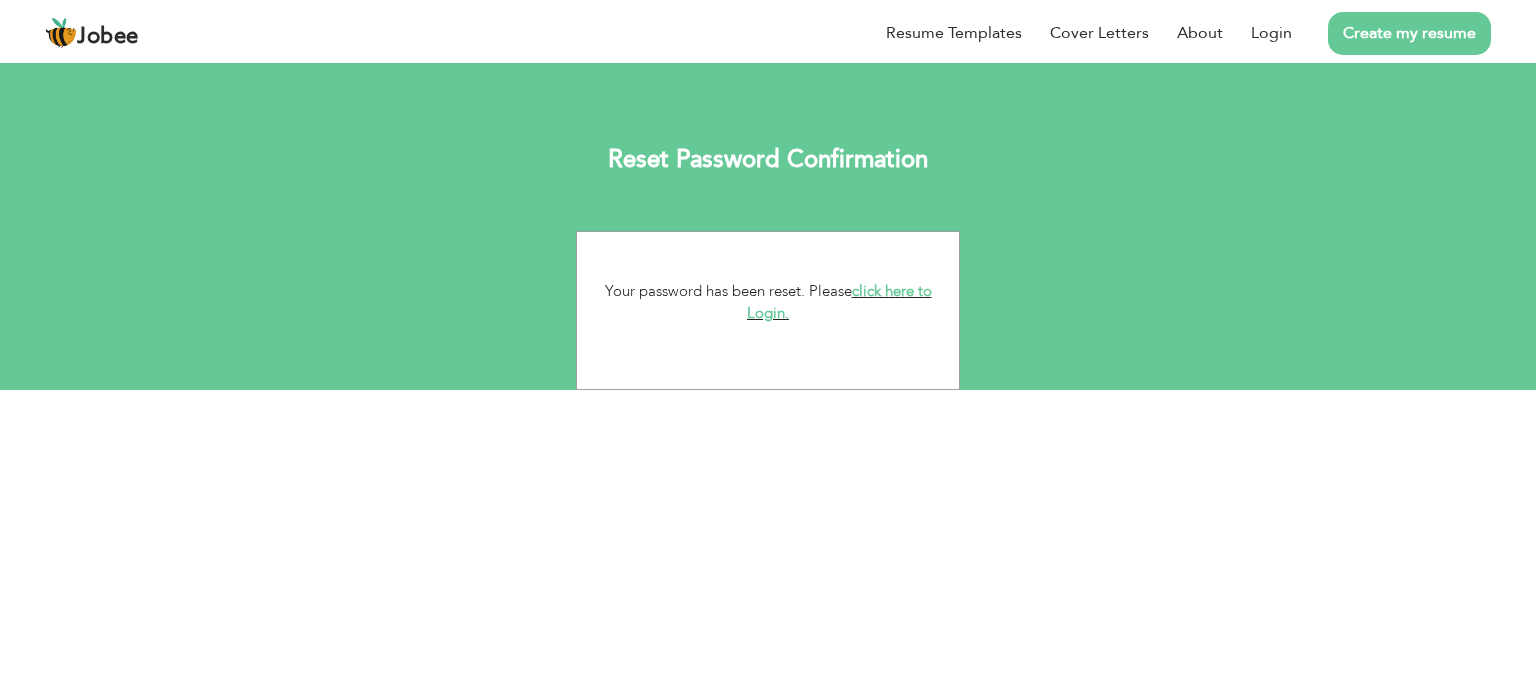 click on "click here to Login." at bounding box center [839, 302] 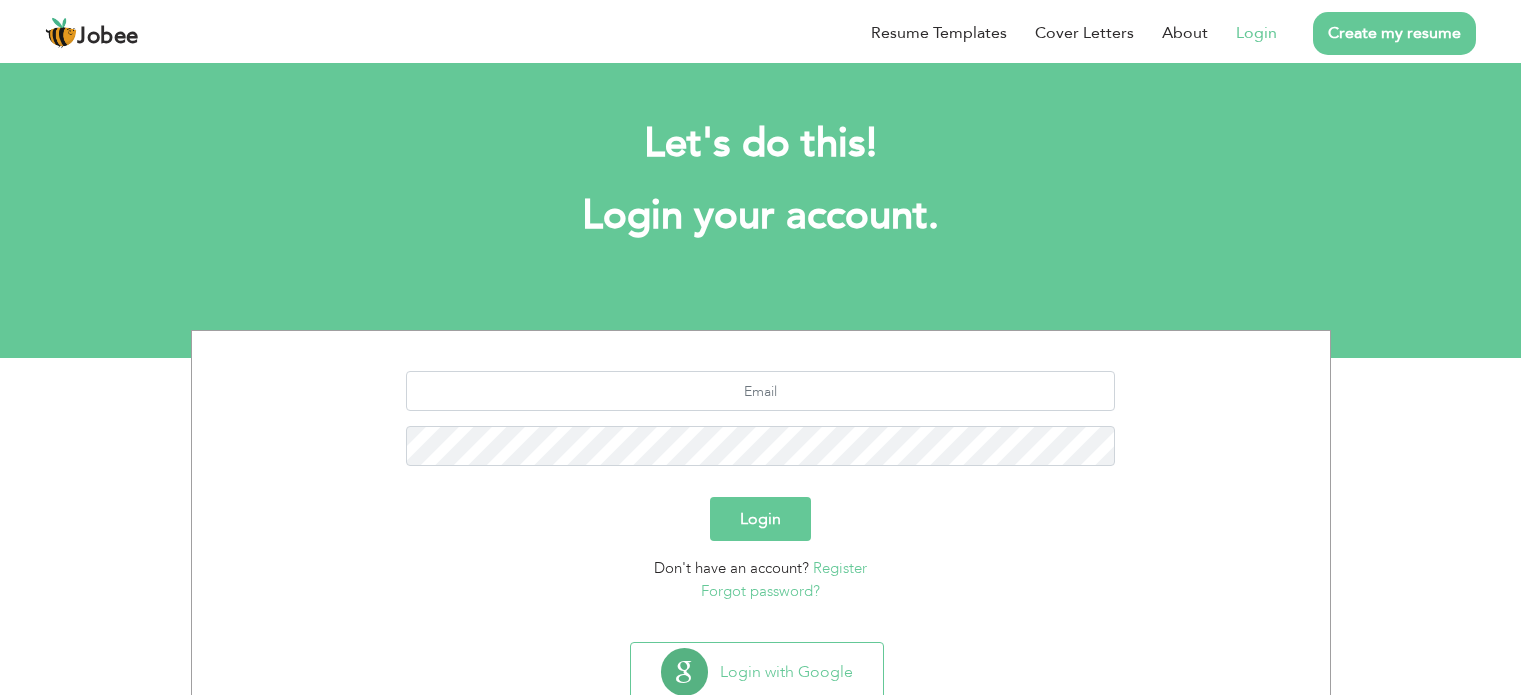 scroll, scrollTop: 0, scrollLeft: 0, axis: both 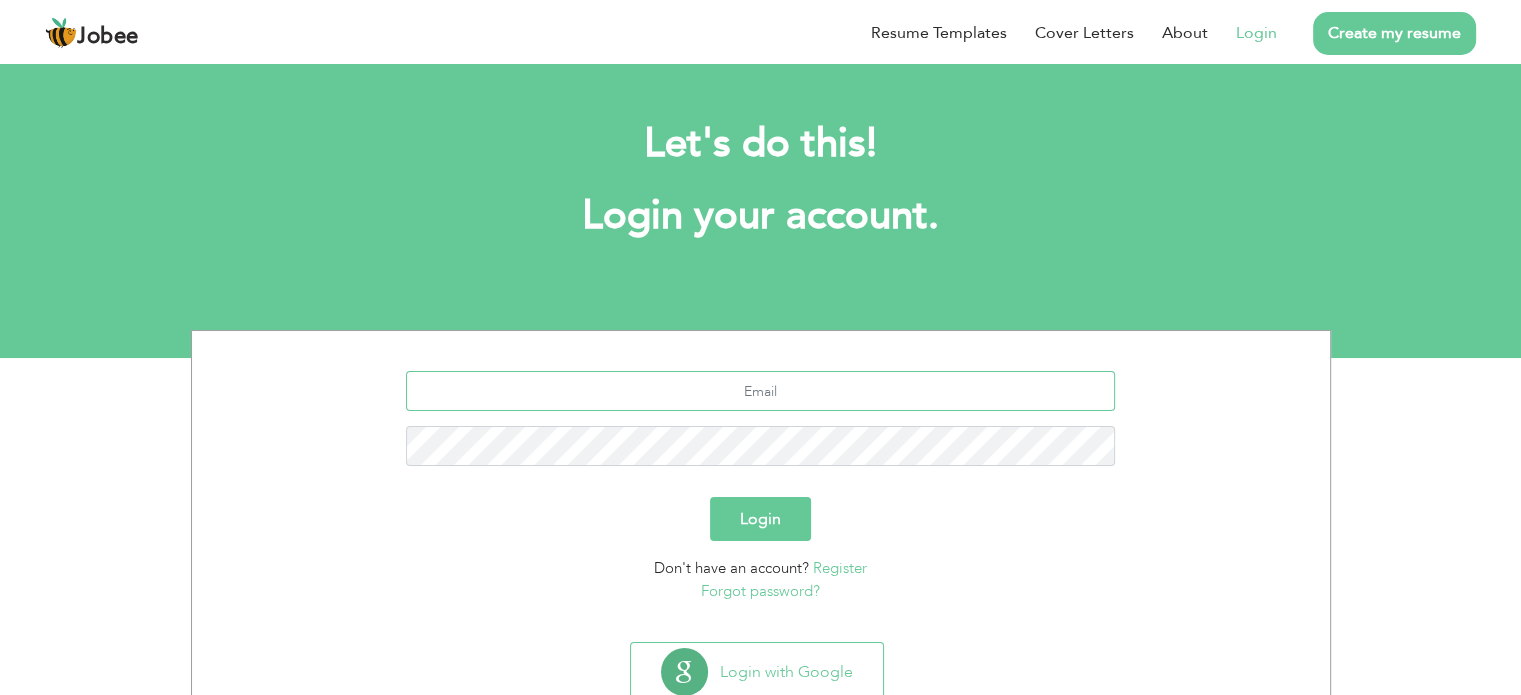 click at bounding box center (760, 391) 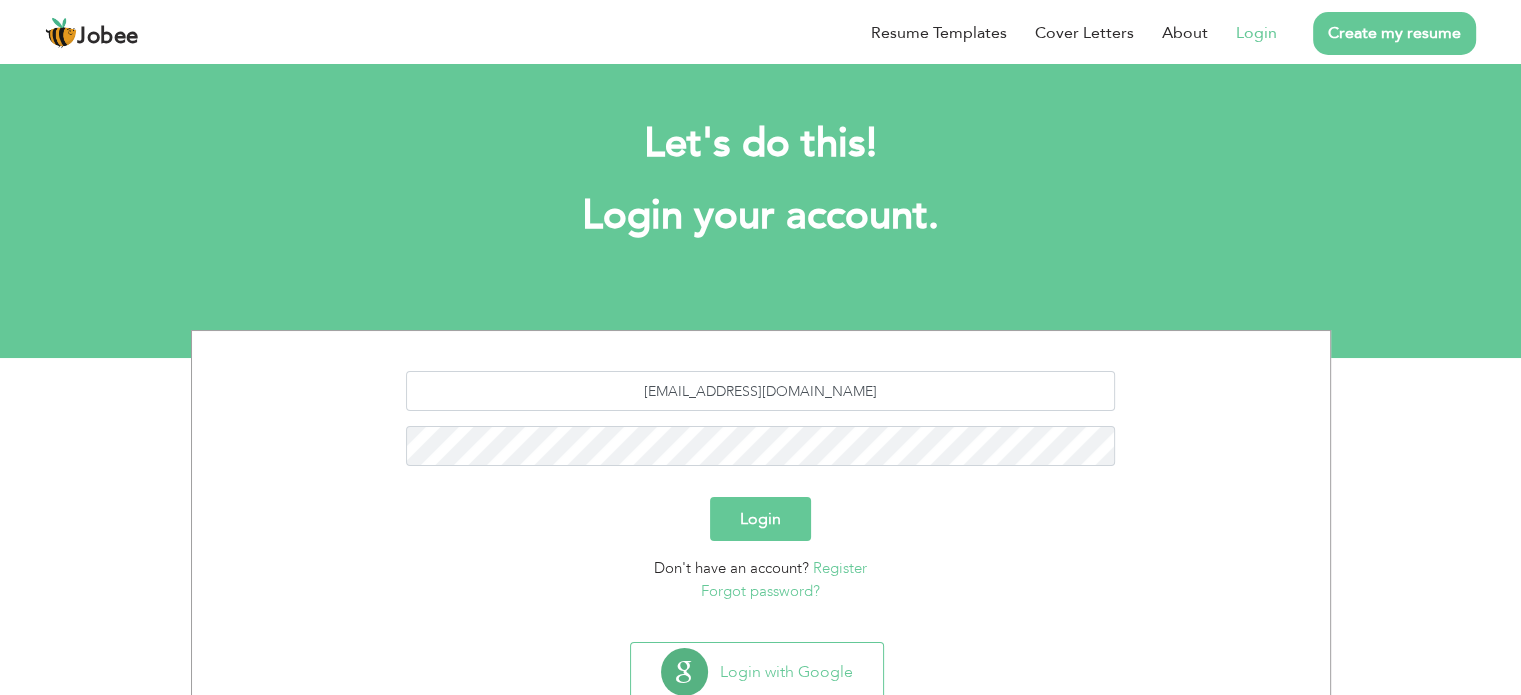 click on "Login" at bounding box center (760, 519) 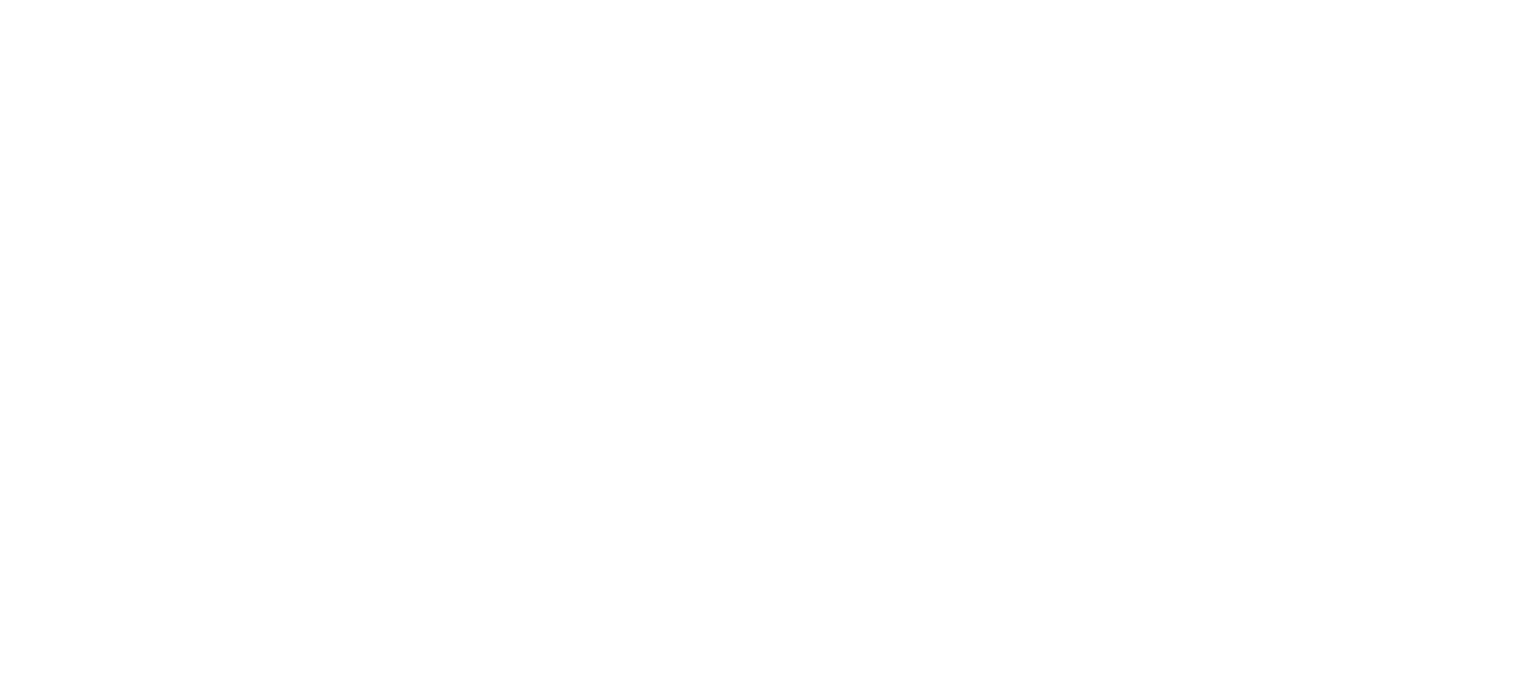 scroll, scrollTop: 0, scrollLeft: 0, axis: both 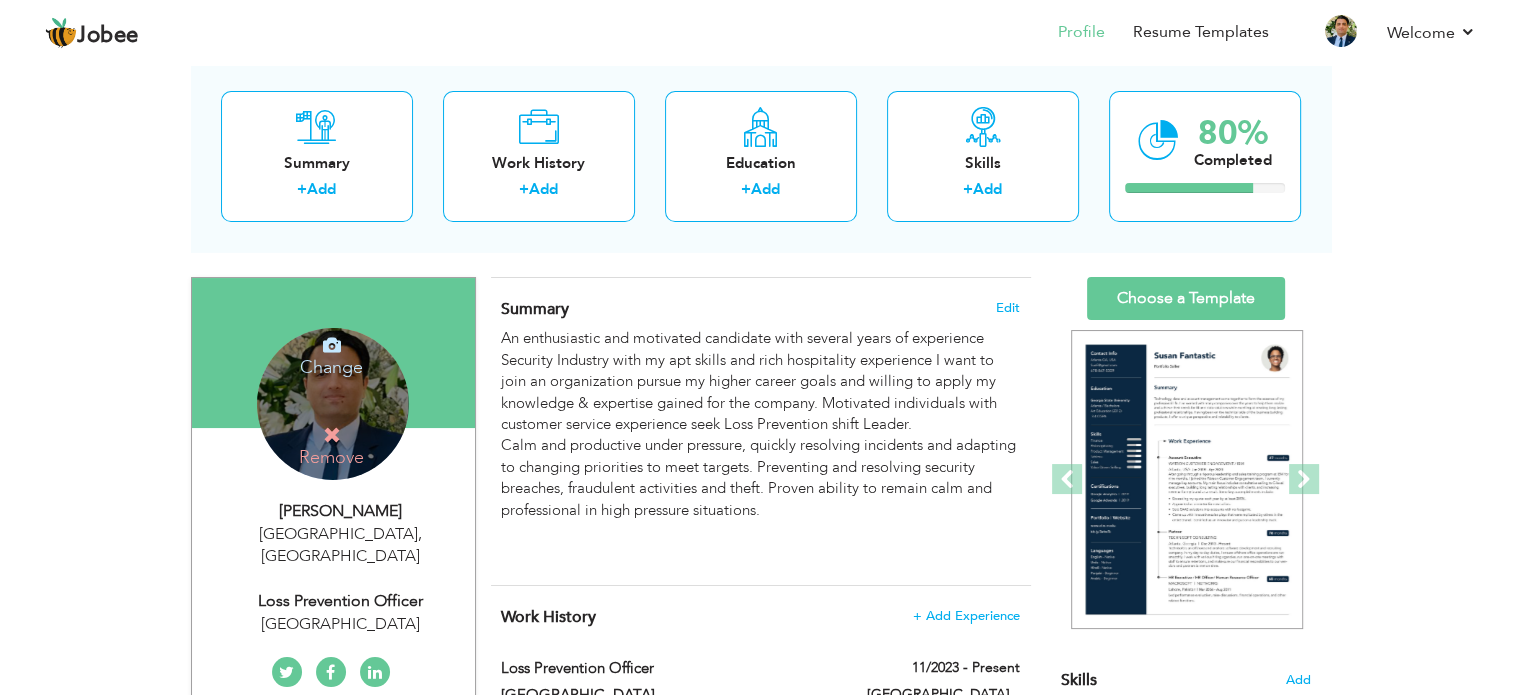 click on "Change" at bounding box center (331, 354) 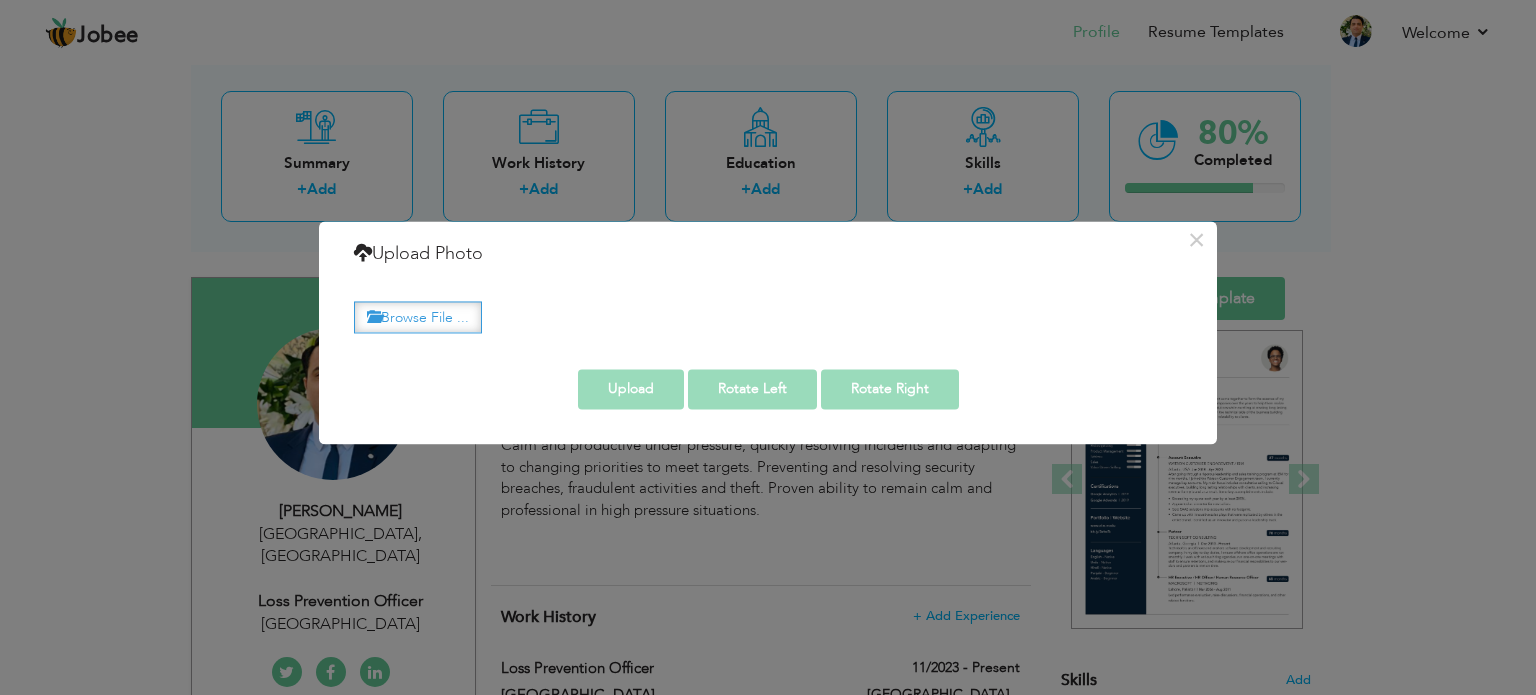 click on "Browse File ..." at bounding box center (418, 317) 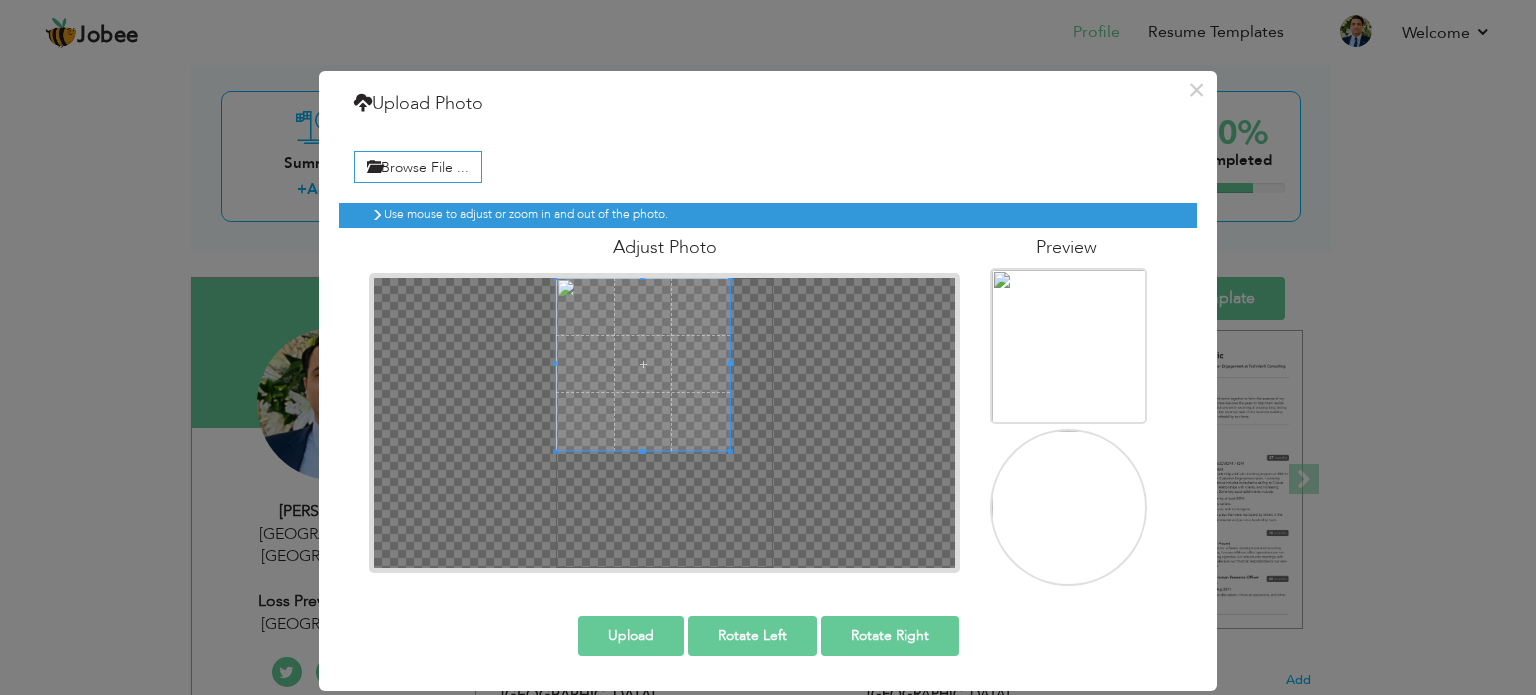 click at bounding box center [642, 364] 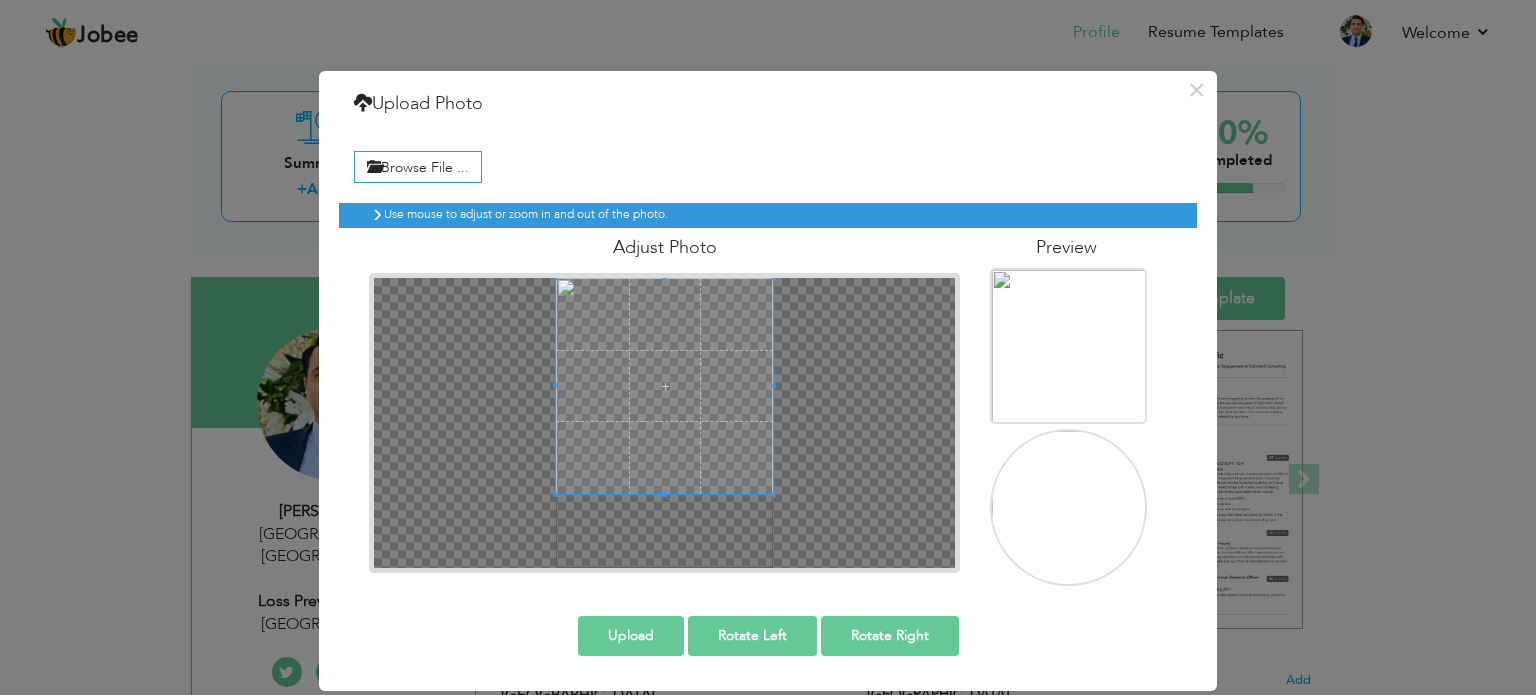 click at bounding box center [664, 423] 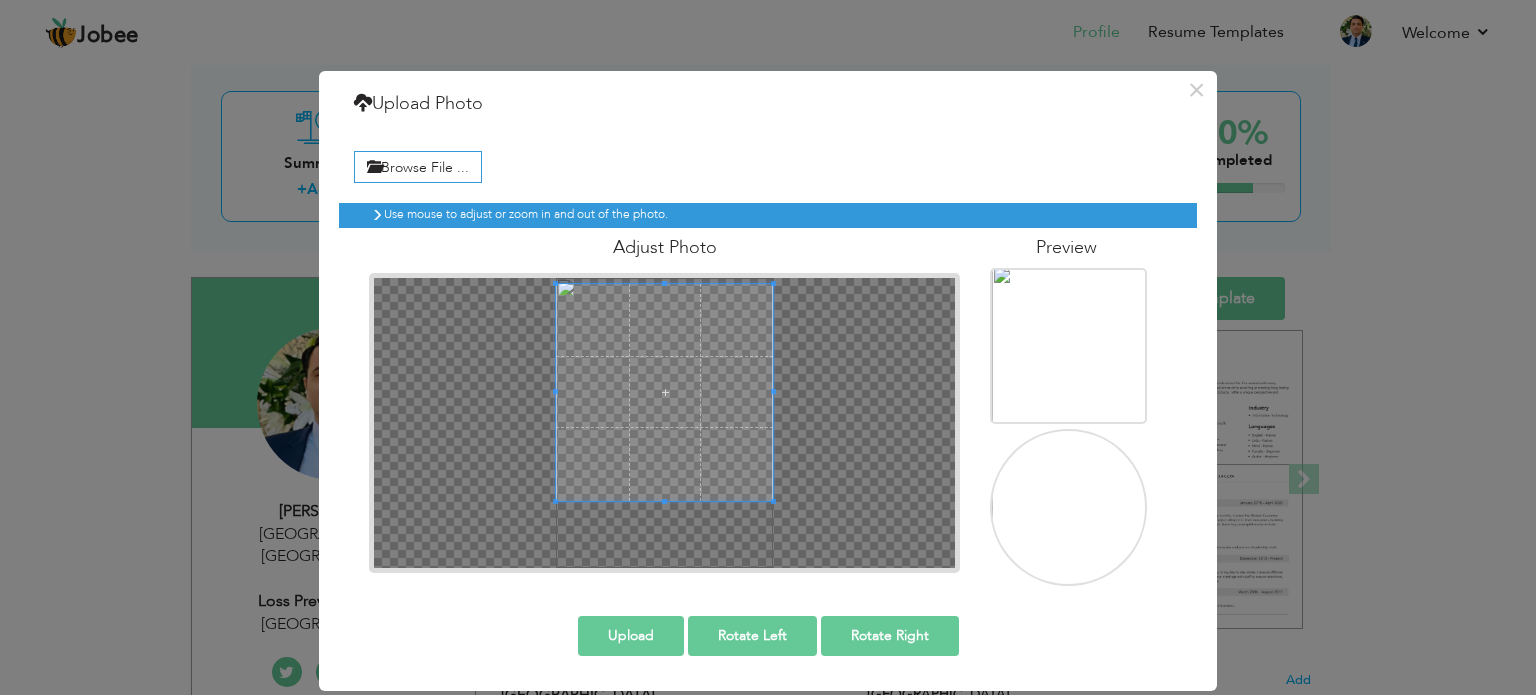 click at bounding box center (664, 392) 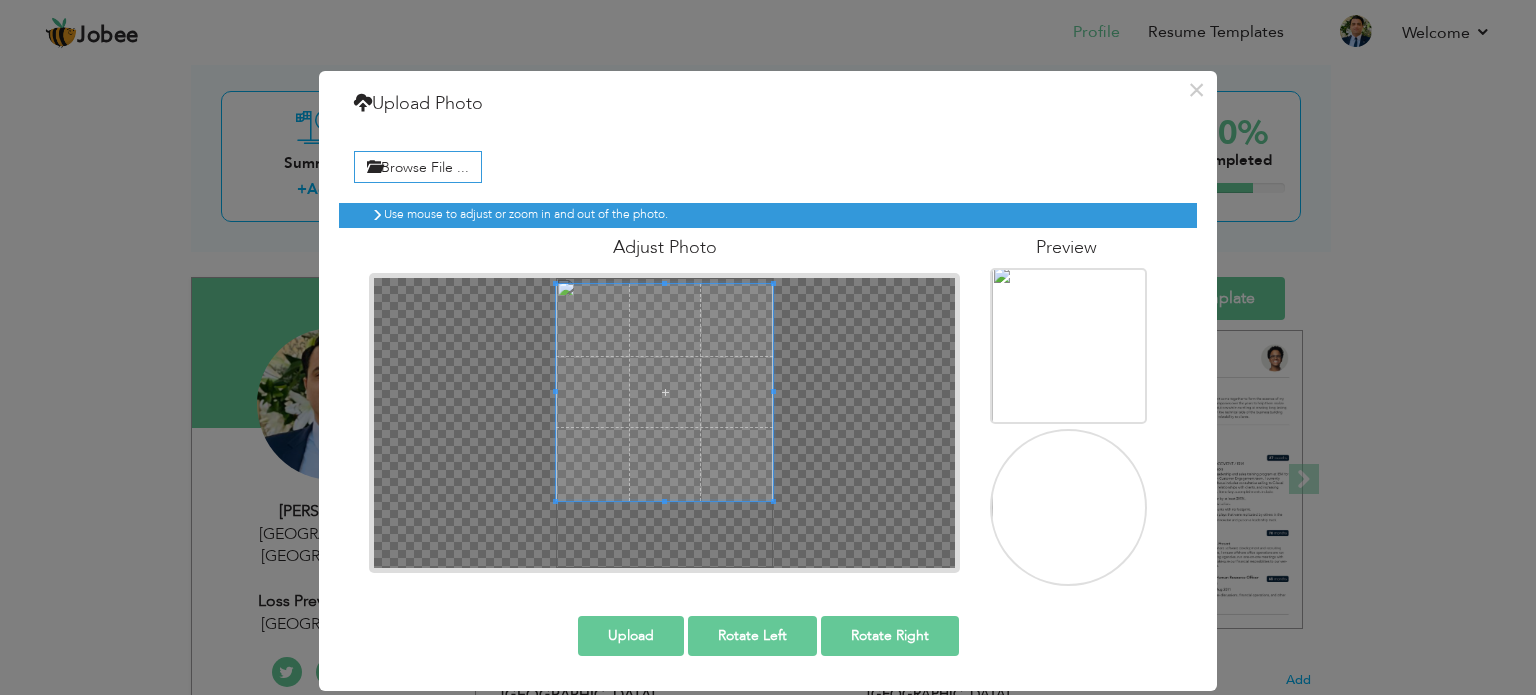 click on "Upload" at bounding box center (631, 636) 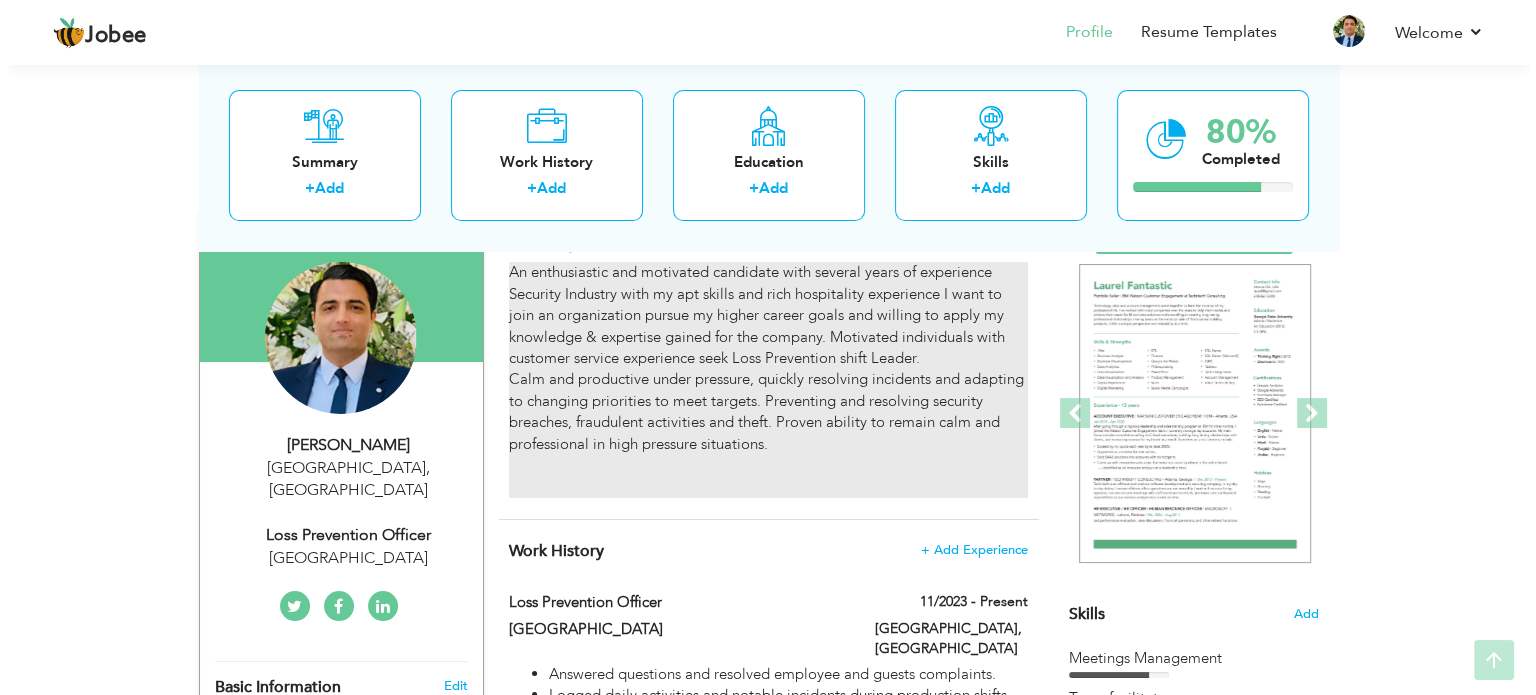 scroll, scrollTop: 200, scrollLeft: 0, axis: vertical 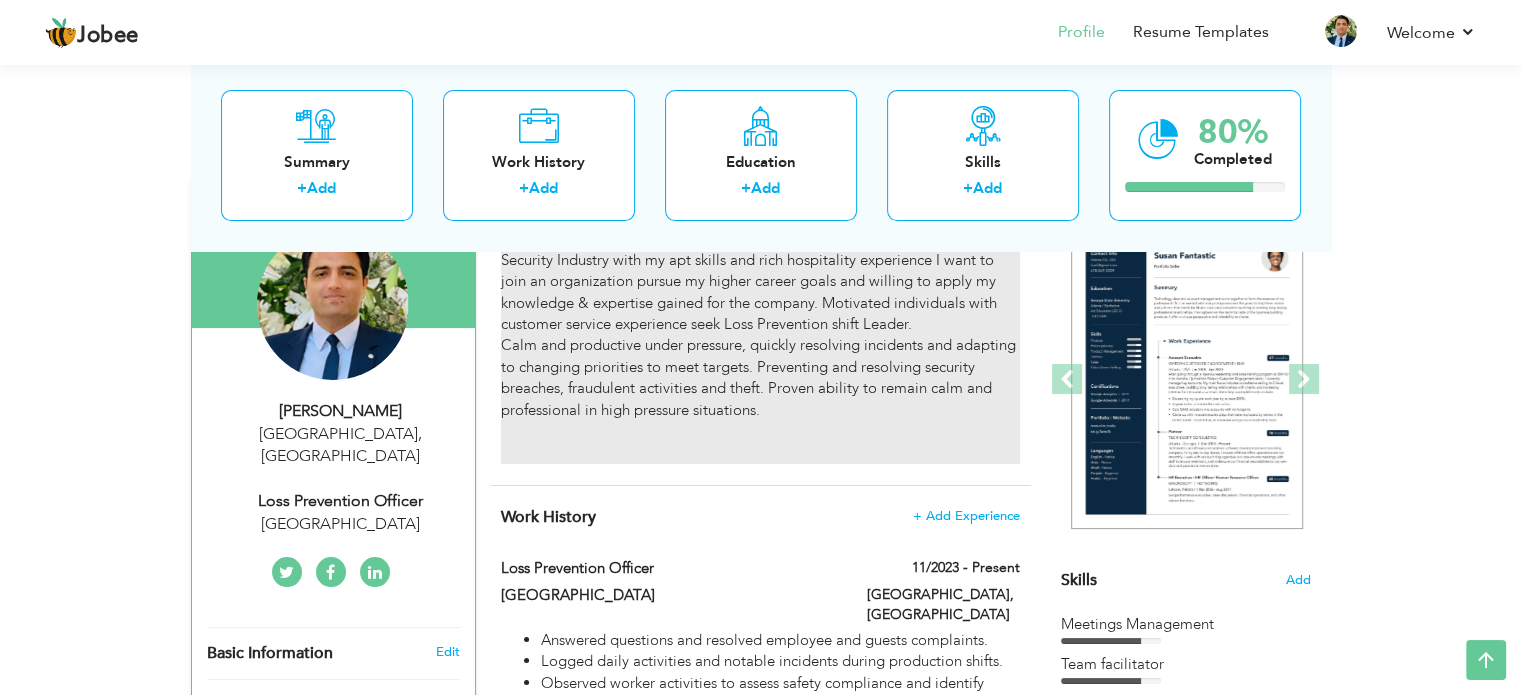 click on "An enthusiastic and motivated candidate with several years of experience Security Industry with my apt skills and rich hospitality experience I want to join an organization pursue my higher career goals and willing to apply my knowledge & expertise gained for the company. Motivated individuals with customer service experience seek Loss Prevention shift Leader.
Calm and productive under pressure, quickly resolving incidents and adapting to changing priorities to meet targets. Preventing and resolving security breaches, fraudulent activities and theft. Proven ability to remain calm and professional in high pressure situations." at bounding box center [760, 346] 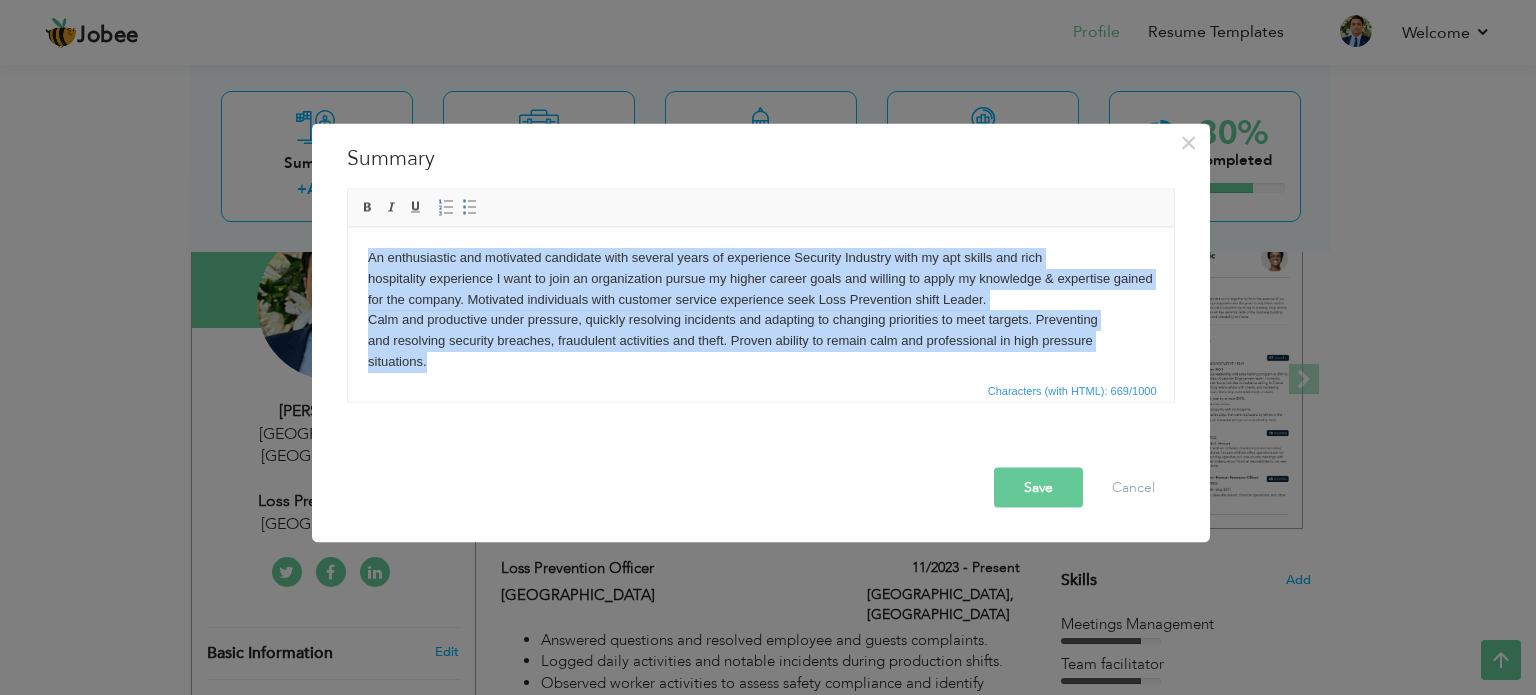 drag, startPoint x: 420, startPoint y: 350, endPoint x: 323, endPoint y: 236, distance: 149.683 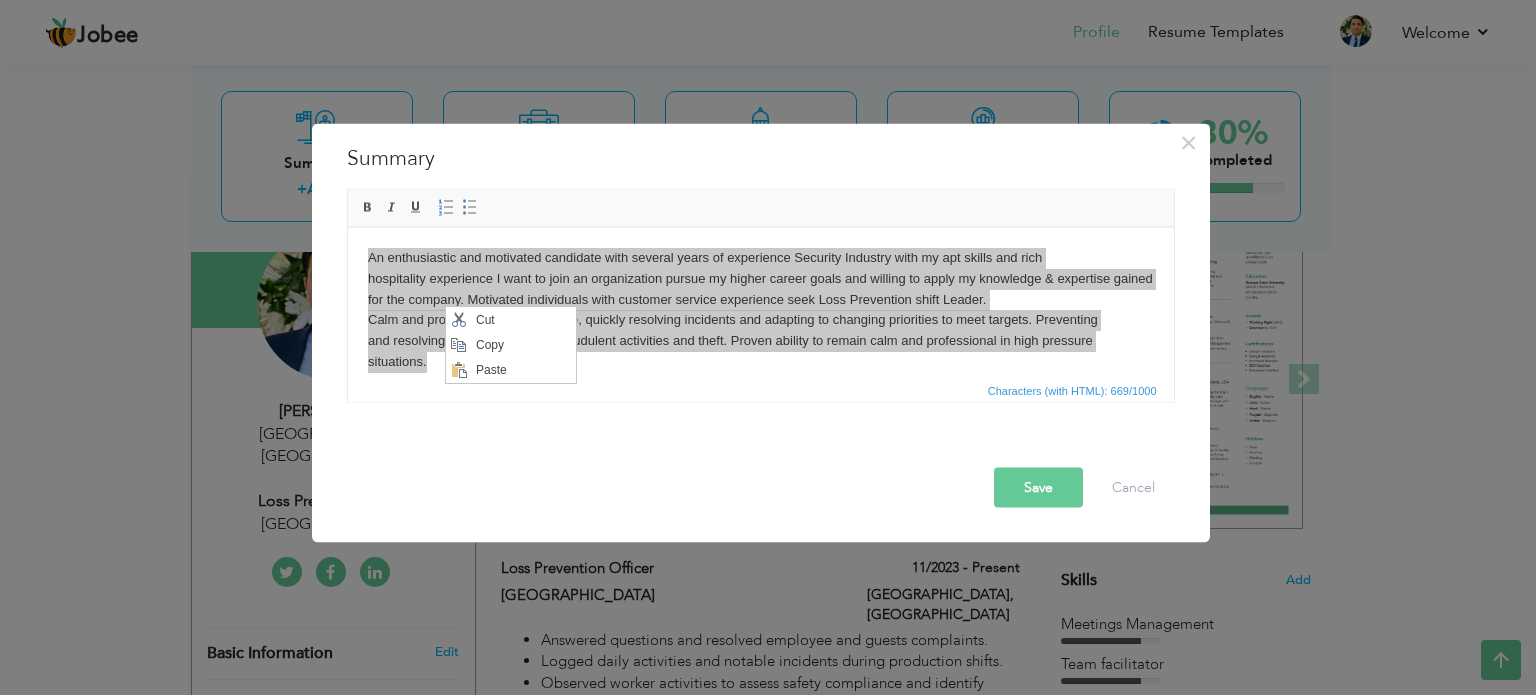 scroll, scrollTop: 0, scrollLeft: 0, axis: both 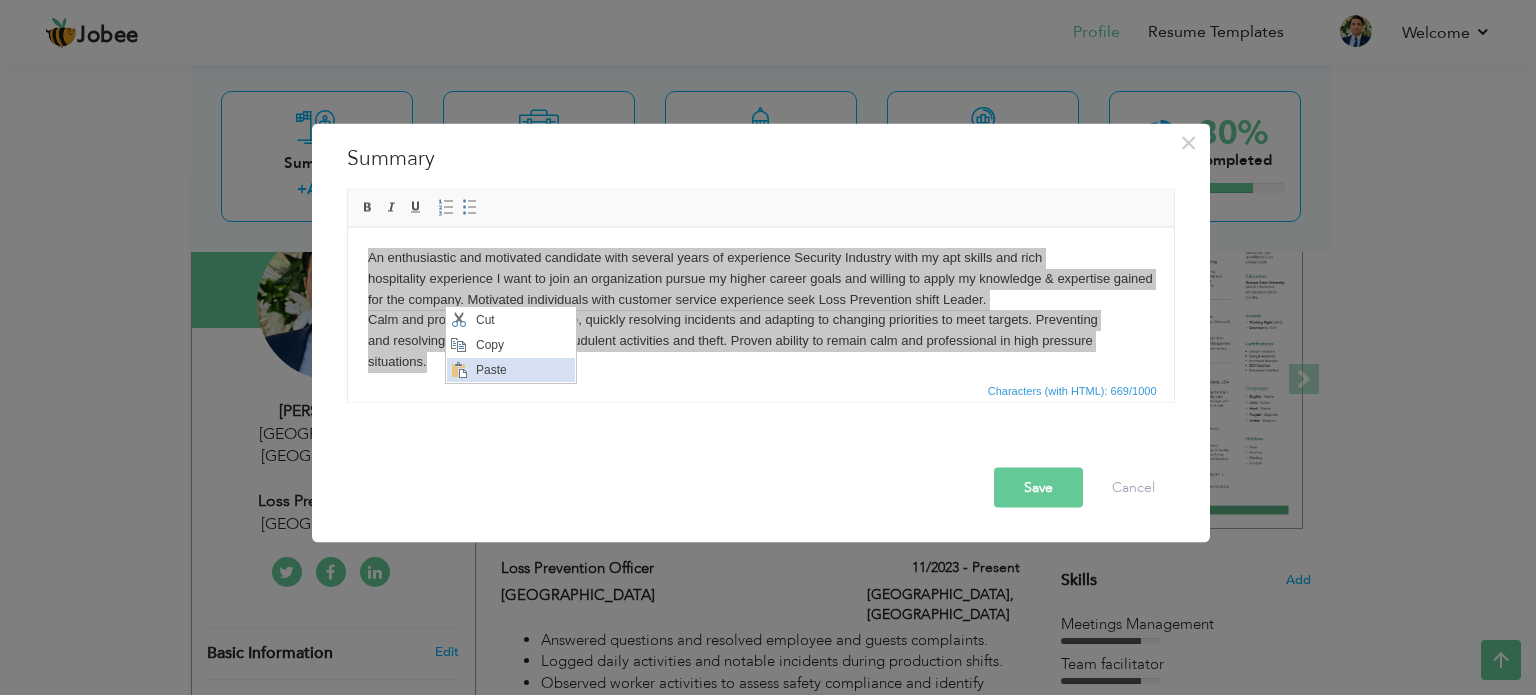 click on "Paste" at bounding box center (523, 369) 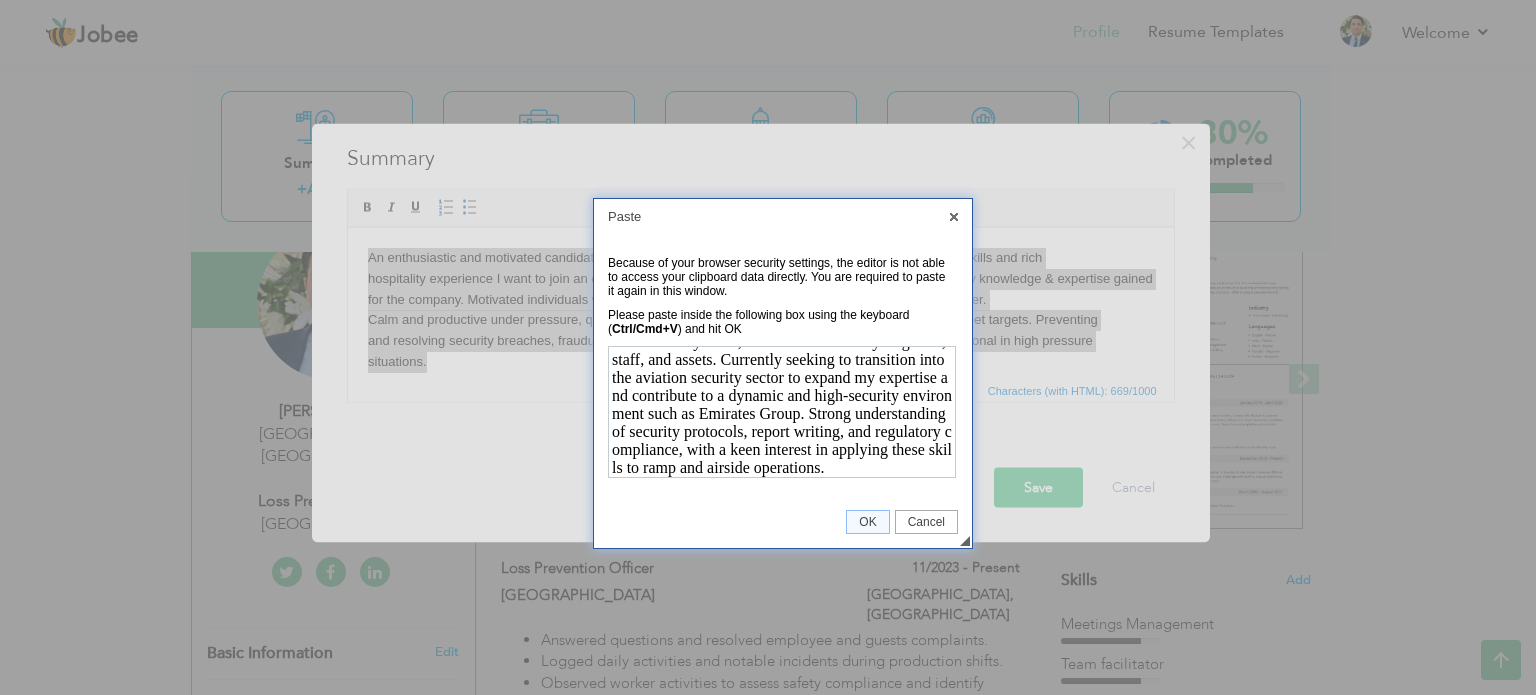 scroll, scrollTop: 0, scrollLeft: 0, axis: both 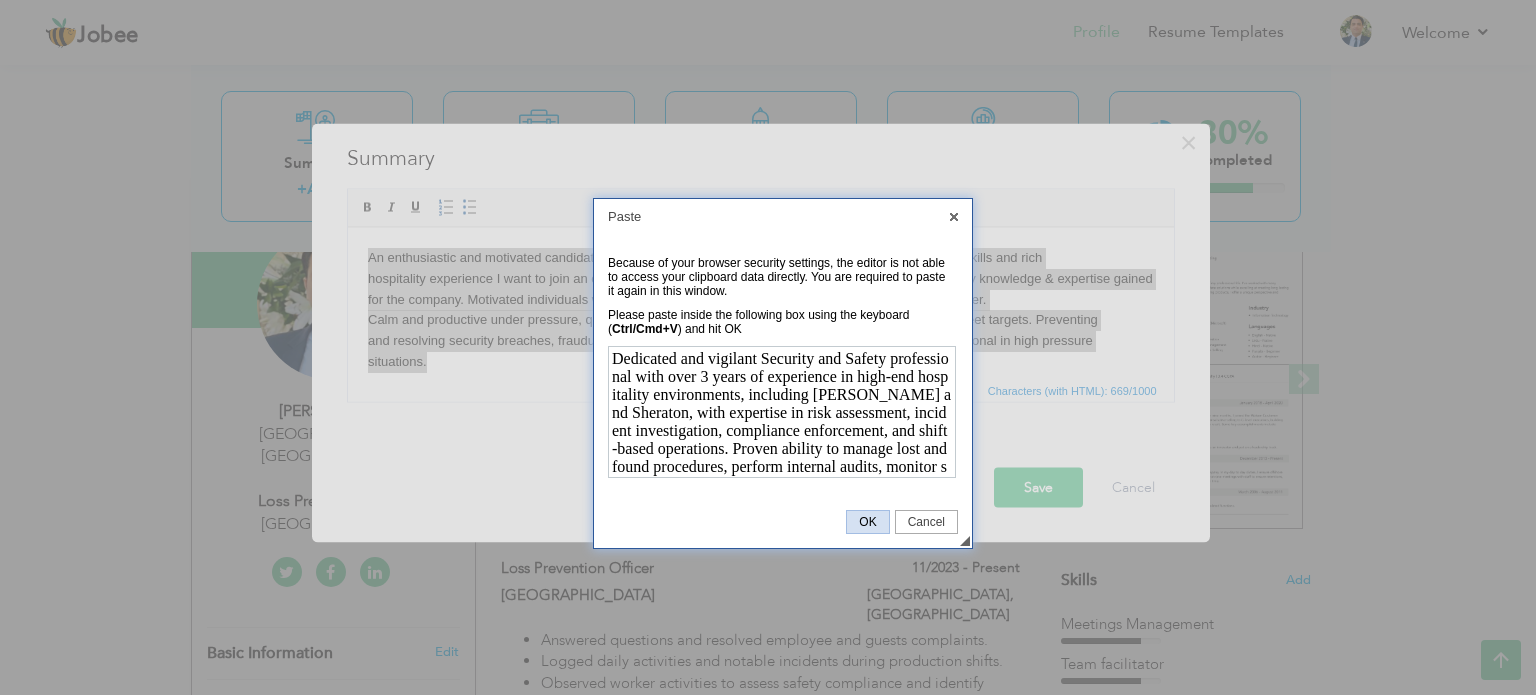 click on "OK" at bounding box center [867, 522] 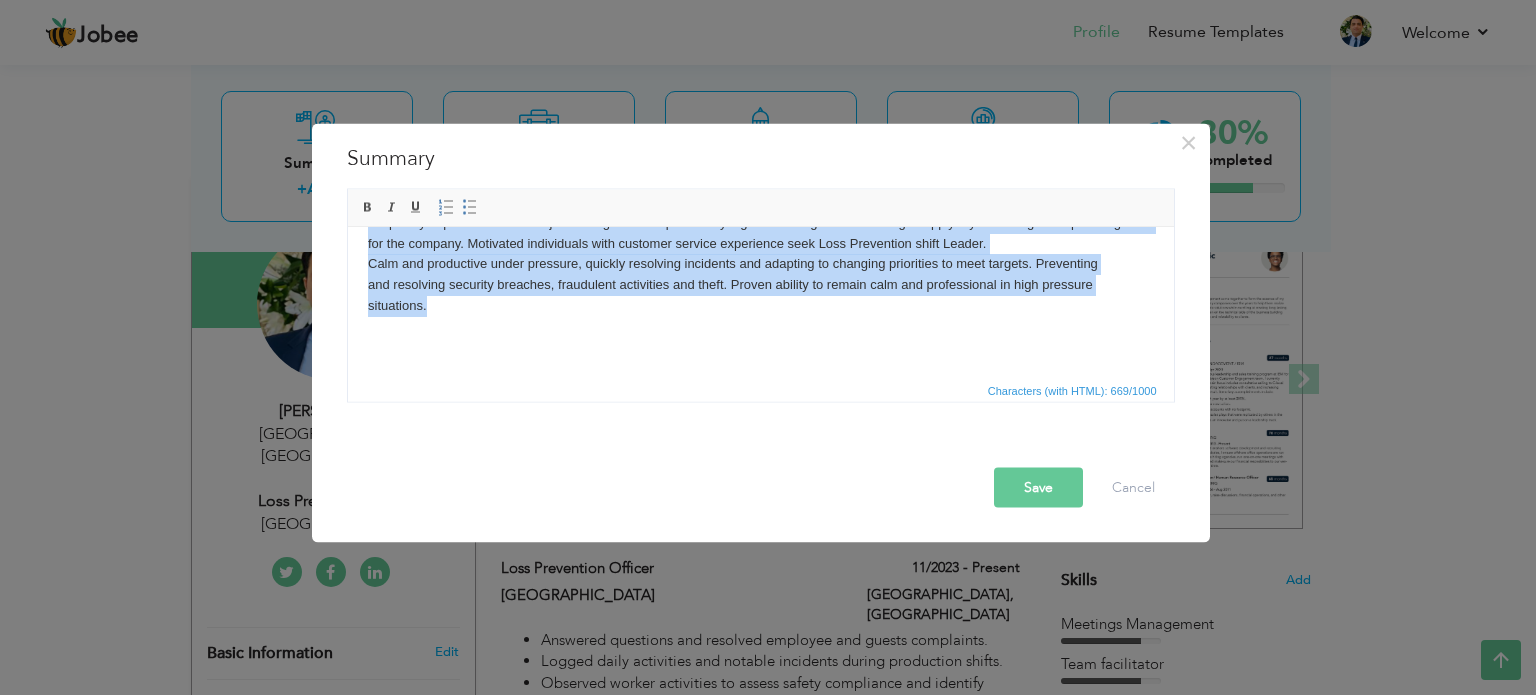 scroll, scrollTop: 0, scrollLeft: 0, axis: both 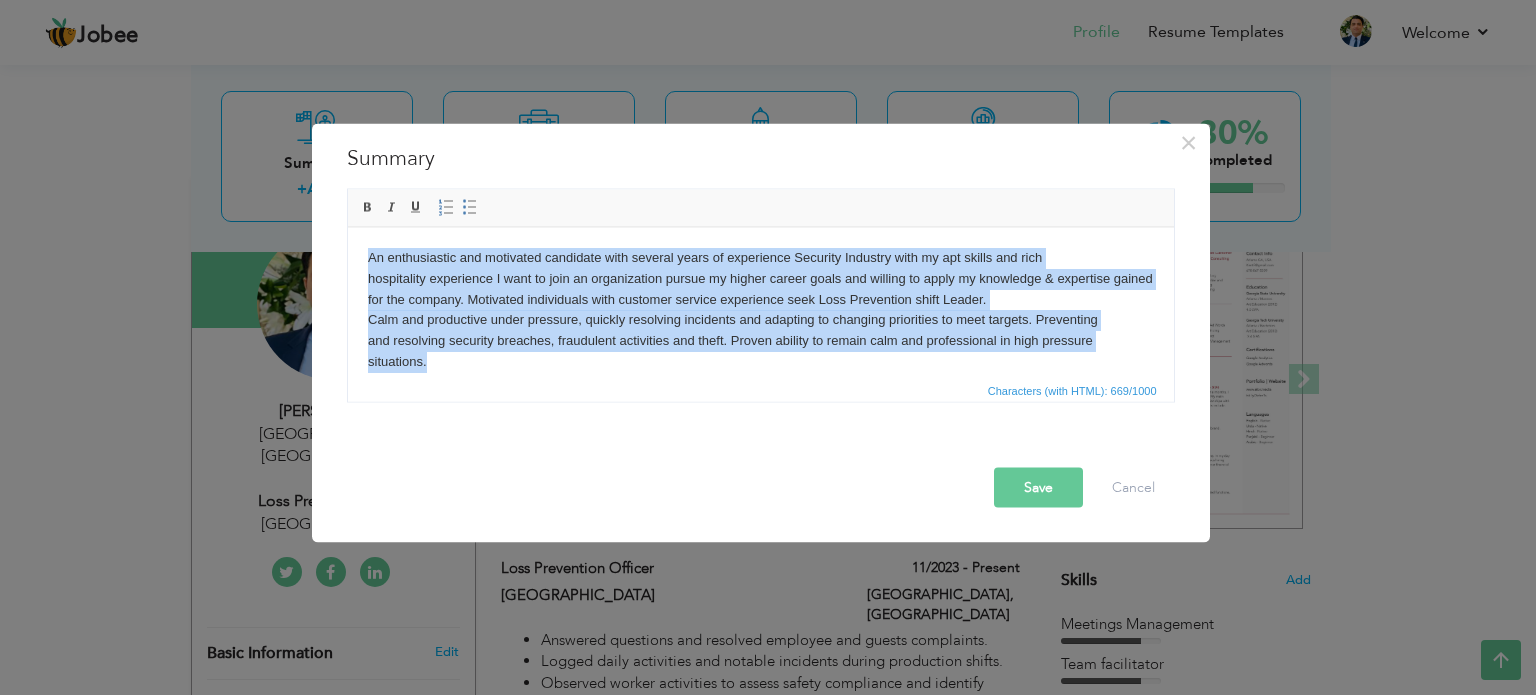click on "An enthusiastic and motivated candidate with several years of experience Security Industry with my apt skills and rich hospitality experience I want to join an organization pursue my higher career goals and willing to apply my knowledge & expertise gained for the company. Motivated individuals with customer service experience seek Loss Prevention shift Leader. Calm and productive under pressure, quickly resolving incidents and adapting to changing priorities to meet targets. Preventing and resolving security breaches, fraudulent activities and theft. Proven ability to remain calm and professional in high pressure situations." at bounding box center [760, 330] 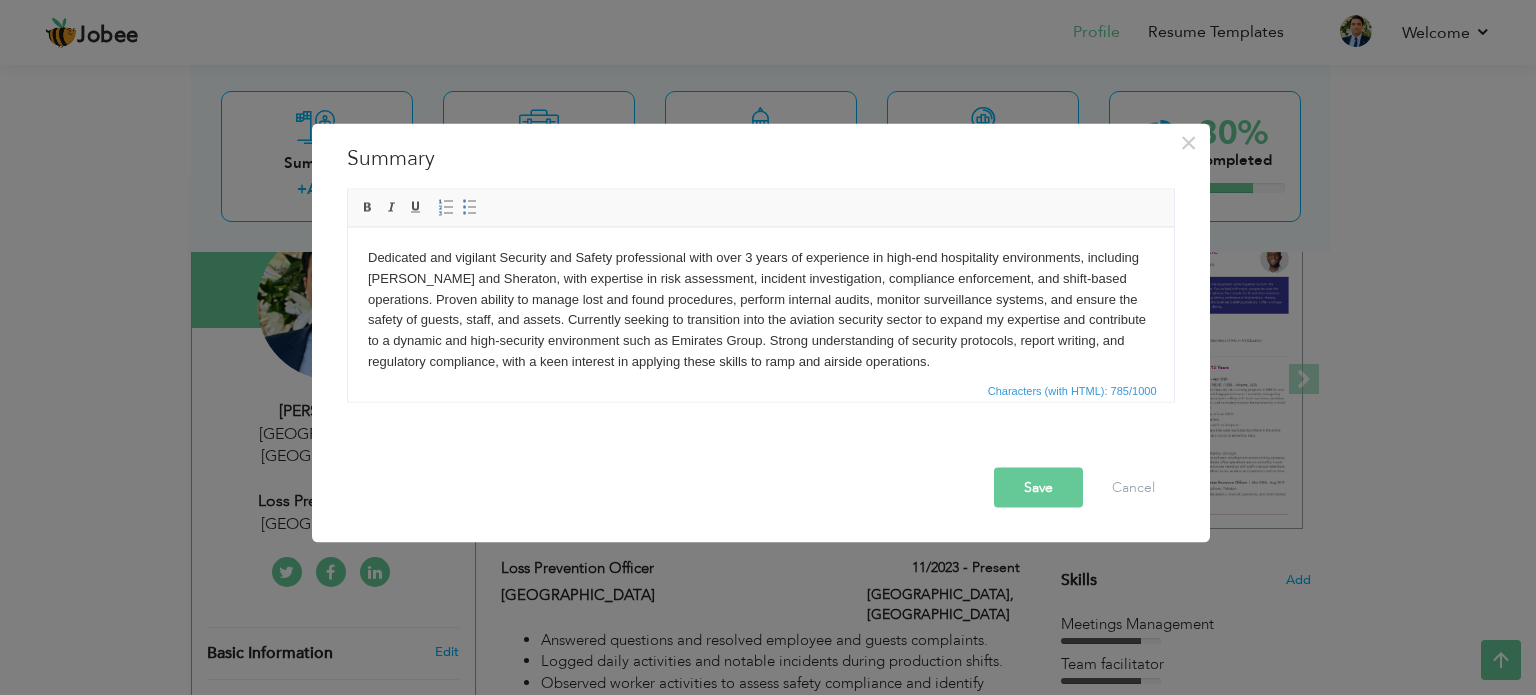 click on "Dedicated and vigilant Security and Safety professional with over 3 years of experience in high-end hospitality environments, including JW Marriott and Sheraton, with expertise in risk assessment, incident investigation, compliance enforcement, and shift-based operations. Proven ability to manage lost and found procedures, perform internal audits, monitor surveillance systems, and ensure the safety of guests, staff, and assets. Currently seeking to transition into the aviation security sector to expand my expertise and contribute to a dynamic and high-security environment such as Emirates Group. Strong understanding of security protocols, report writing, and regulatory compliance, with a keen interest in applying these skills to ramp and airside operations." at bounding box center [760, 330] 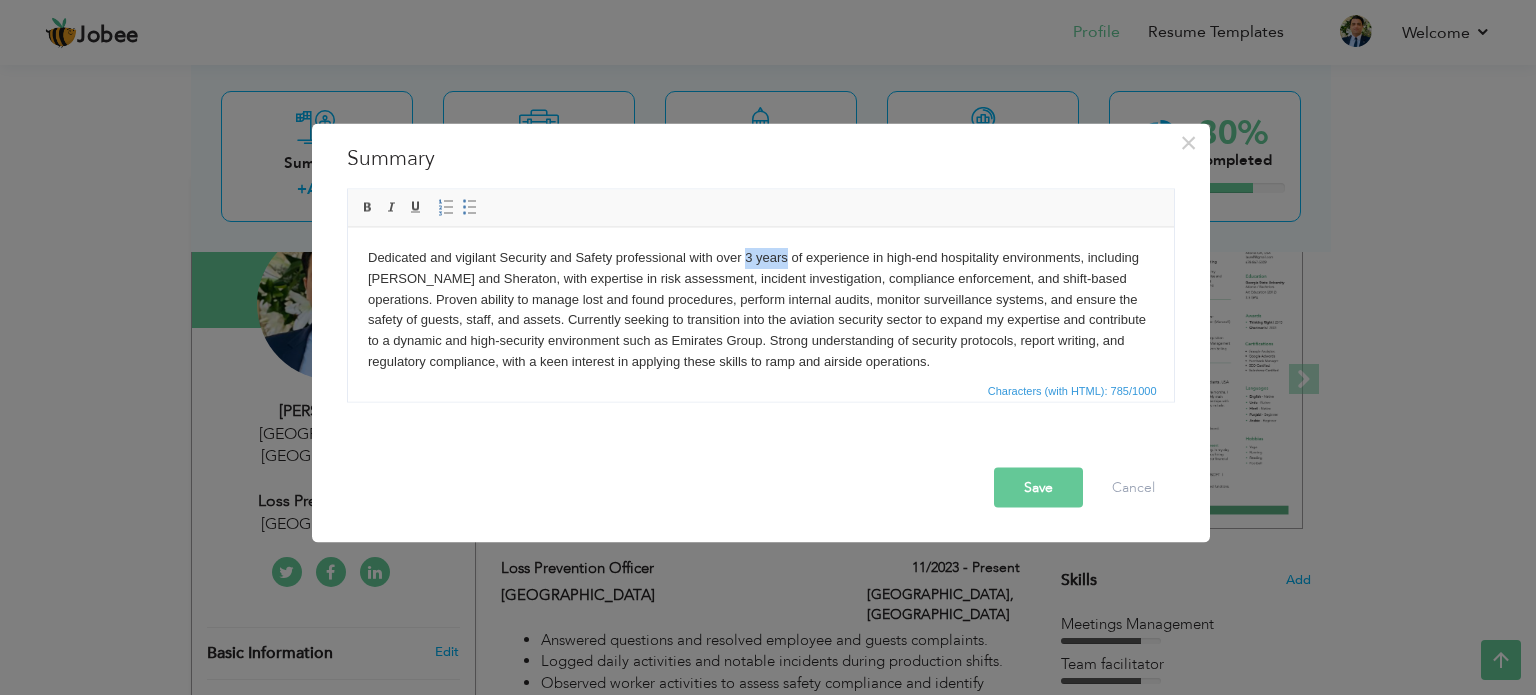 drag, startPoint x: 744, startPoint y: 254, endPoint x: 784, endPoint y: 255, distance: 40.012497 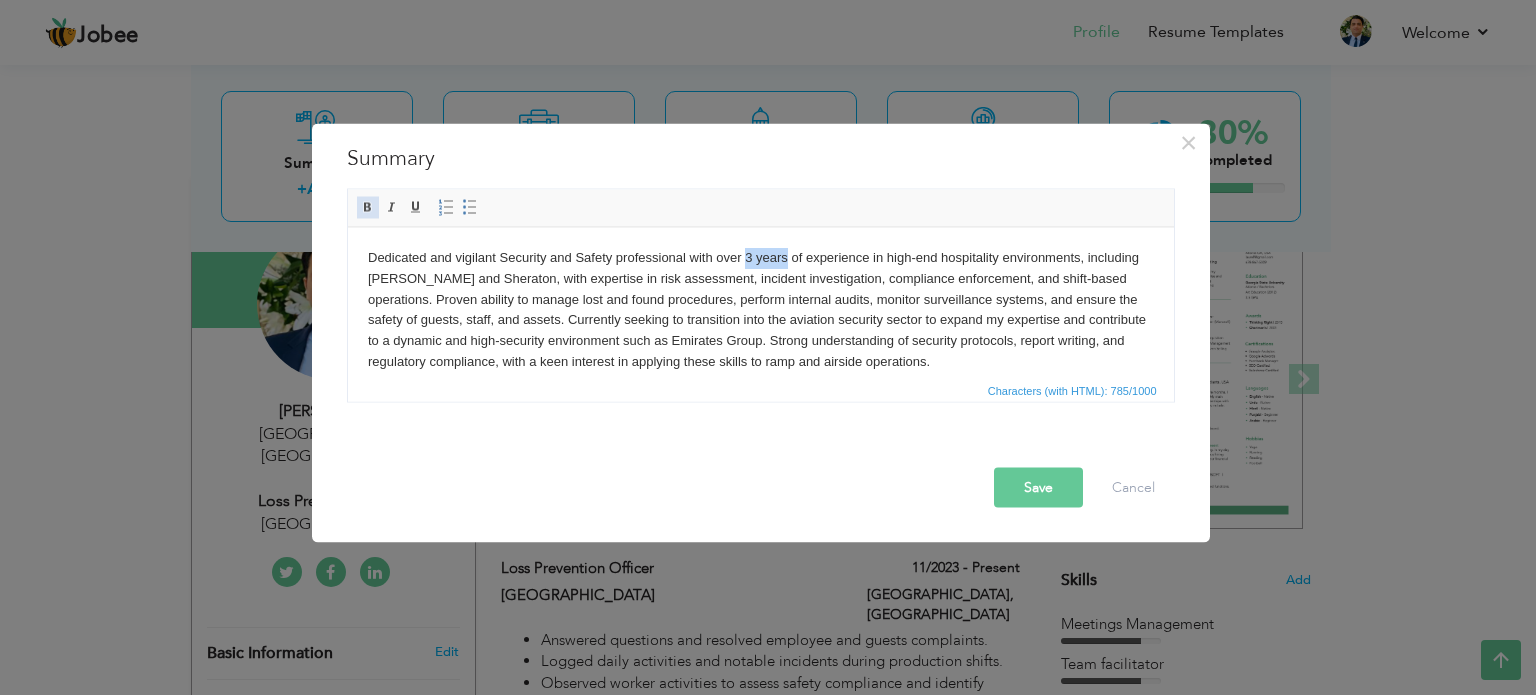 click at bounding box center [368, 207] 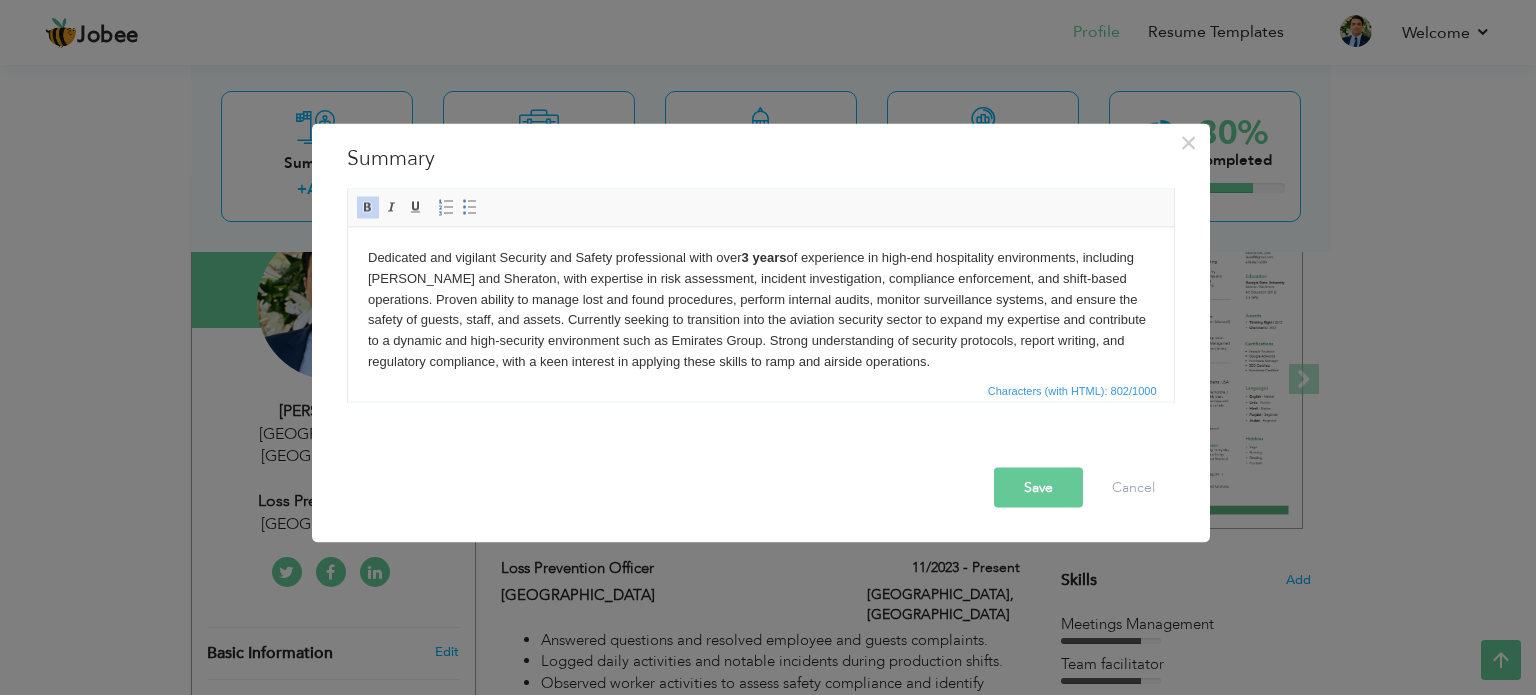click on "Dedicated and vigilant Security and Safety professional with over  3 years  of experience in high-end hospitality environments, including JW Marriott and Sheraton, with expertise in risk assessment, incident investigation, compliance enforcement, and shift-based operations. Proven ability to manage lost and found procedures, perform internal audits, monitor surveillance systems, and ensure the safety of guests, staff, and assets. Currently seeking to transition into the aviation security sector to expand my expertise and contribute to a dynamic and high-security environment such as Emirates Group. Strong understanding of security protocols, report writing, and regulatory compliance, with a keen interest in applying these skills to ramp and airside operations." at bounding box center (760, 330) 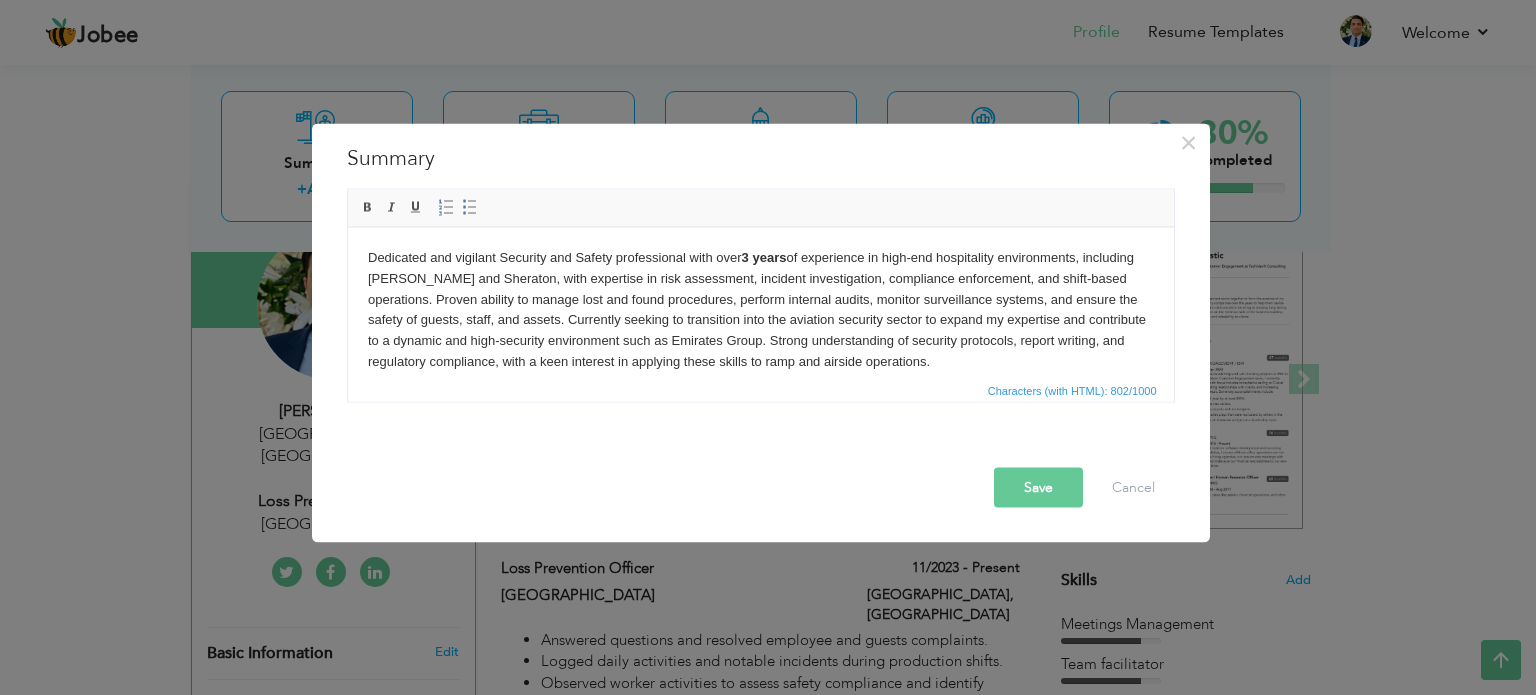 click on "Dedicated and vigilant Security and Safety professional with over  3 years  of experience in high-end hospitality environments, including JW Marriott and Sheraton, with expertise in risk assessment, incident investigation, compliance enforcement, and shift-based operations. Proven ability to manage lost and found procedures, perform internal audits, monitor surveillance systems, and ensure the safety of guests, staff, and assets. Currently seeking to transition into the aviation security sector to expand my expertise and contribute to a dynamic and high-security environment such as Emirates Group. Strong understanding of security protocols, report writing, and regulatory compliance, with a keen interest in applying these skills to ramp and airside operations." at bounding box center [760, 330] 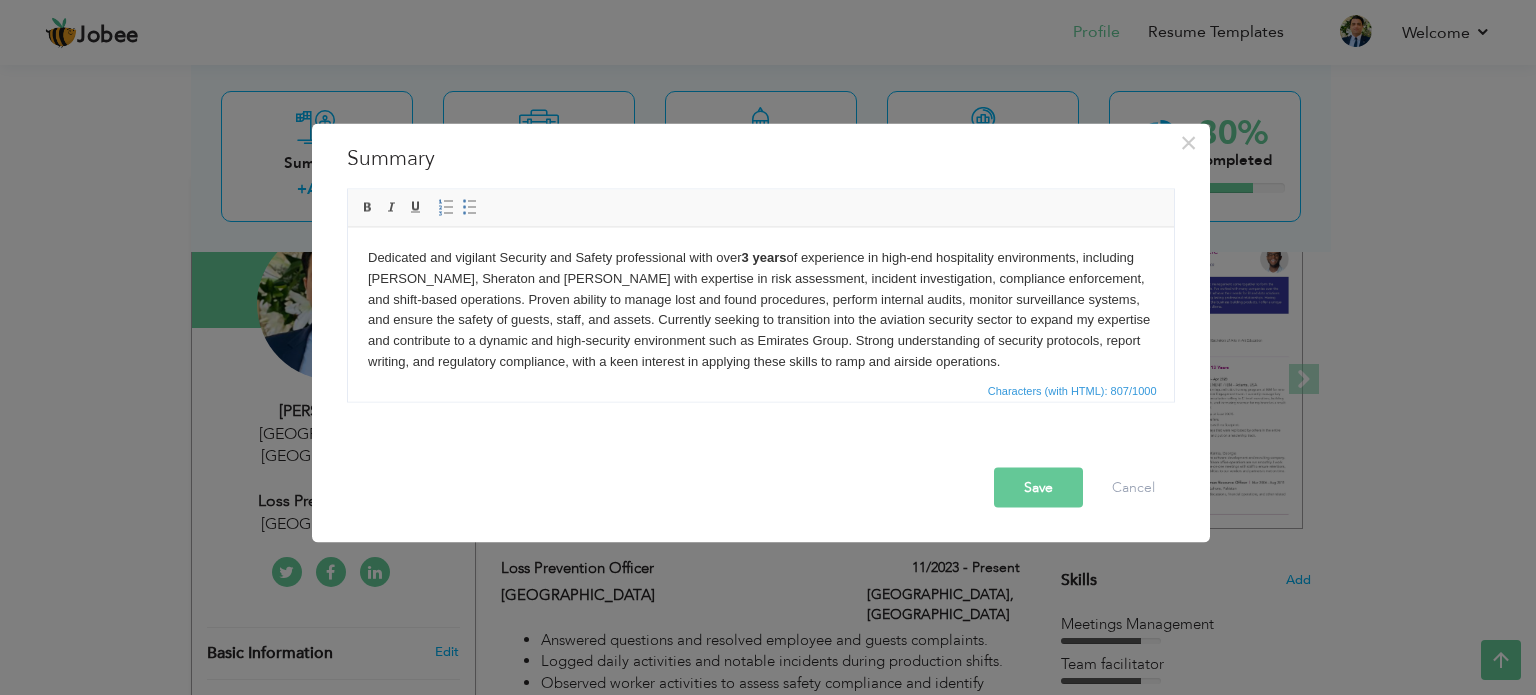 scroll, scrollTop: 56, scrollLeft: 0, axis: vertical 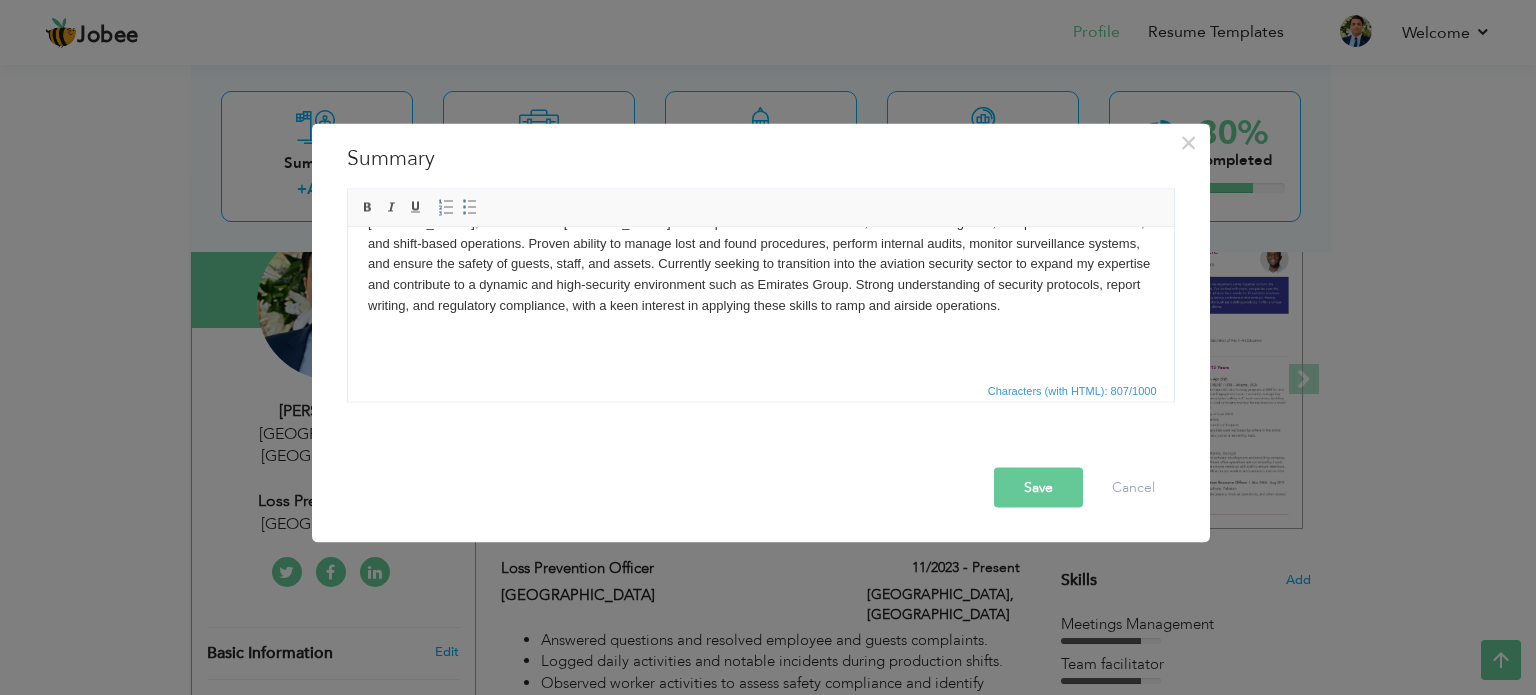 click on "Dedicated and vigilant Security and Safety professional with over  3 years  of experience in high-end hospitality environments, including JW Marriott, Sheraton and Ritz with expertise in risk assessment, incident investigation, compliance enforcement, and shift-based operations. Proven ability to manage lost and found procedures, perform internal audits, monitor surveillance systems, and ensure the safety of guests, staff, and assets. Currently seeking to transition into the aviation security sector to expand my expertise and contribute to a dynamic and high-security environment such as Emirates Group. Strong understanding of security protocols, report writing, and regulatory compliance, with a keen interest in applying these skills to ramp and airside operations." at bounding box center [760, 274] 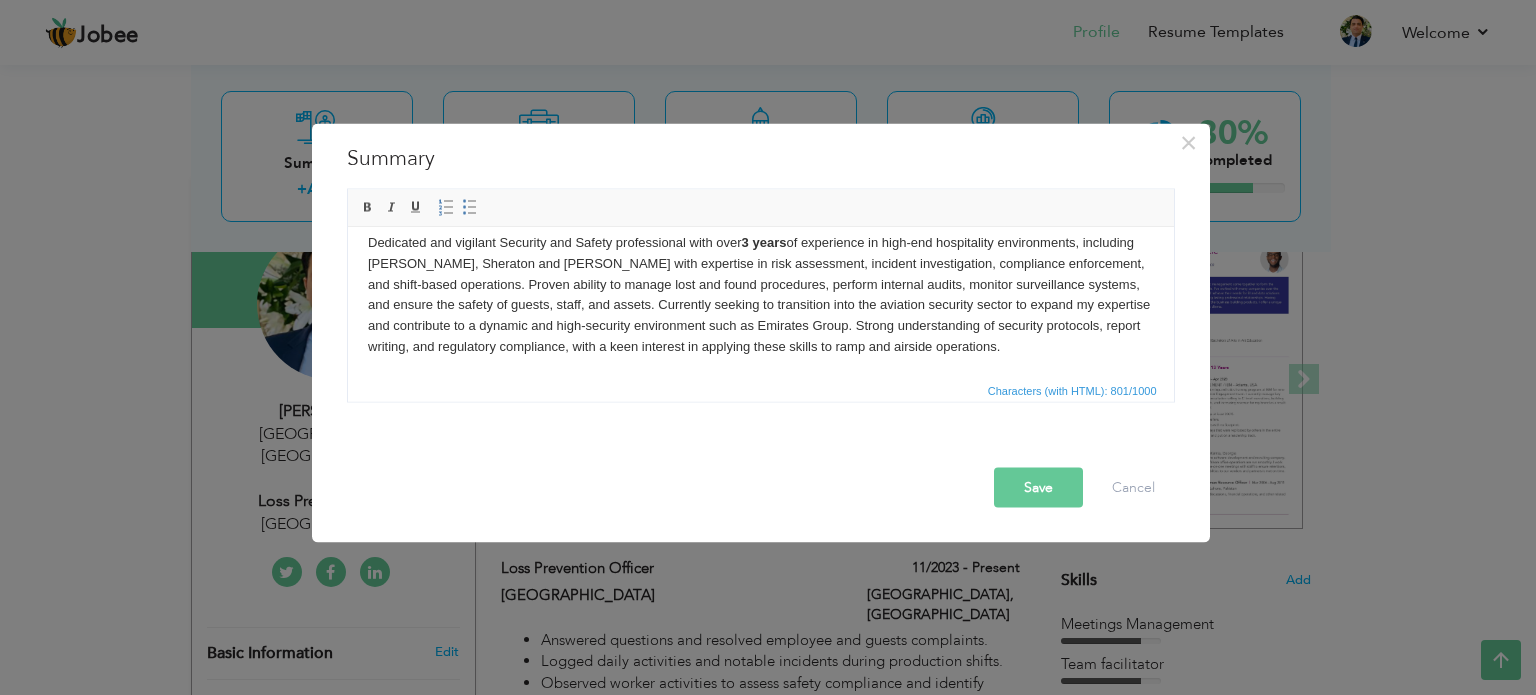 scroll, scrollTop: 14, scrollLeft: 0, axis: vertical 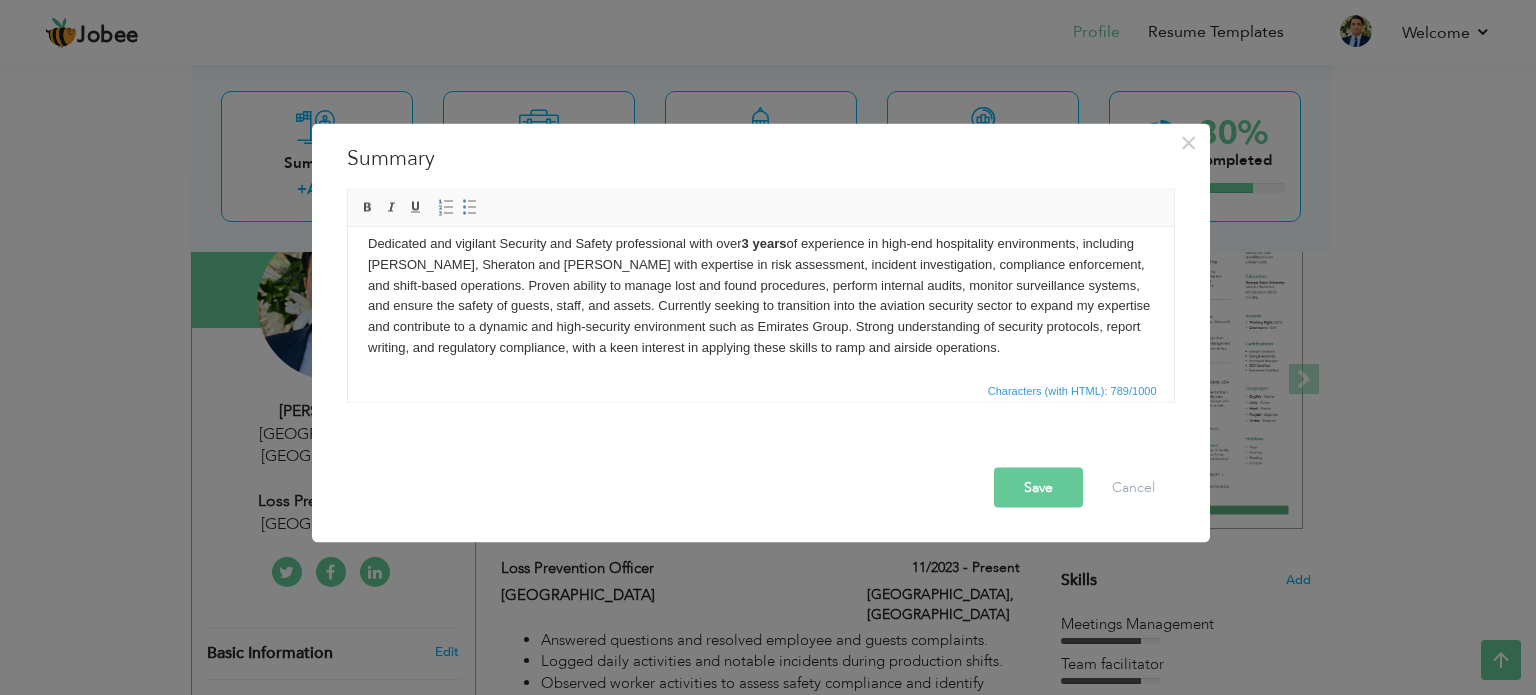 click on "Characters (with HTML): 789/1000" at bounding box center [761, 389] 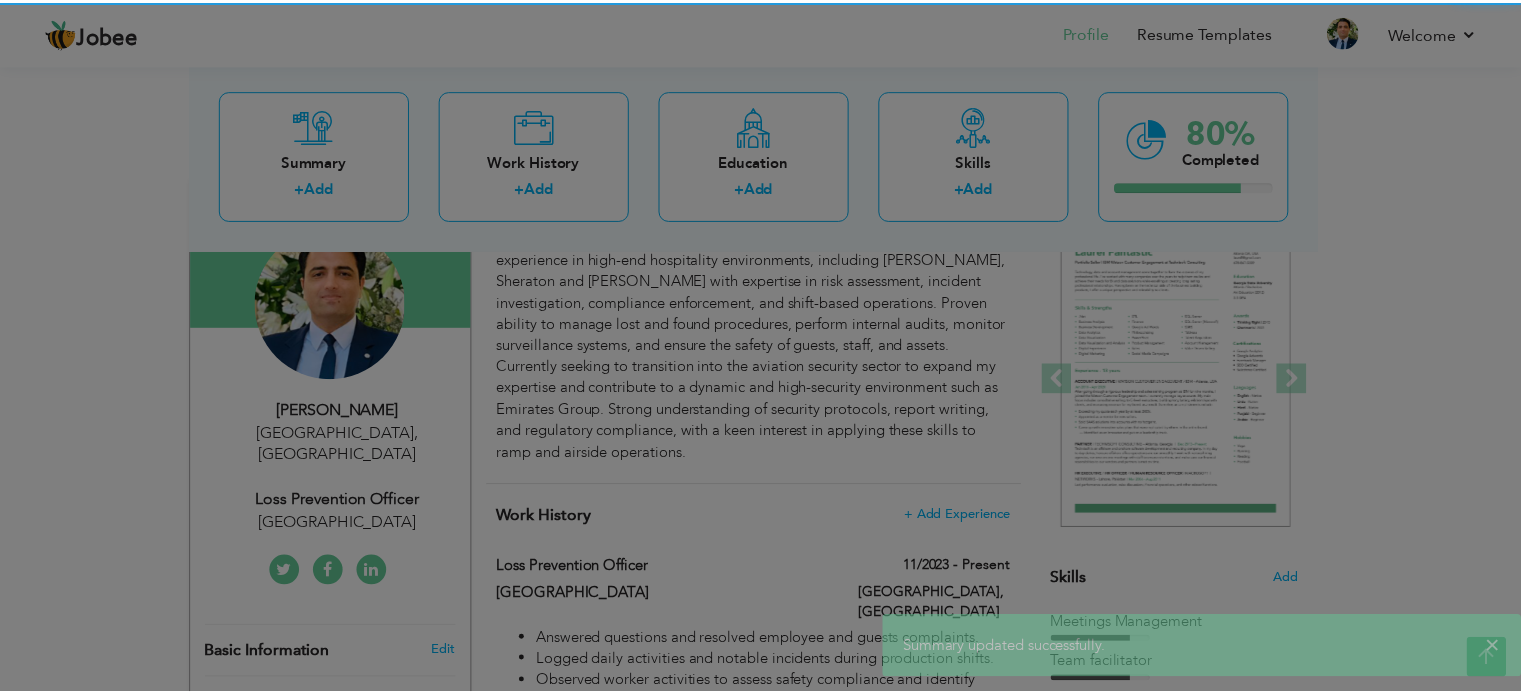 scroll, scrollTop: 0, scrollLeft: 0, axis: both 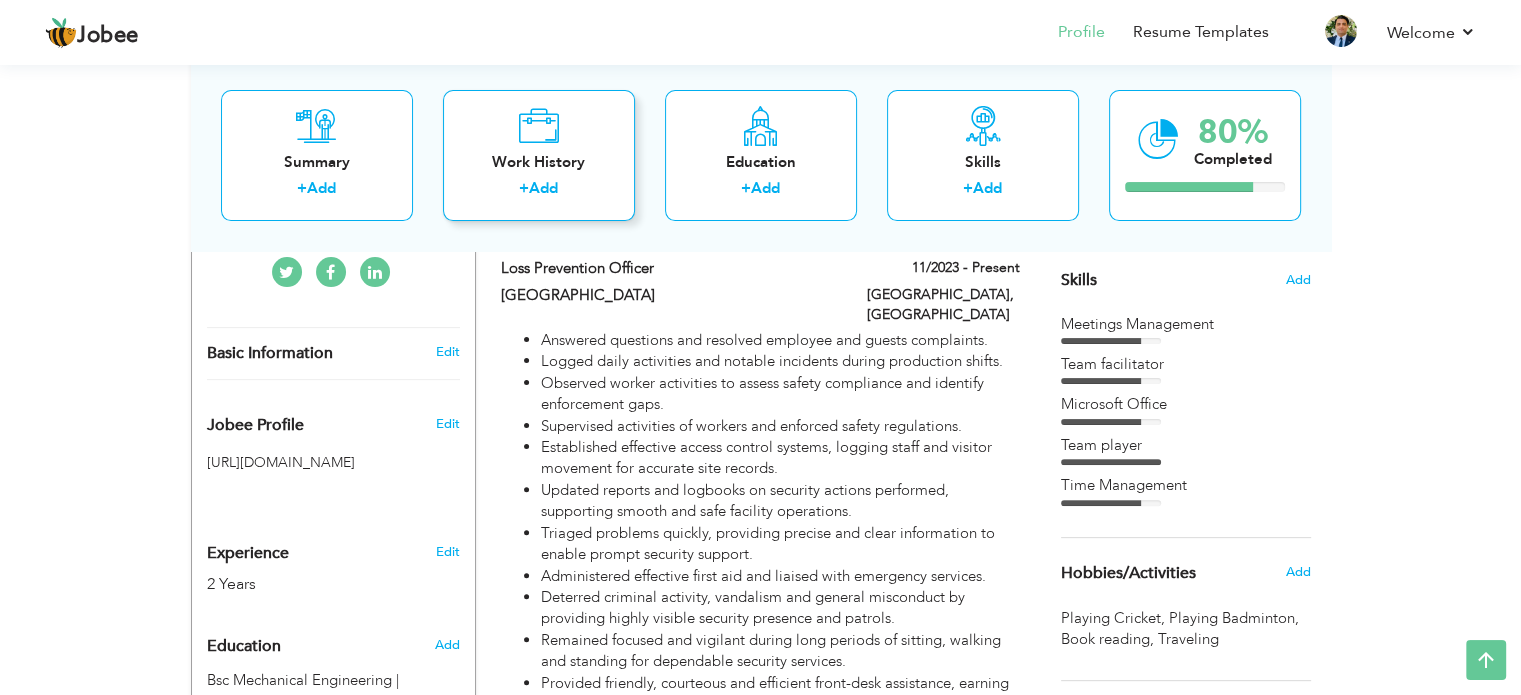 click on "+  Add" at bounding box center (539, 192) 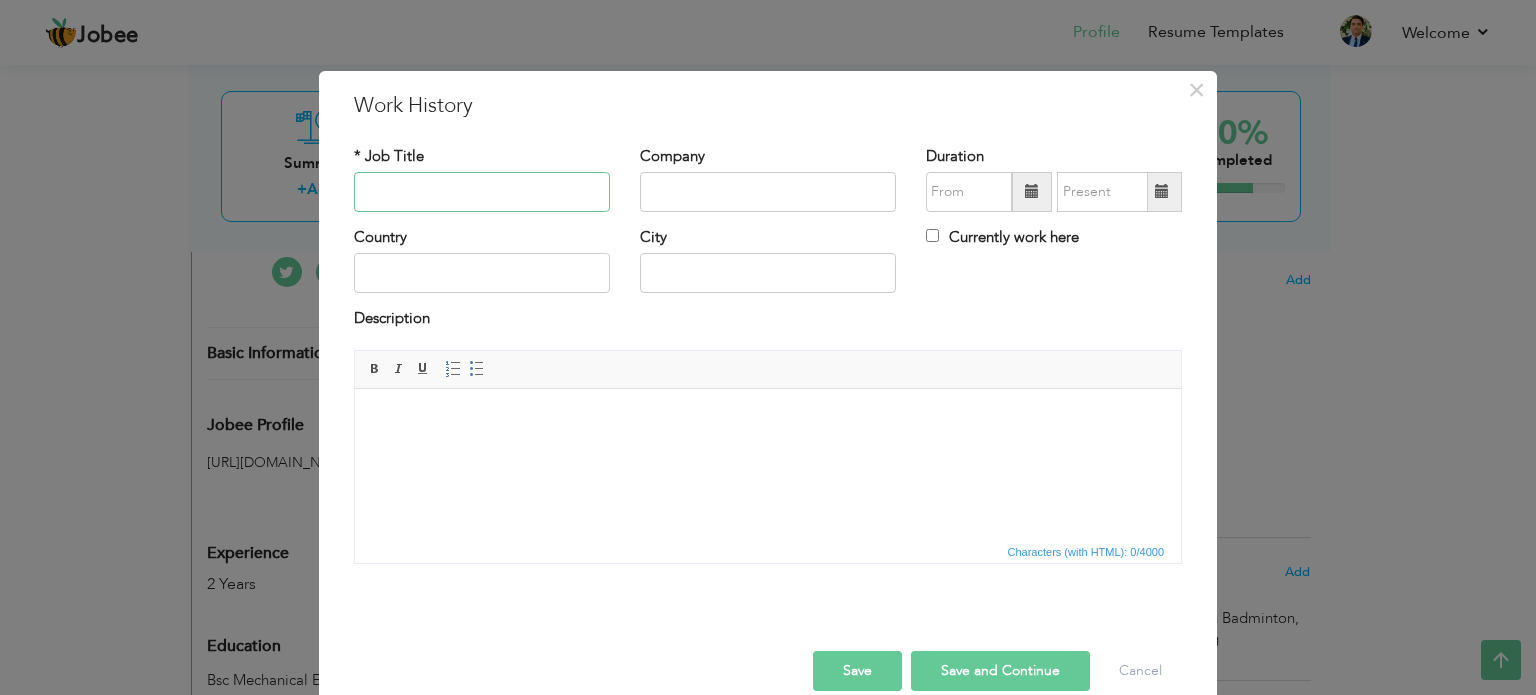 click at bounding box center (482, 192) 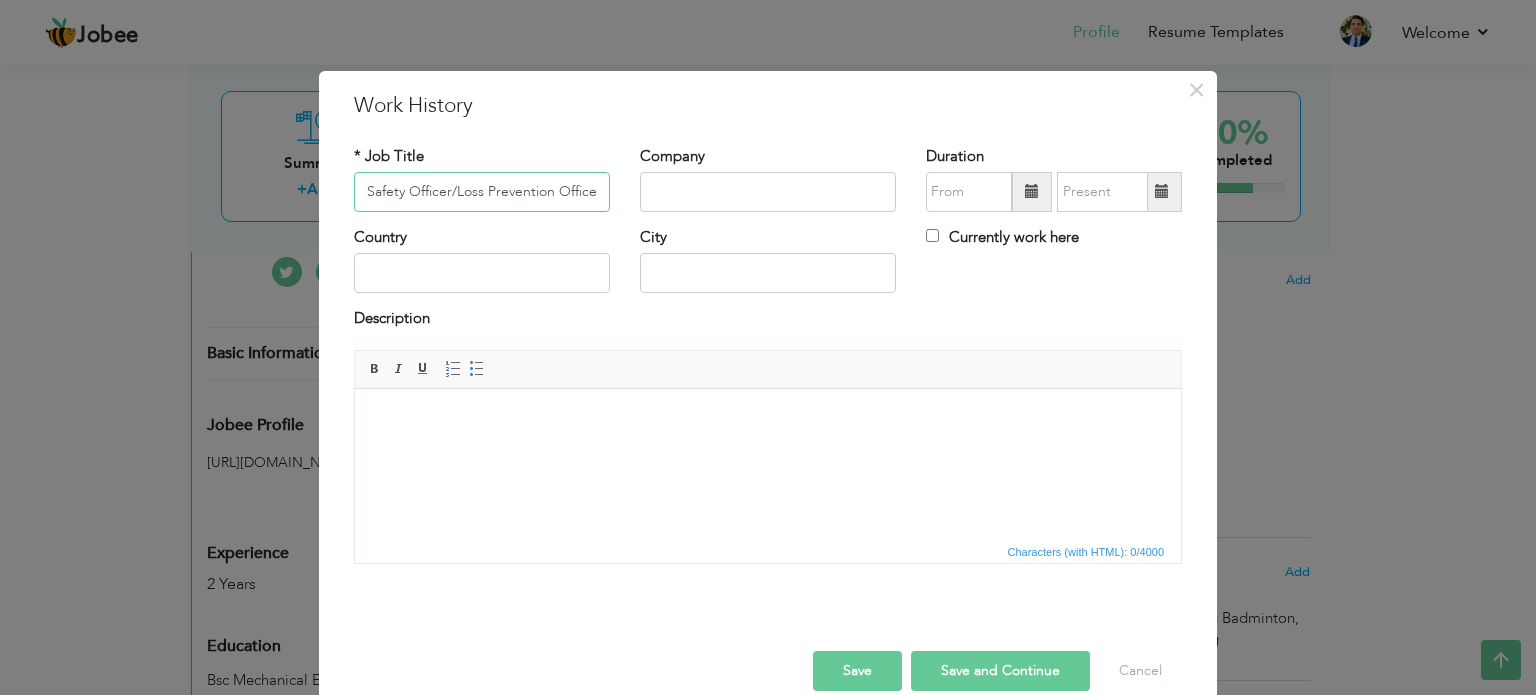 scroll, scrollTop: 0, scrollLeft: 1, axis: horizontal 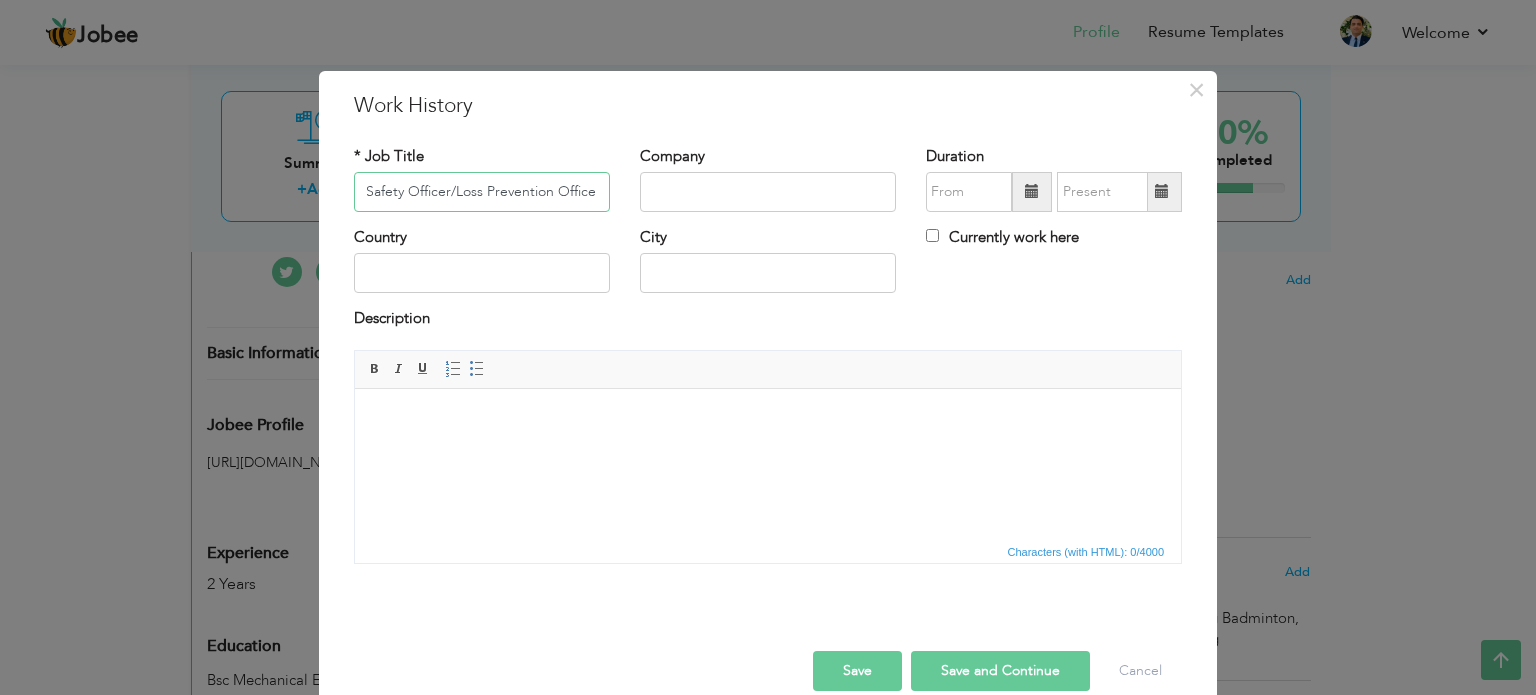 type on "Safety Officer/Loss Prevention Officer" 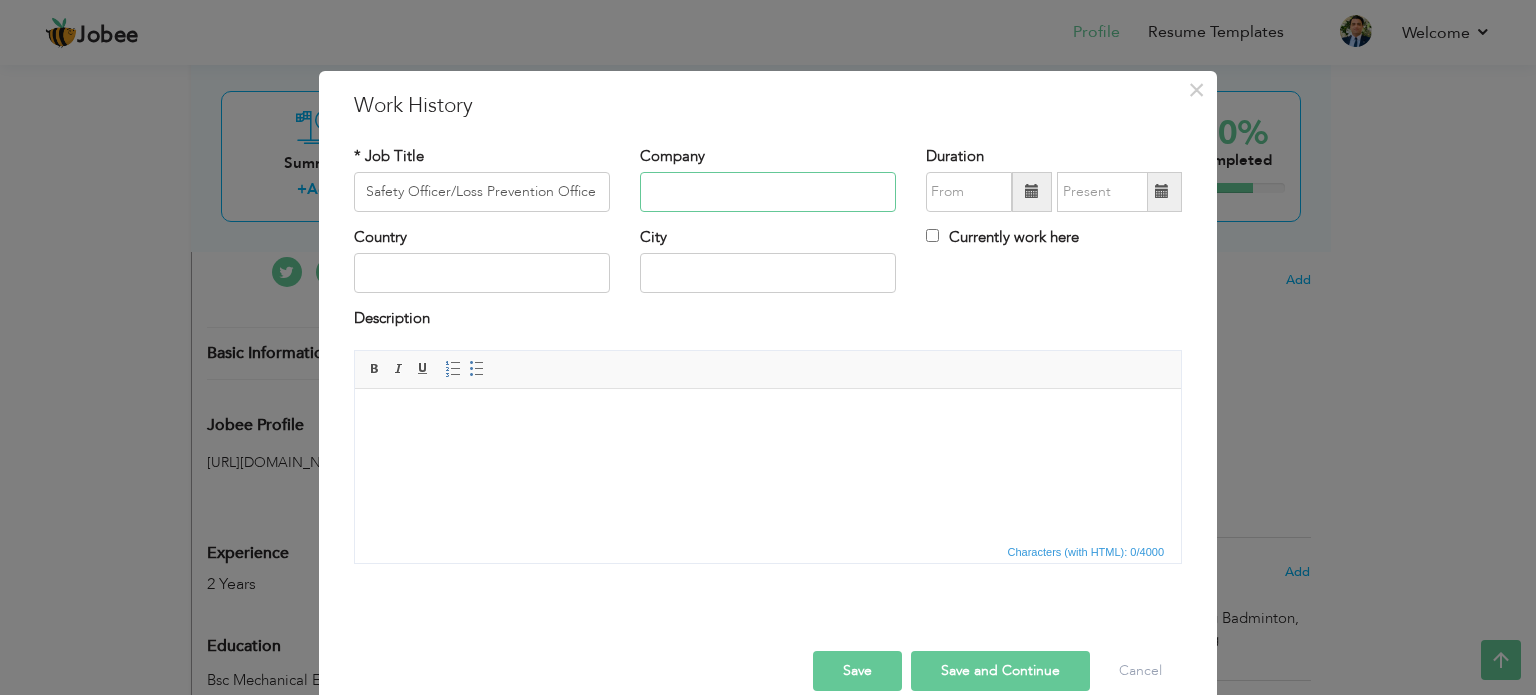 click at bounding box center (768, 192) 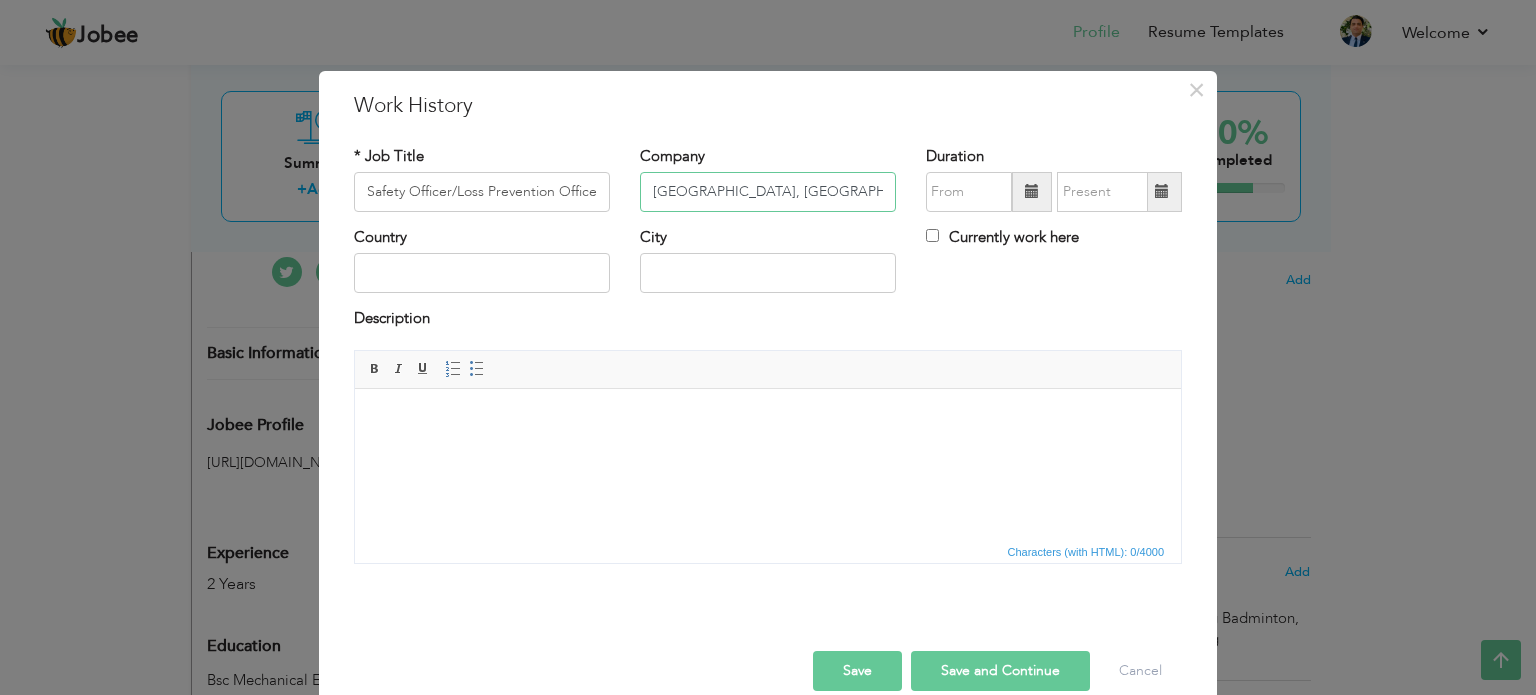 scroll, scrollTop: 0, scrollLeft: 4, axis: horizontal 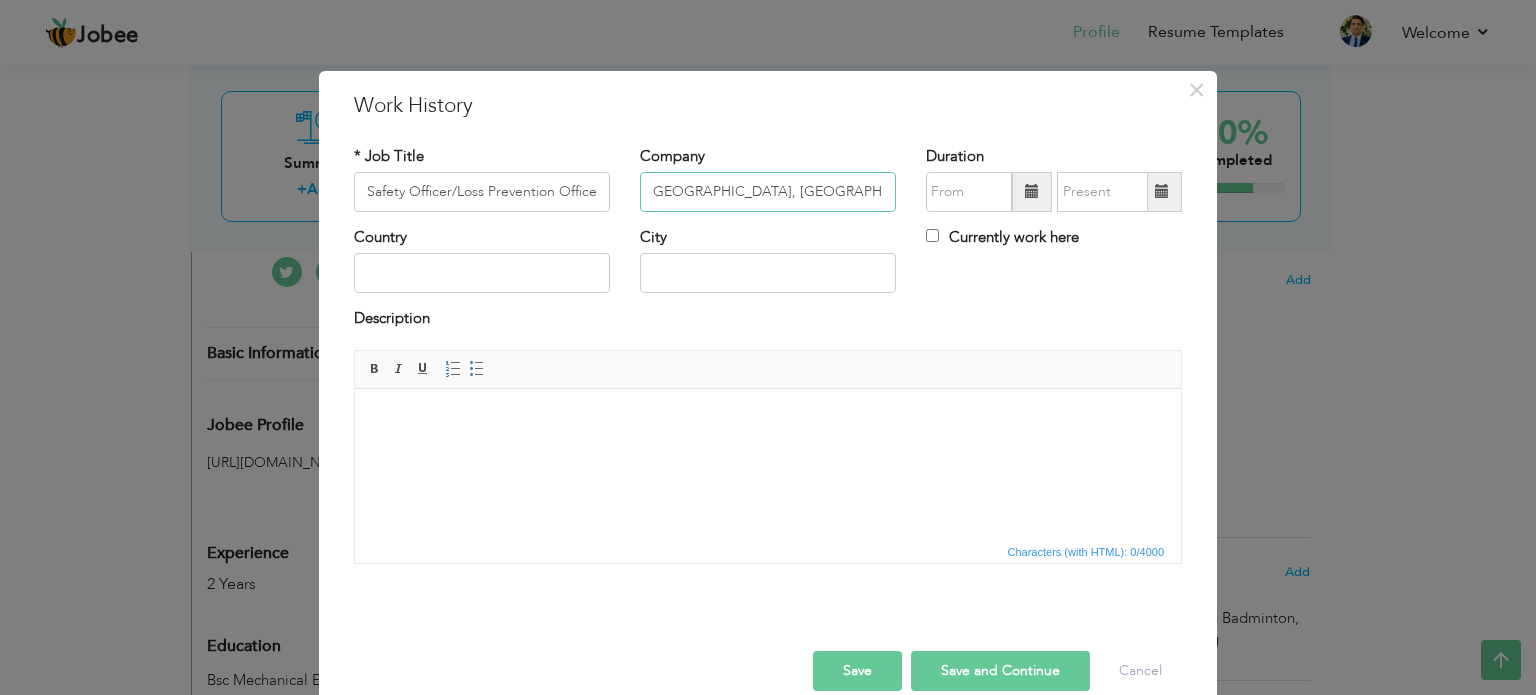 type on "[GEOGRAPHIC_DATA], [GEOGRAPHIC_DATA]" 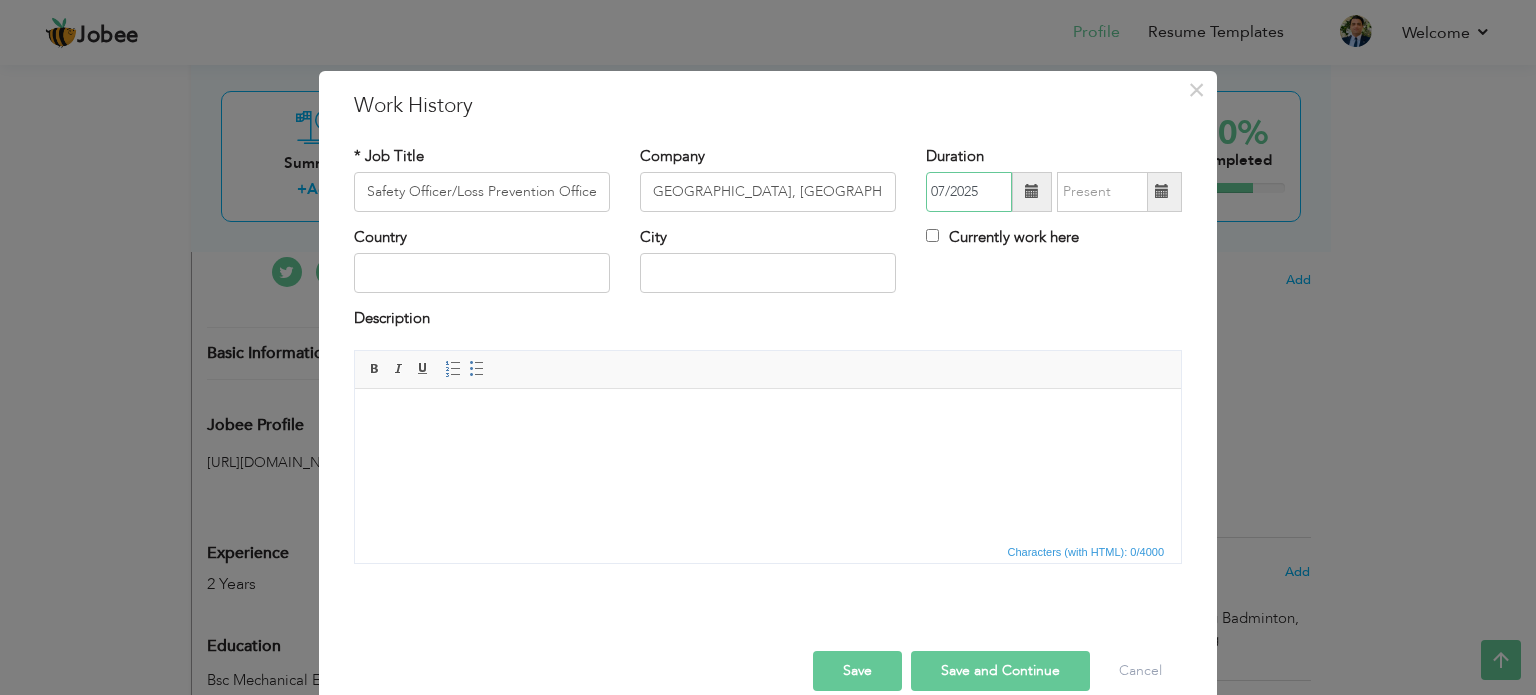 click on "07/2025" at bounding box center [969, 192] 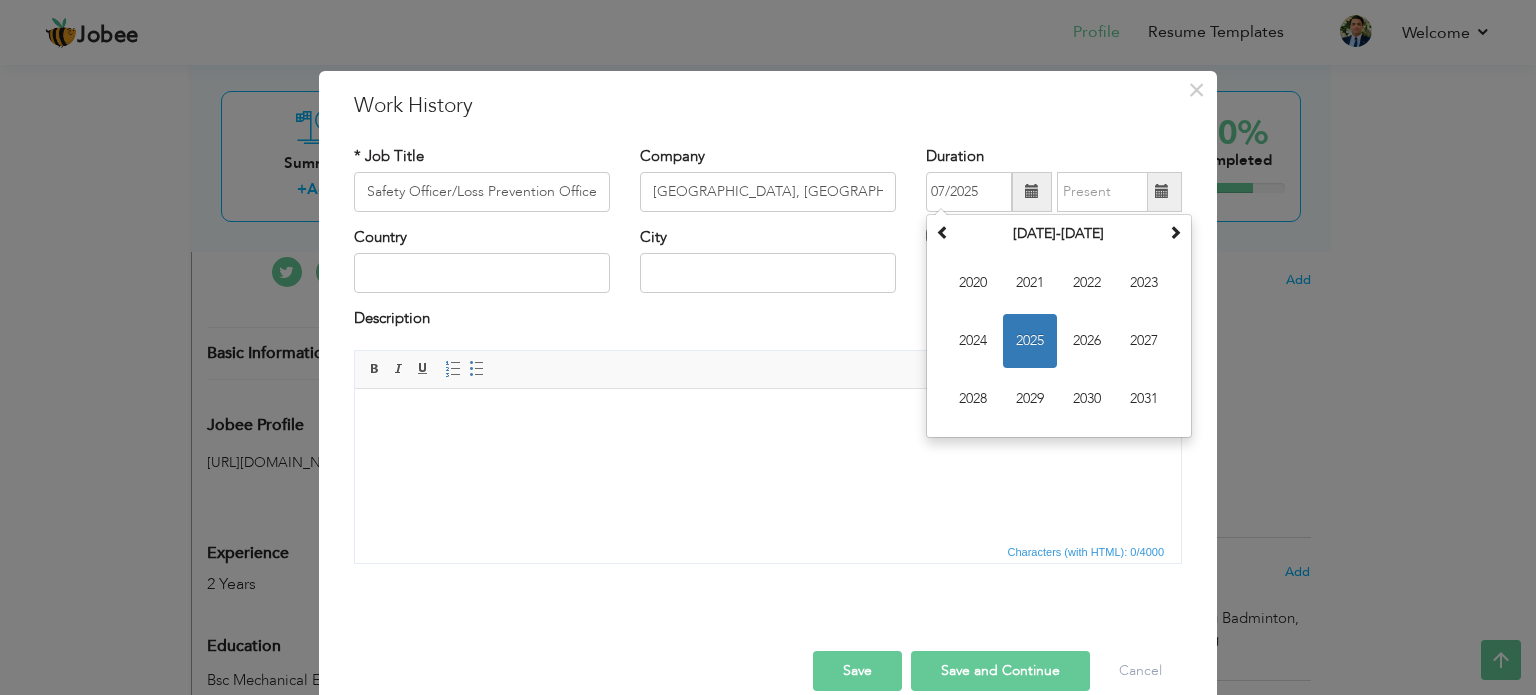 click at bounding box center [1032, 191] 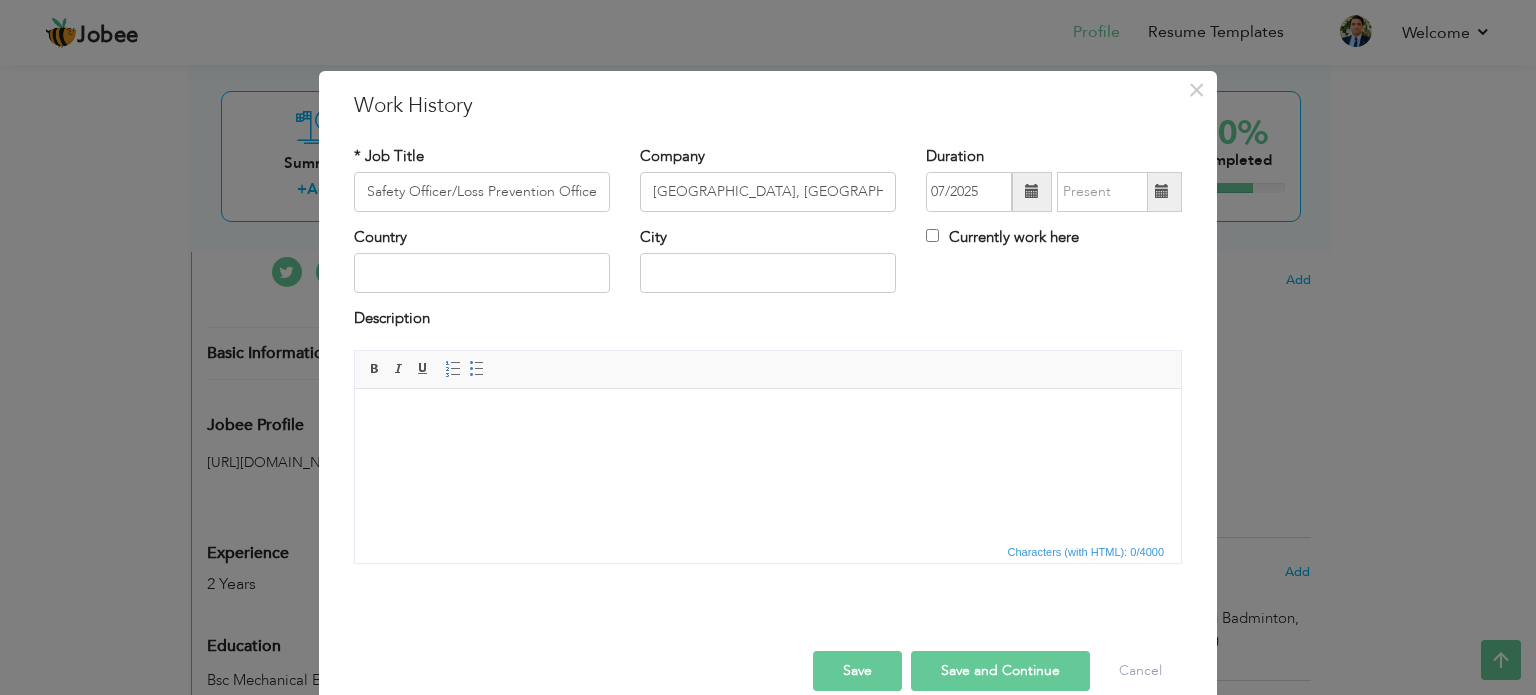click at bounding box center (1032, 191) 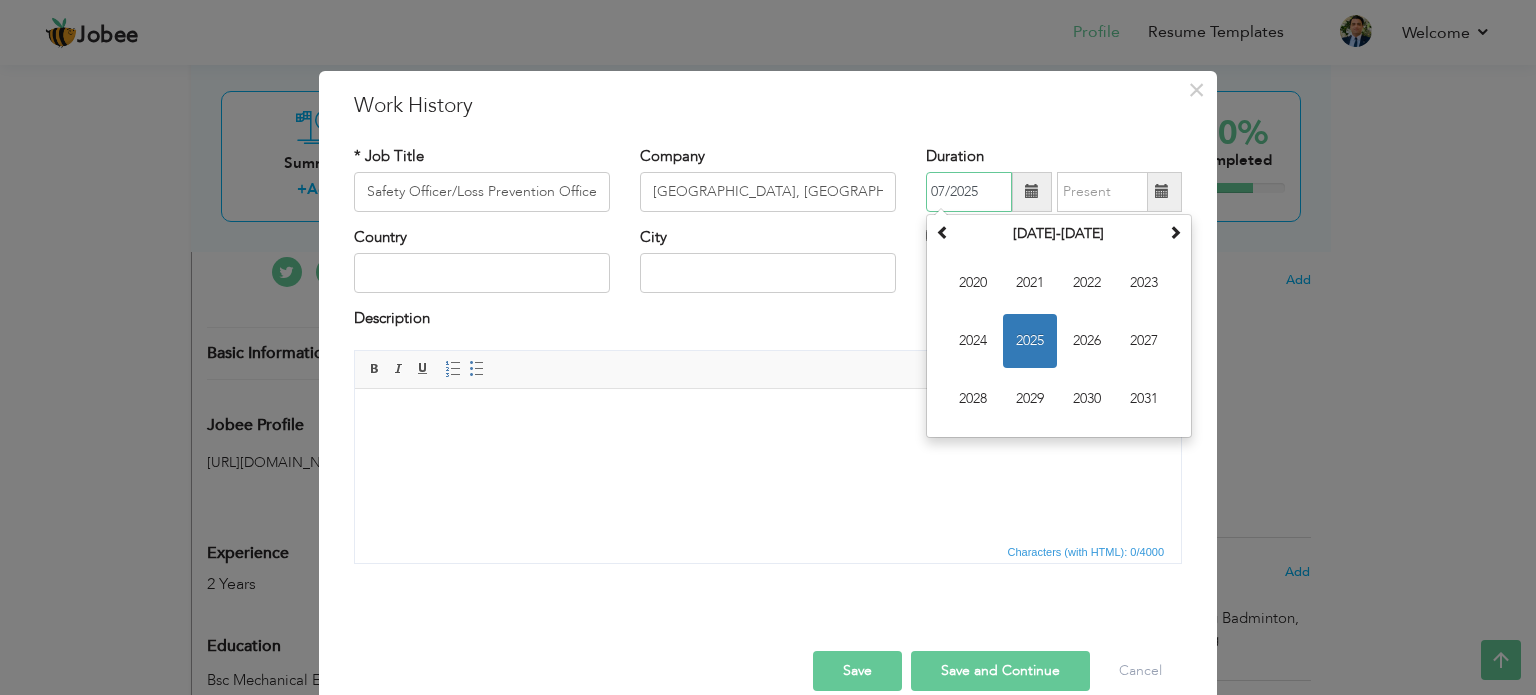 click on "2025" at bounding box center [1030, 341] 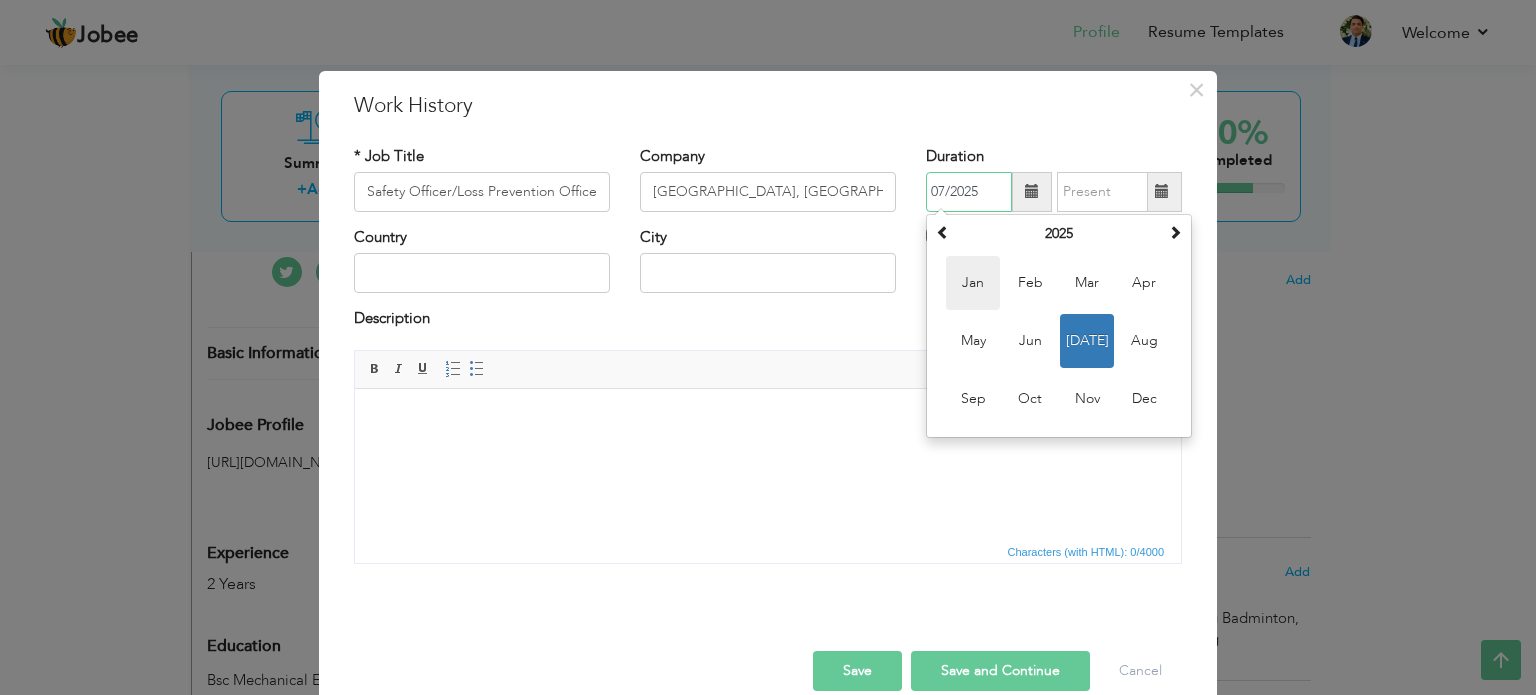 click on "Jan" at bounding box center (973, 283) 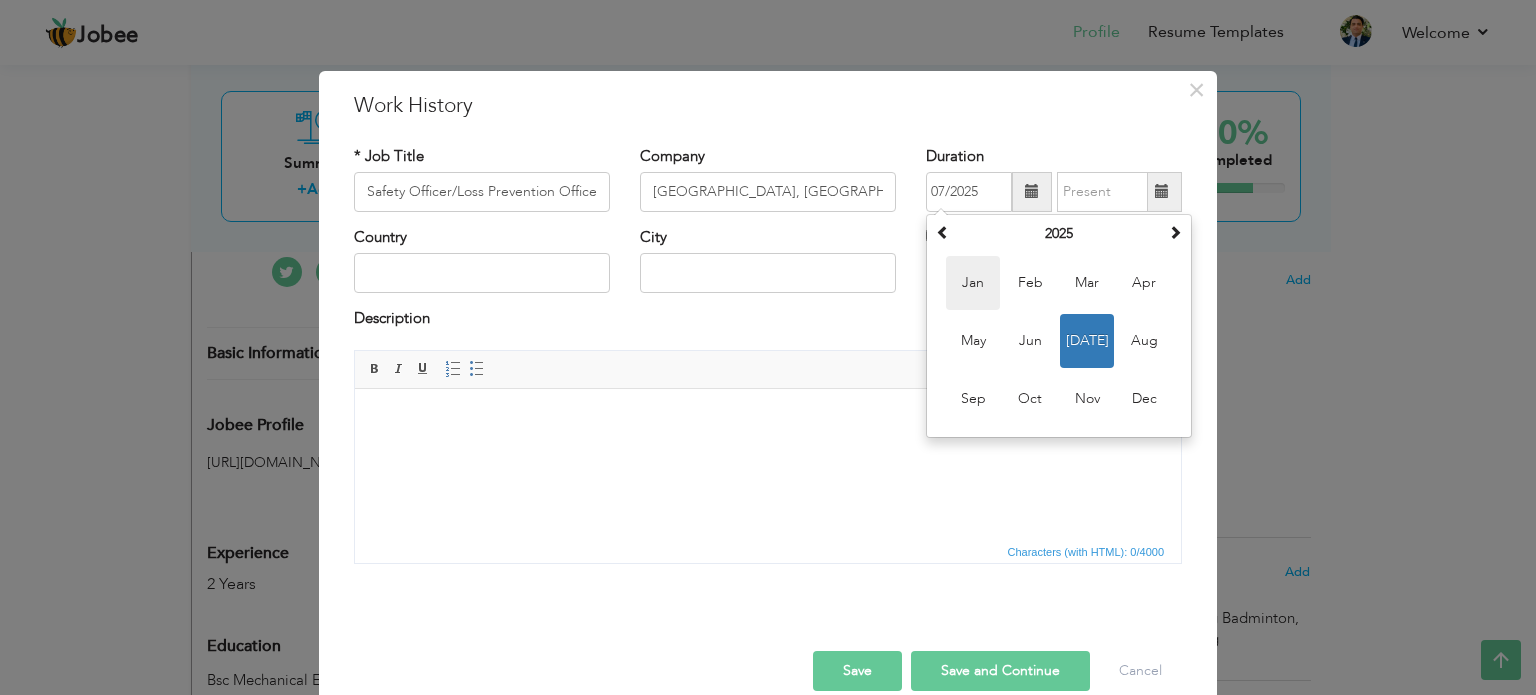 type on "01/2025" 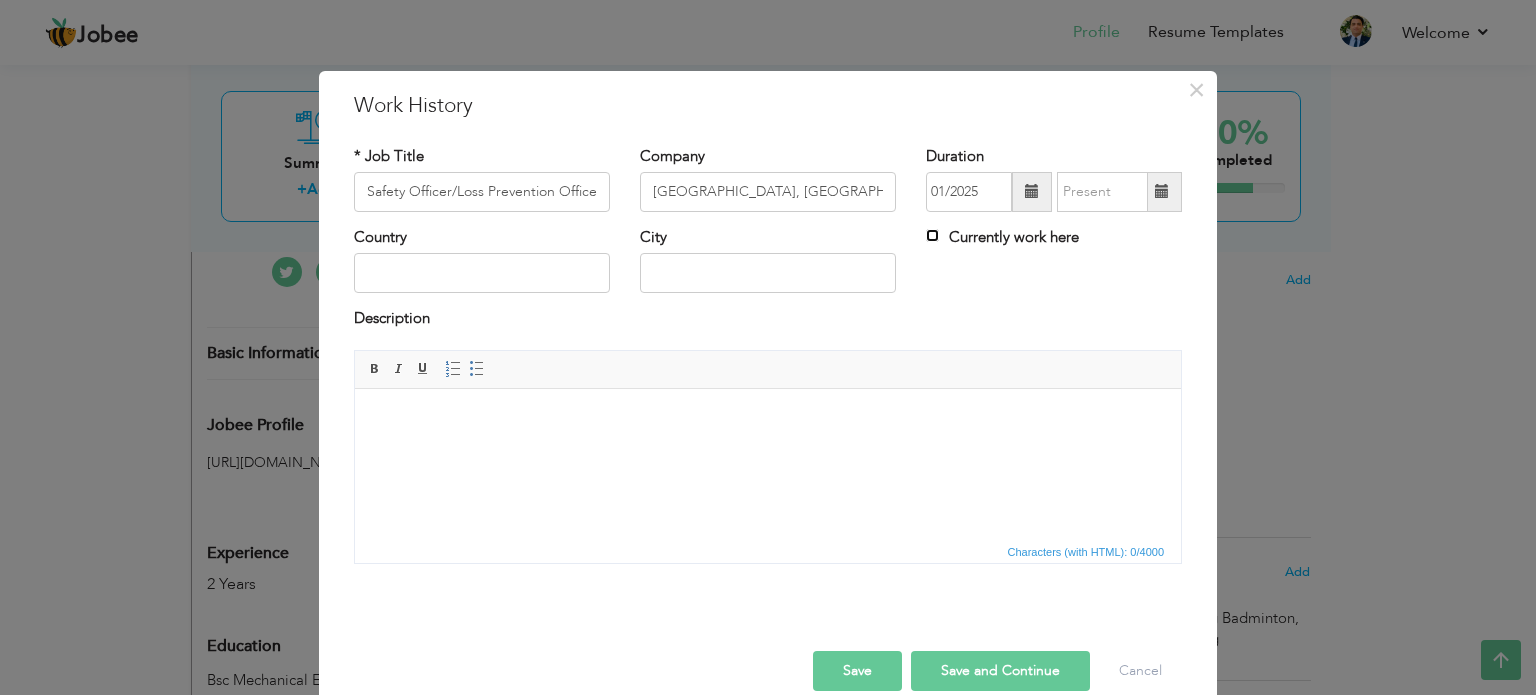 click on "Currently work here" at bounding box center (932, 235) 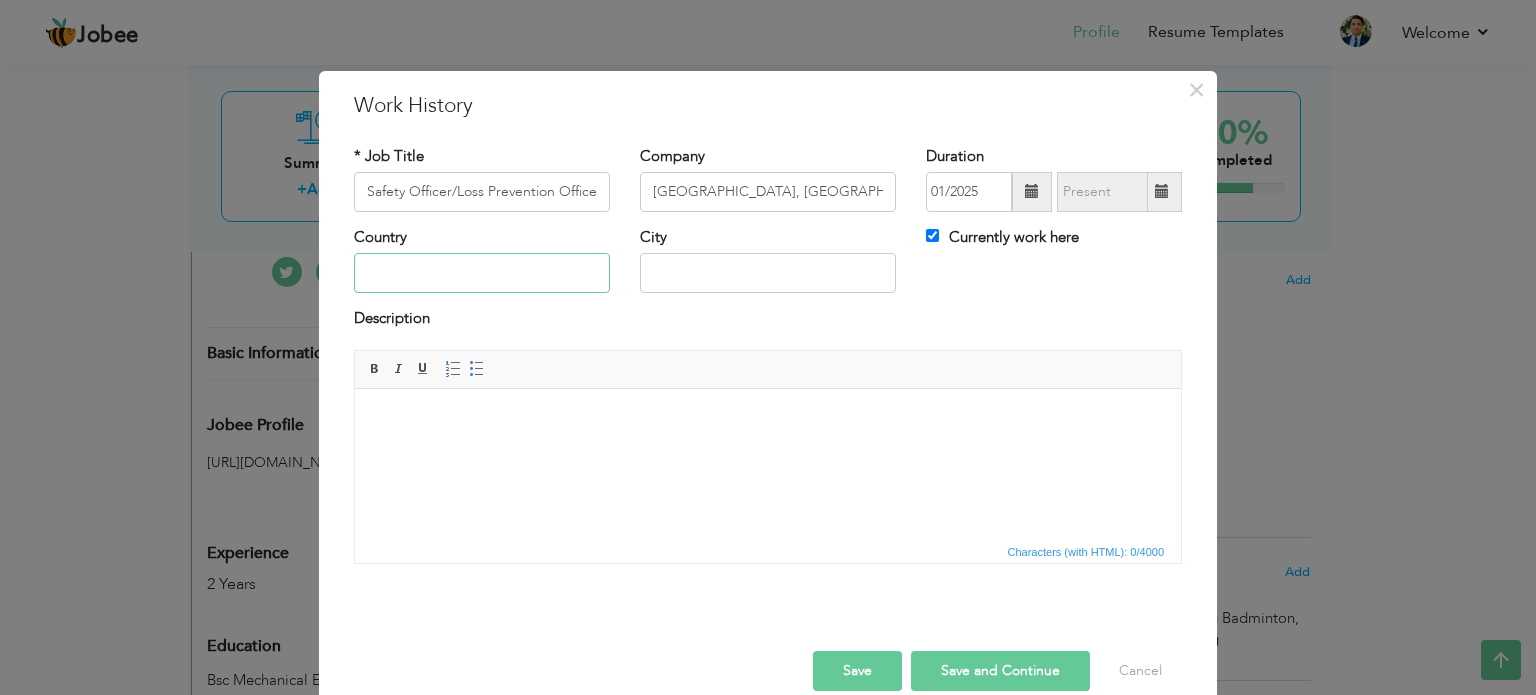 click at bounding box center (482, 273) 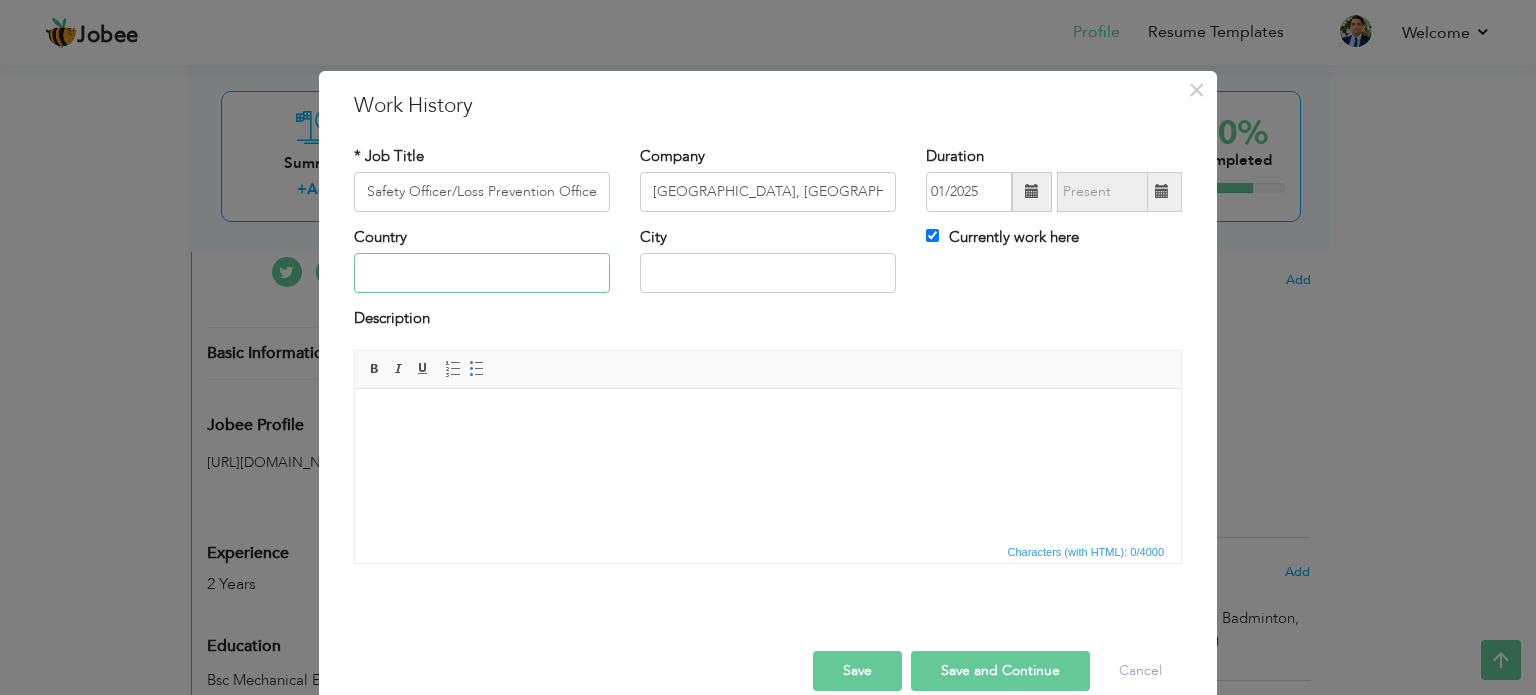 type on "[GEOGRAPHIC_DATA]" 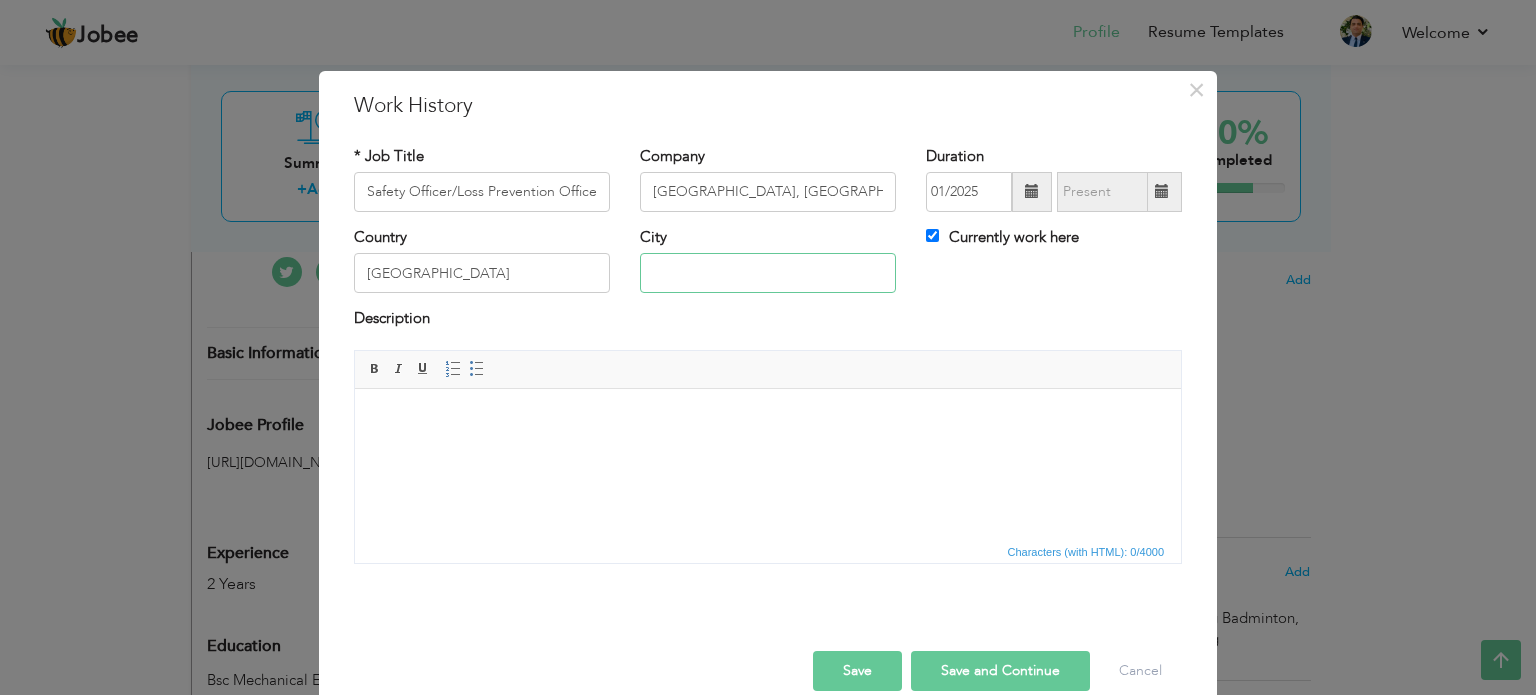 click at bounding box center (768, 273) 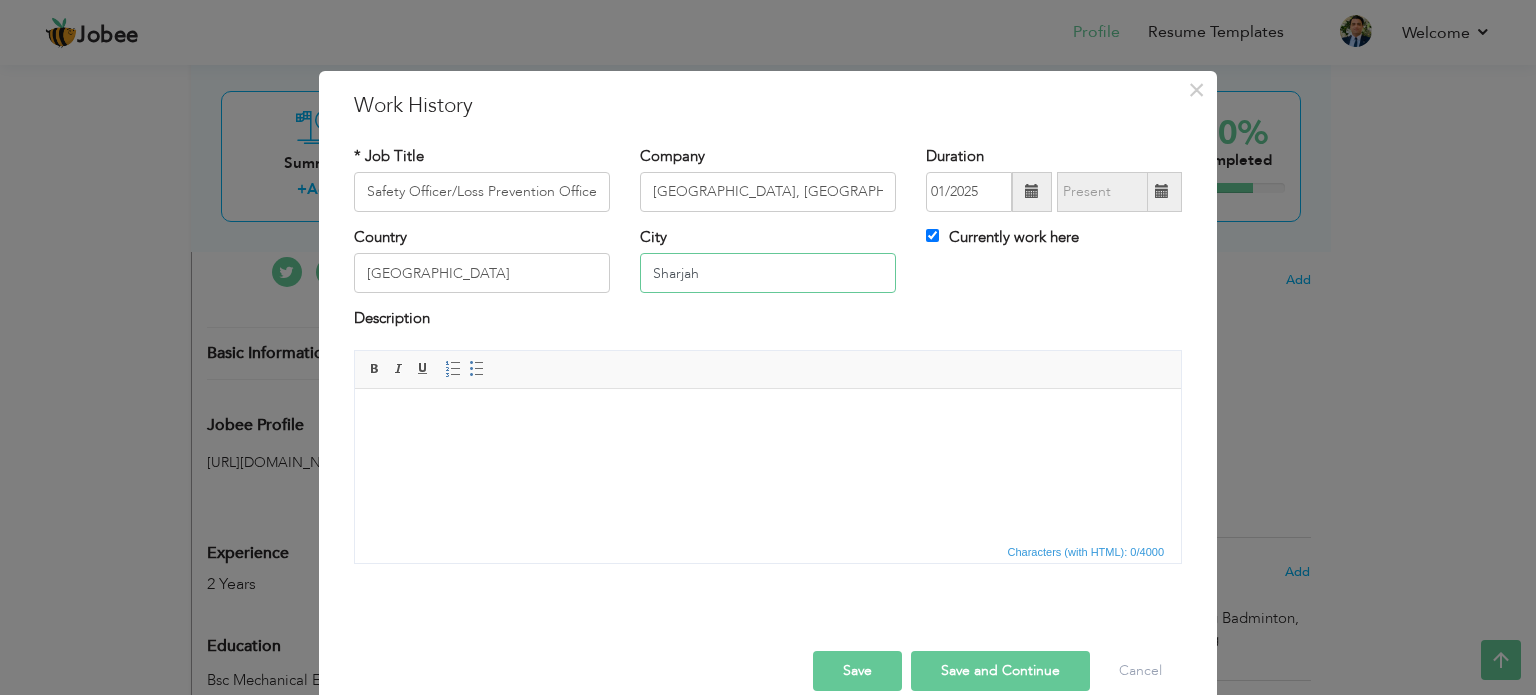type on "Sharjah" 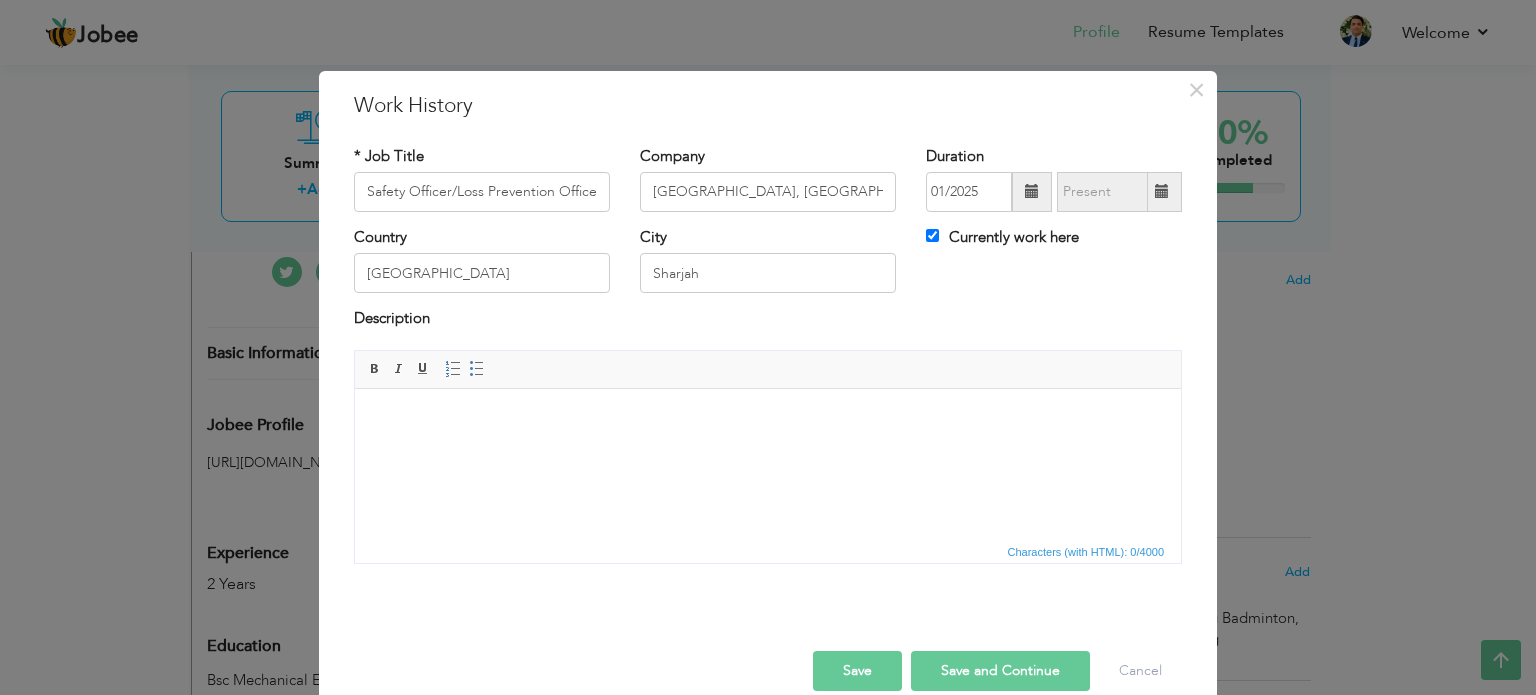 click at bounding box center [768, 418] 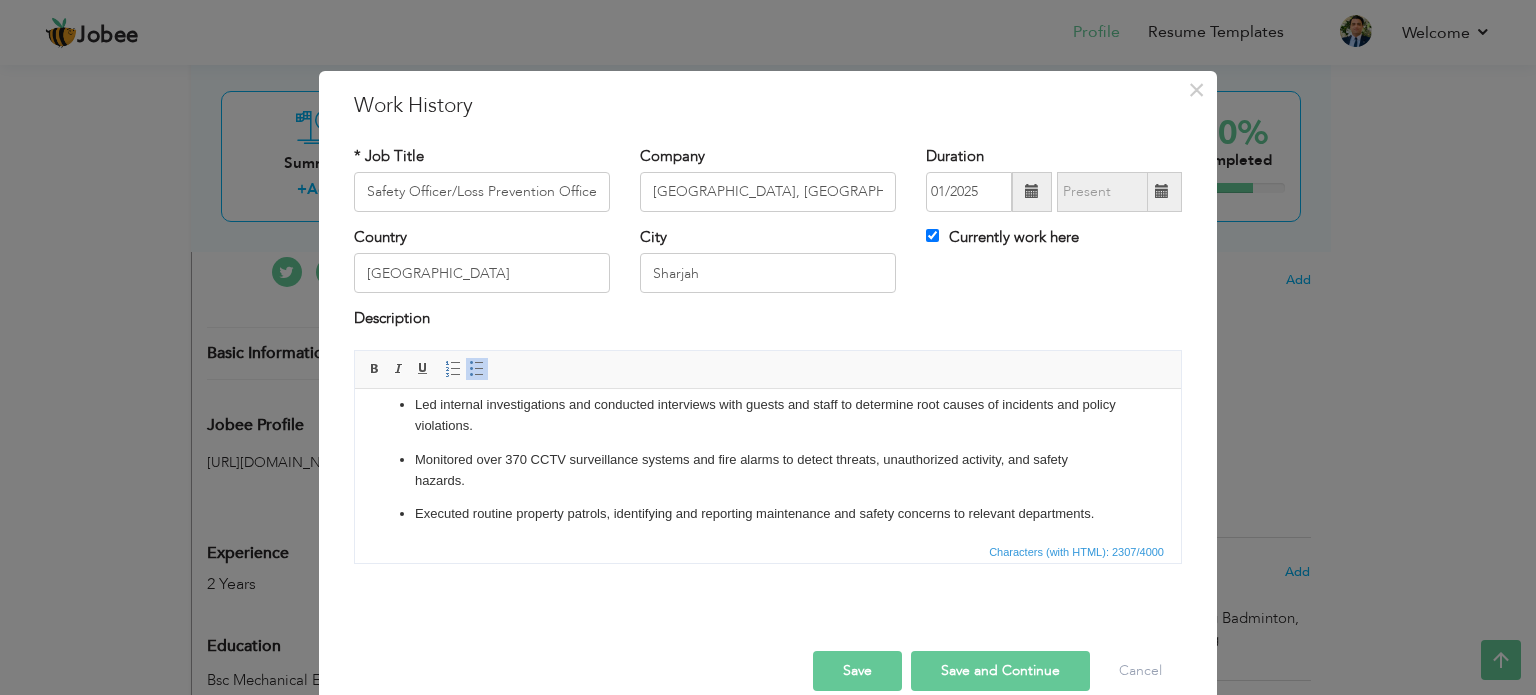 scroll, scrollTop: 0, scrollLeft: 0, axis: both 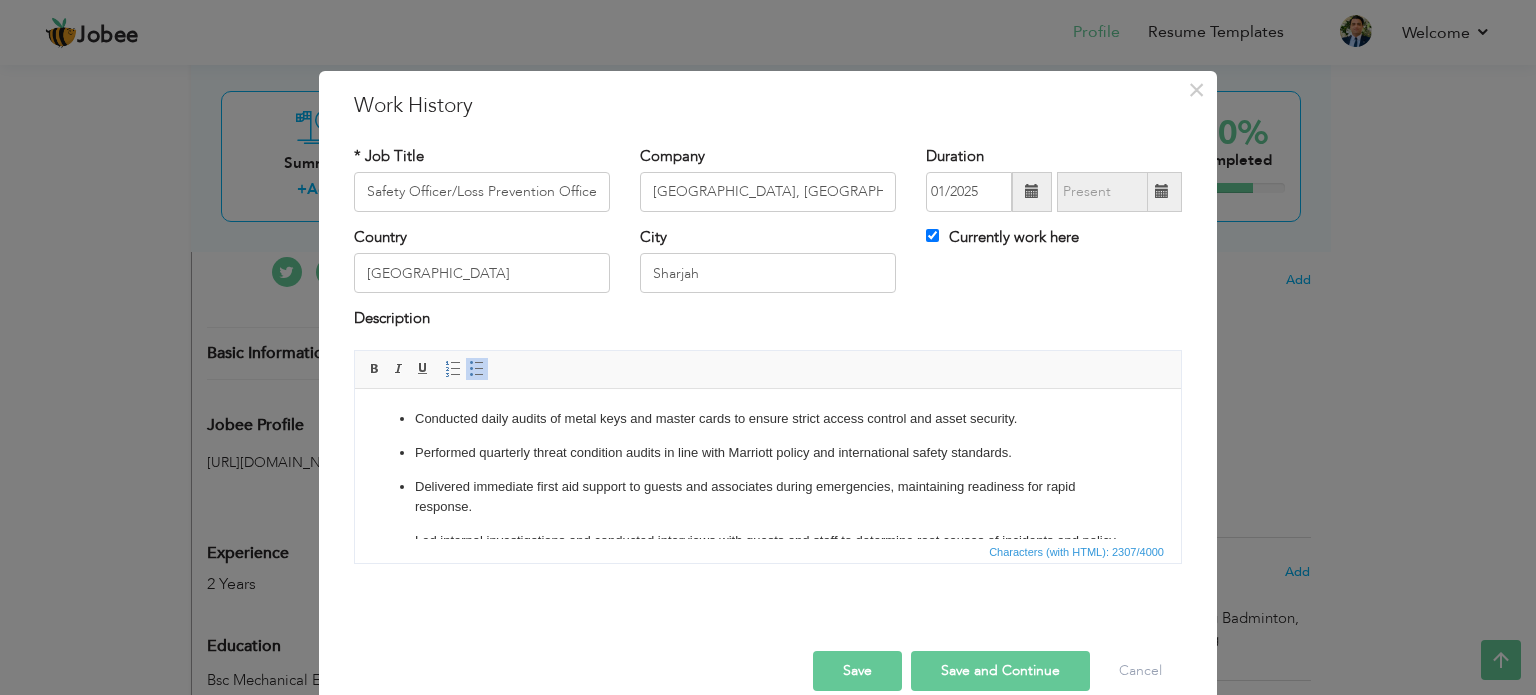 click on "Conducted daily audits of metal keys and master cards to ensure strict access control and asset security. Performed quarterly threat condition audits in line with Marriott policy and international safety standards. Delivered immediate first aid support to guests and associates during emergencies, maintaining readiness for rapid response. Led internal investigations and conducted interviews with guests and staff to determine root causes of incidents and policy violations. Monitored over 370 CCTV surveillance systems and fire alarms to detect threats, unauthorized activity, and safety hazards. Executed routine property patrols, identifying and reporting maintenance and safety concerns to relevant departments. Responded promptly to emergency situations, ensuring safety and coordination of evacuation or medical procedures. Compiled detailed incident reports, maintained confidentiality of sensitive information, and shared findings with authorized personnel." at bounding box center [768, 772] 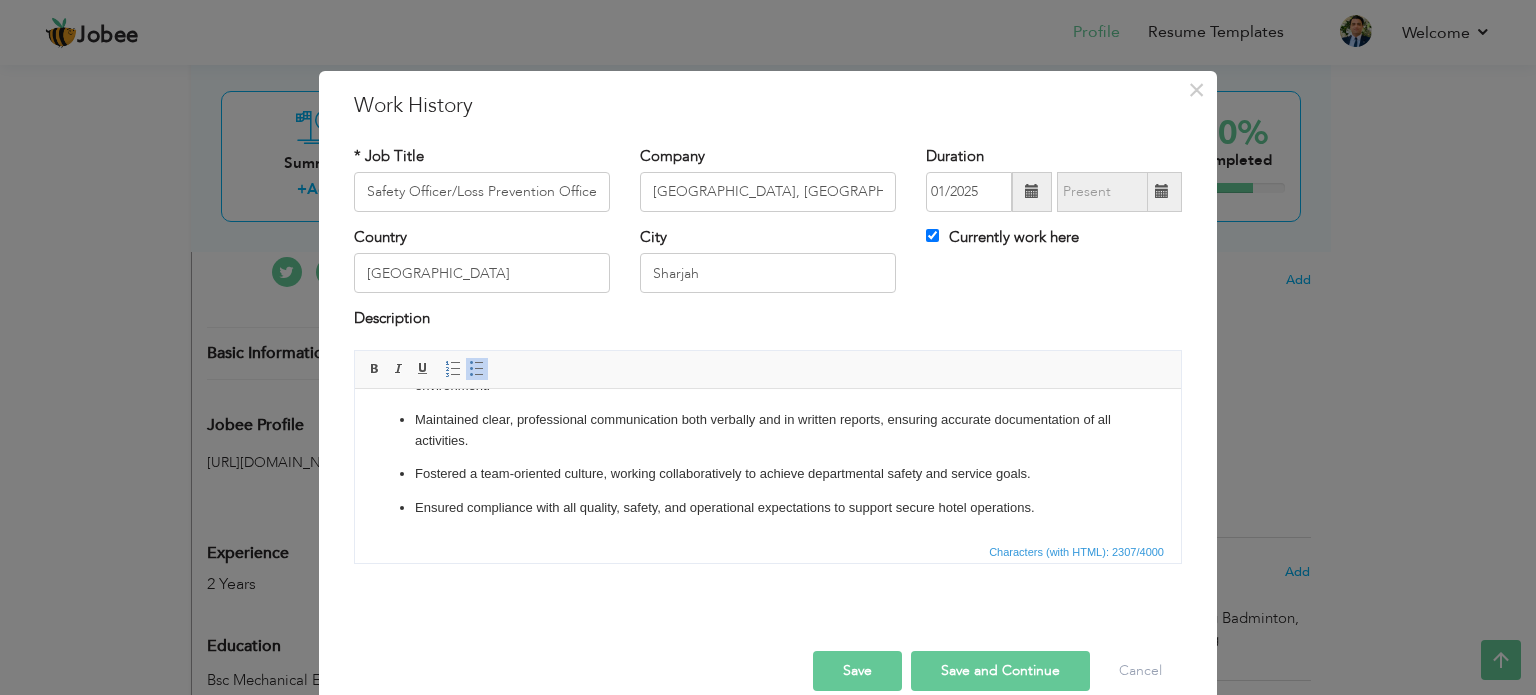 scroll, scrollTop: 659, scrollLeft: 0, axis: vertical 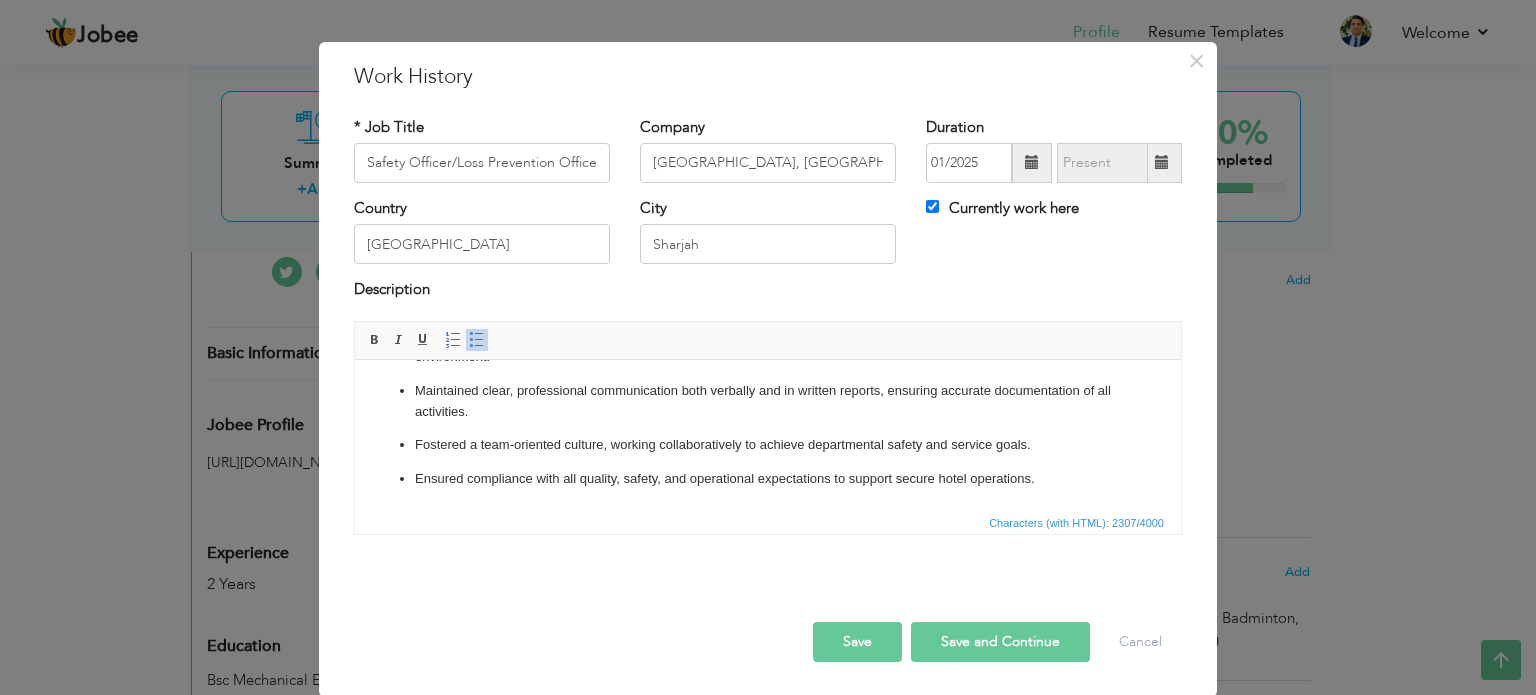click on "Save" at bounding box center [857, 642] 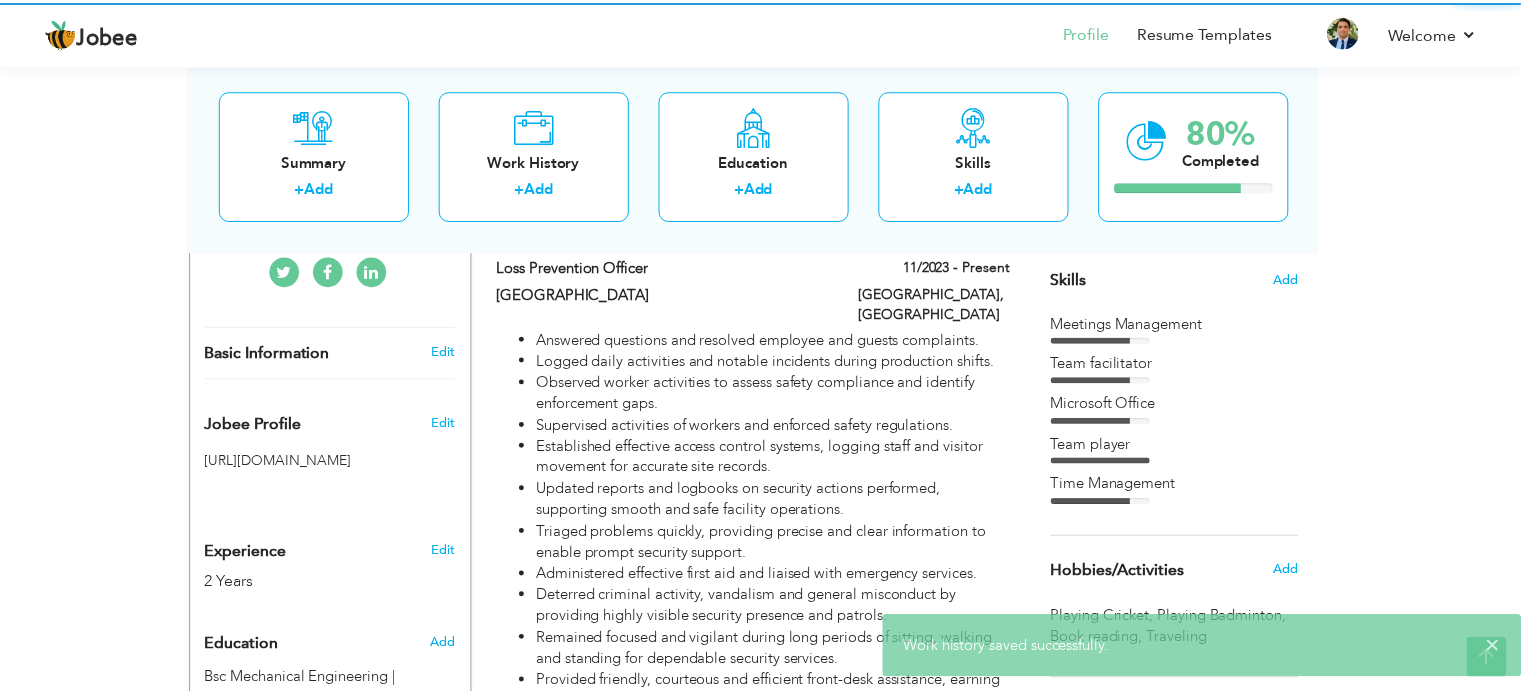 scroll, scrollTop: 0, scrollLeft: 0, axis: both 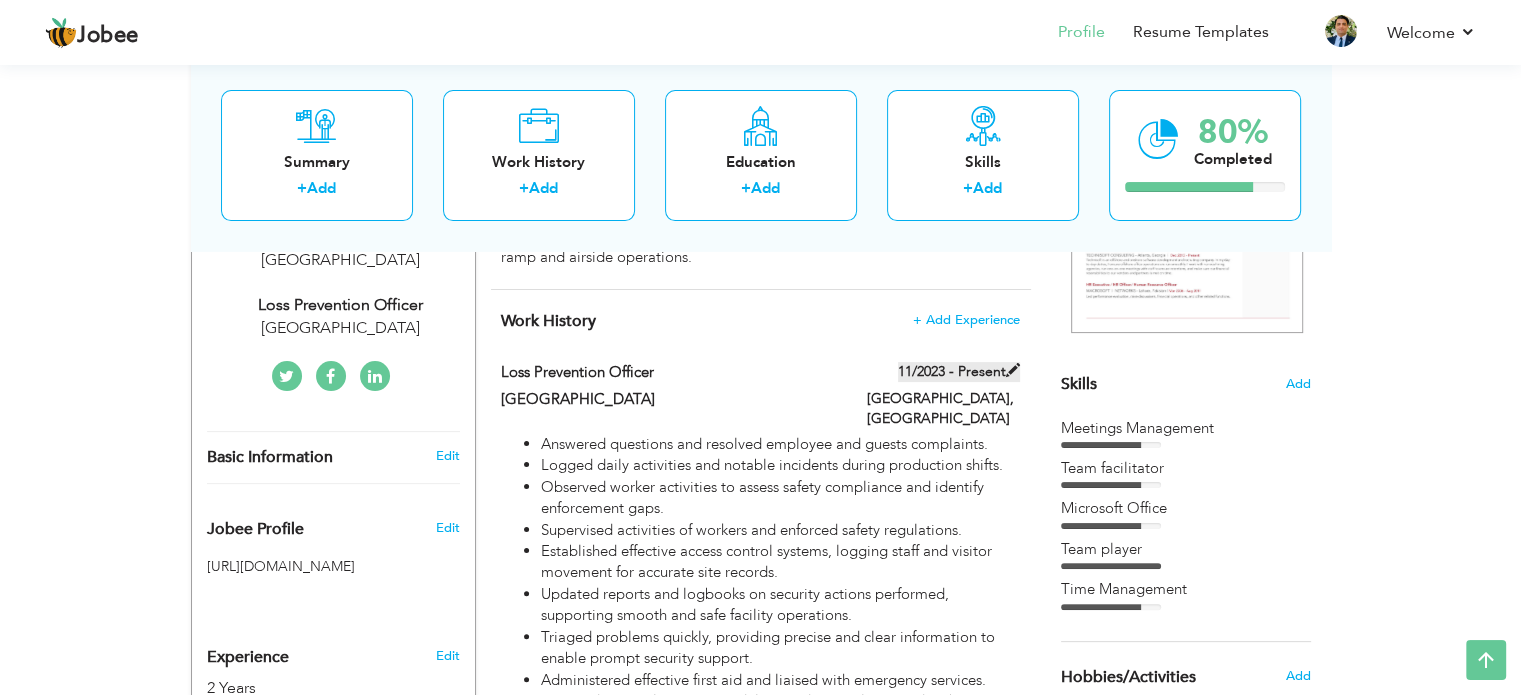 click at bounding box center [1013, 370] 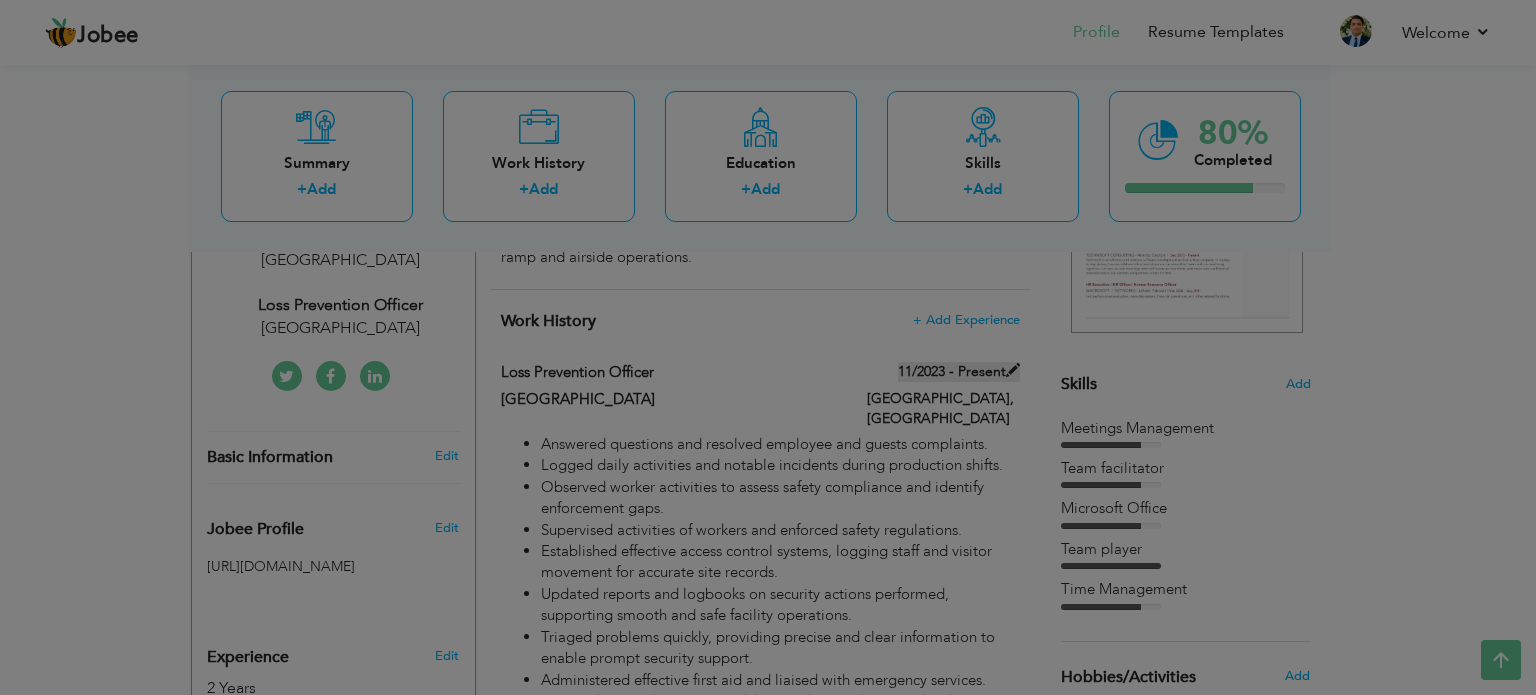 scroll, scrollTop: 0, scrollLeft: 0, axis: both 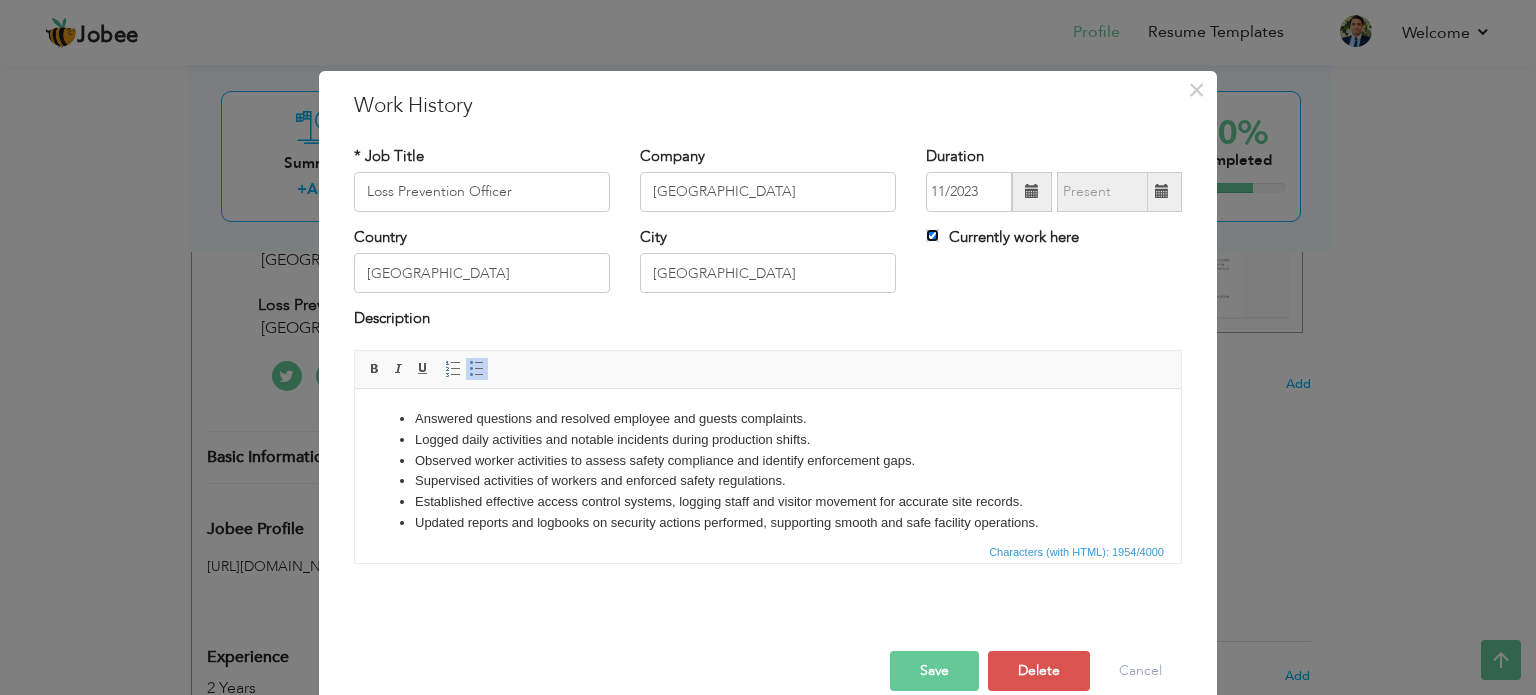 click on "Currently work here" at bounding box center [932, 235] 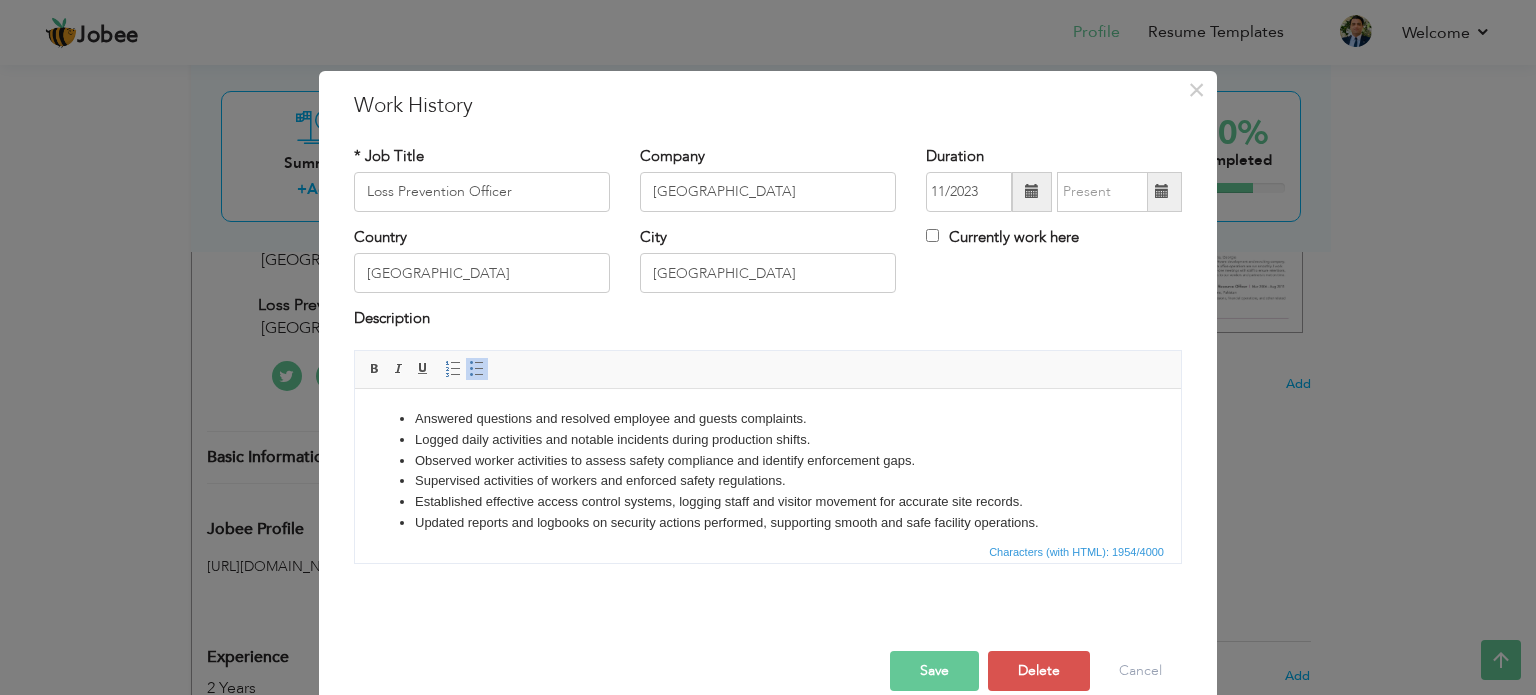 click at bounding box center (1162, 191) 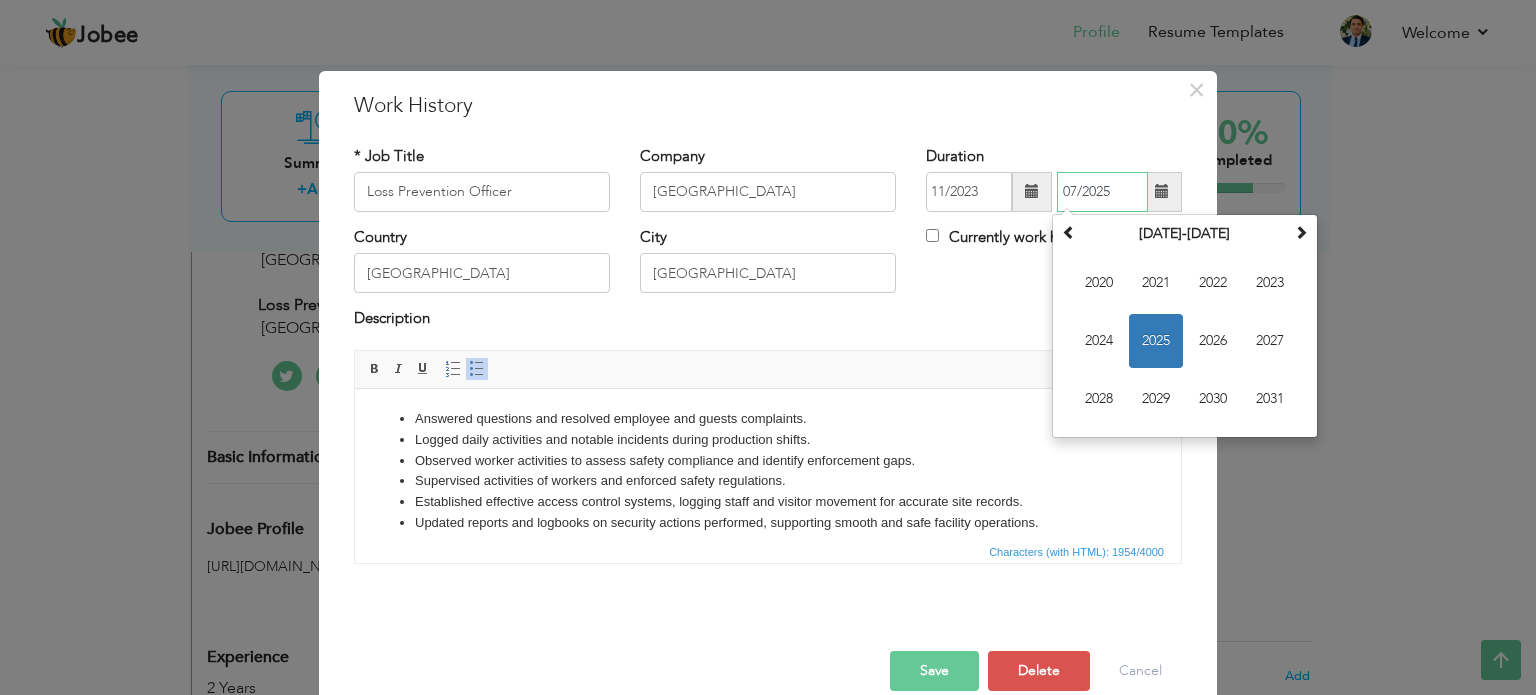 click on "2025" at bounding box center [1156, 341] 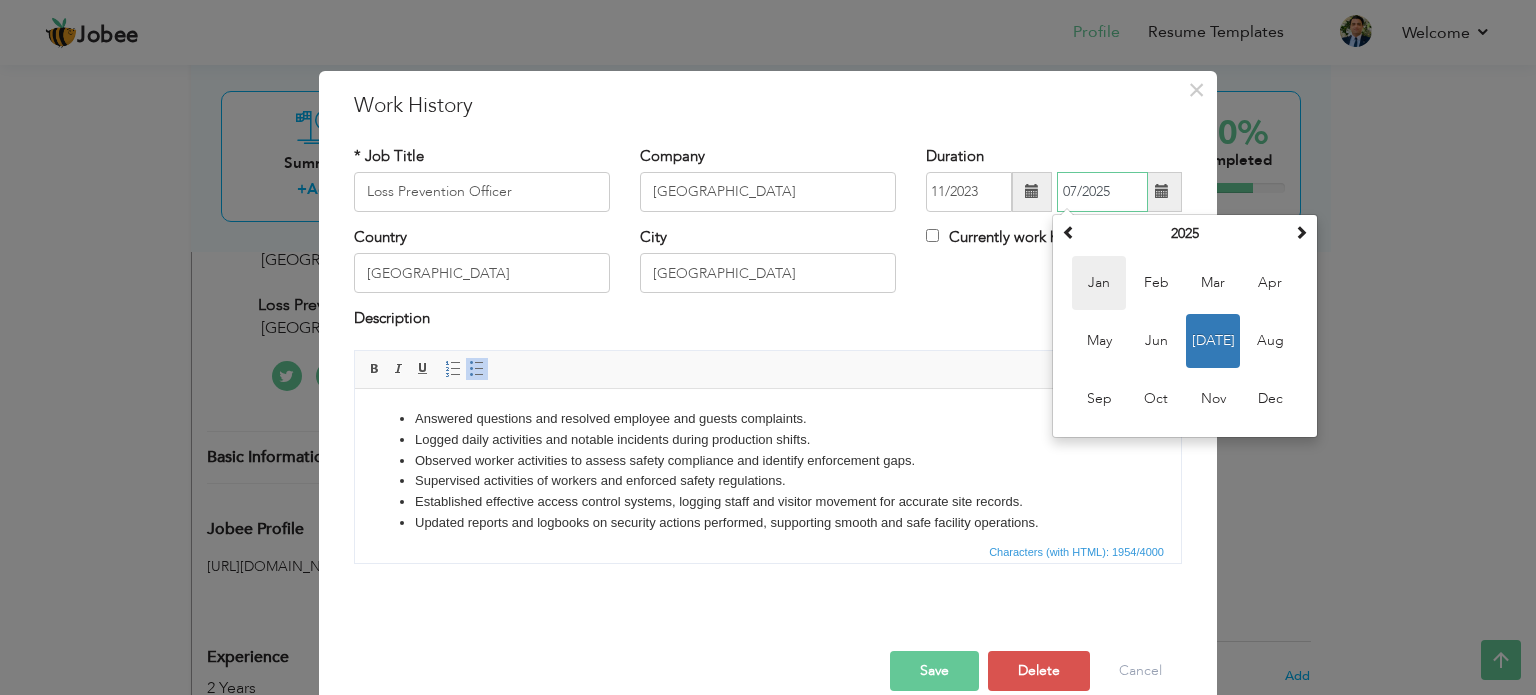 click on "Jan" at bounding box center [1099, 283] 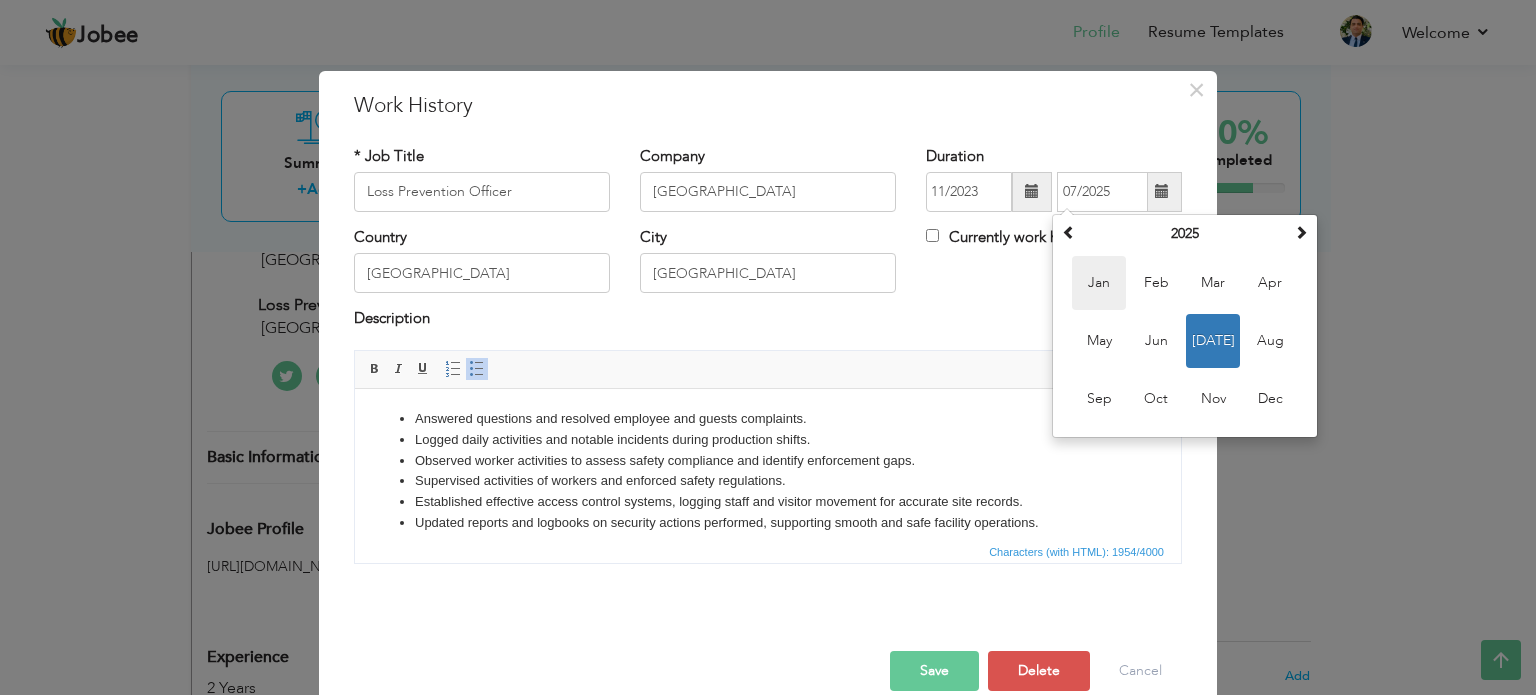 type on "01/2025" 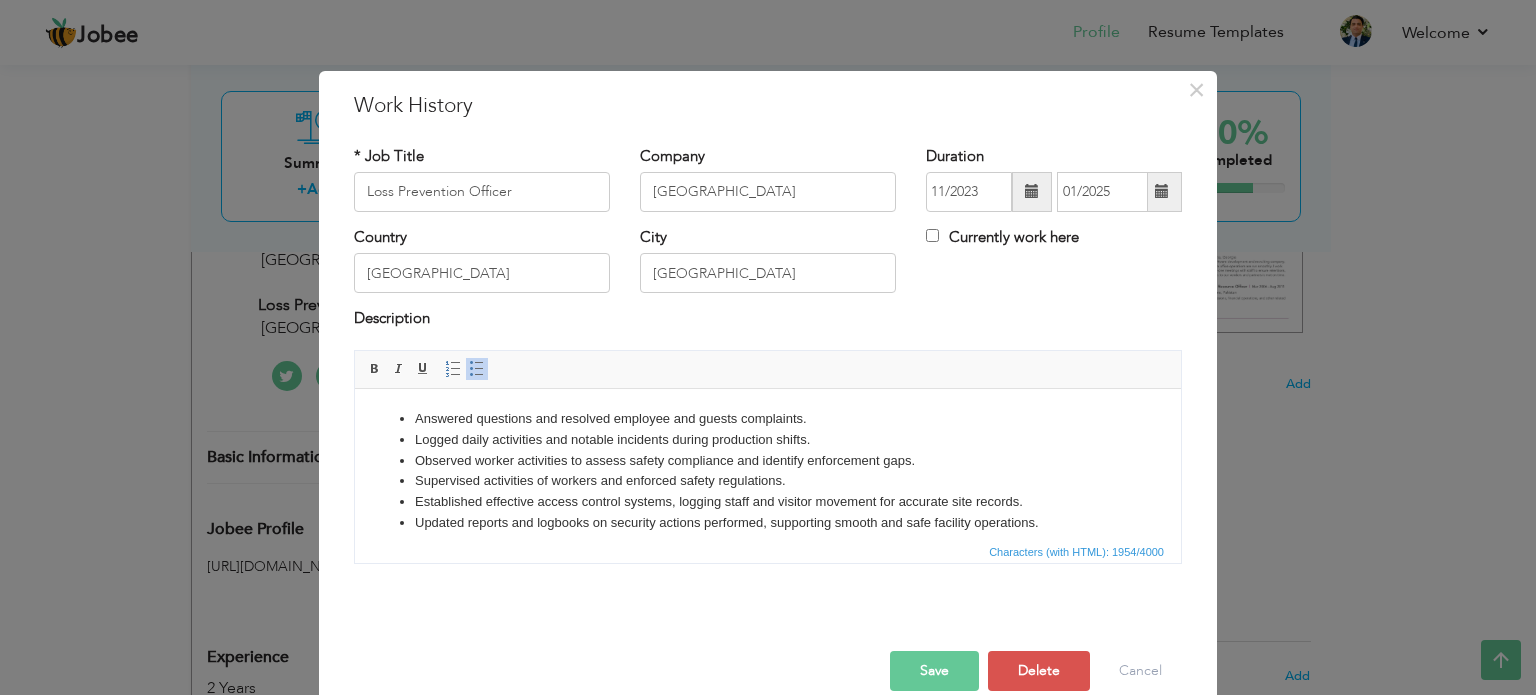 click at bounding box center (1162, 191) 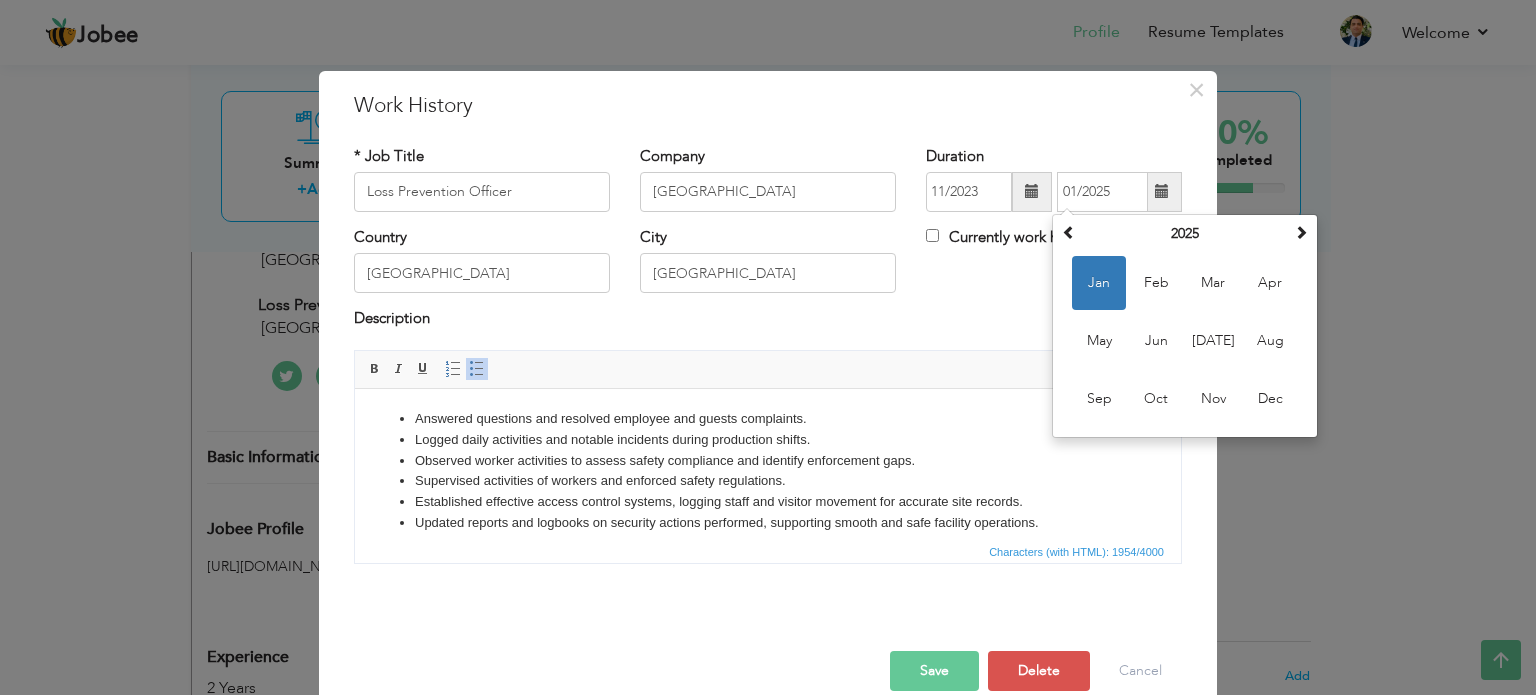 click at bounding box center (1162, 191) 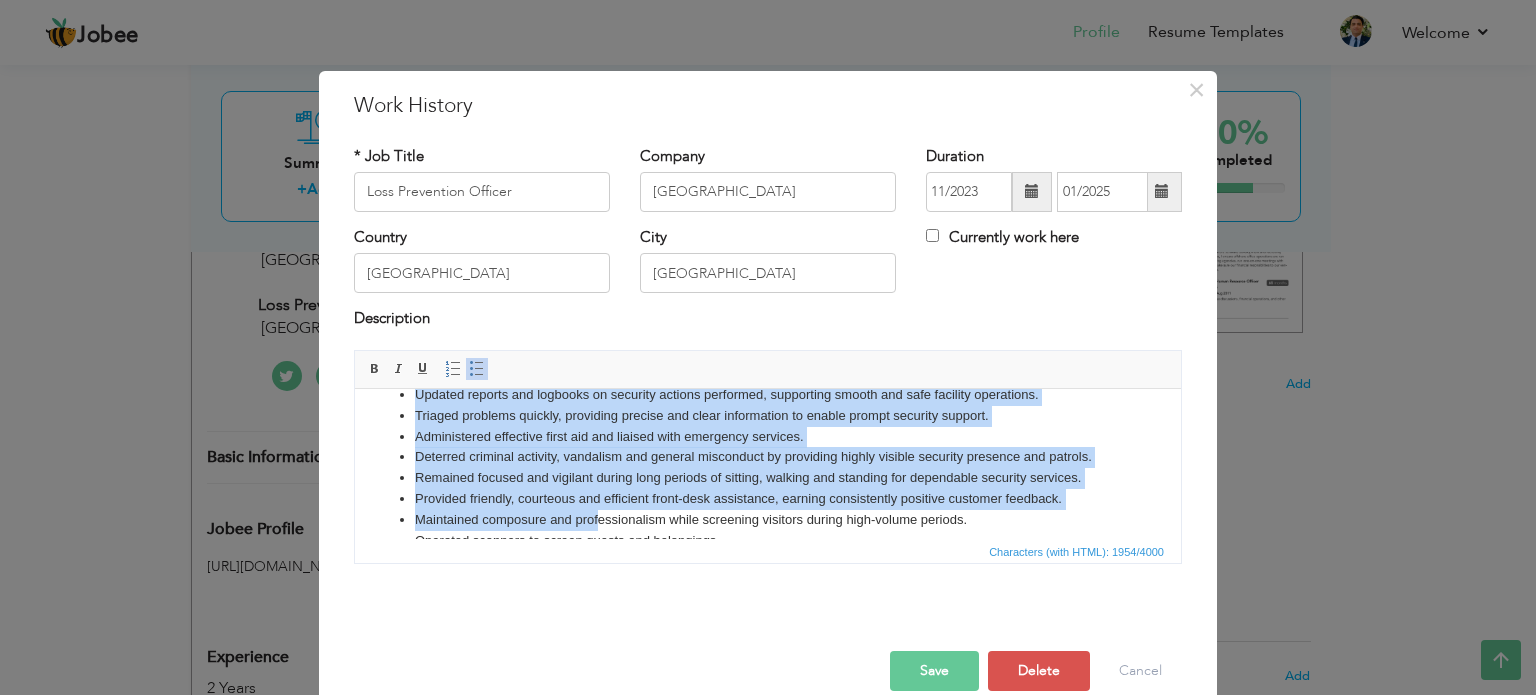 scroll, scrollTop: 284, scrollLeft: 0, axis: vertical 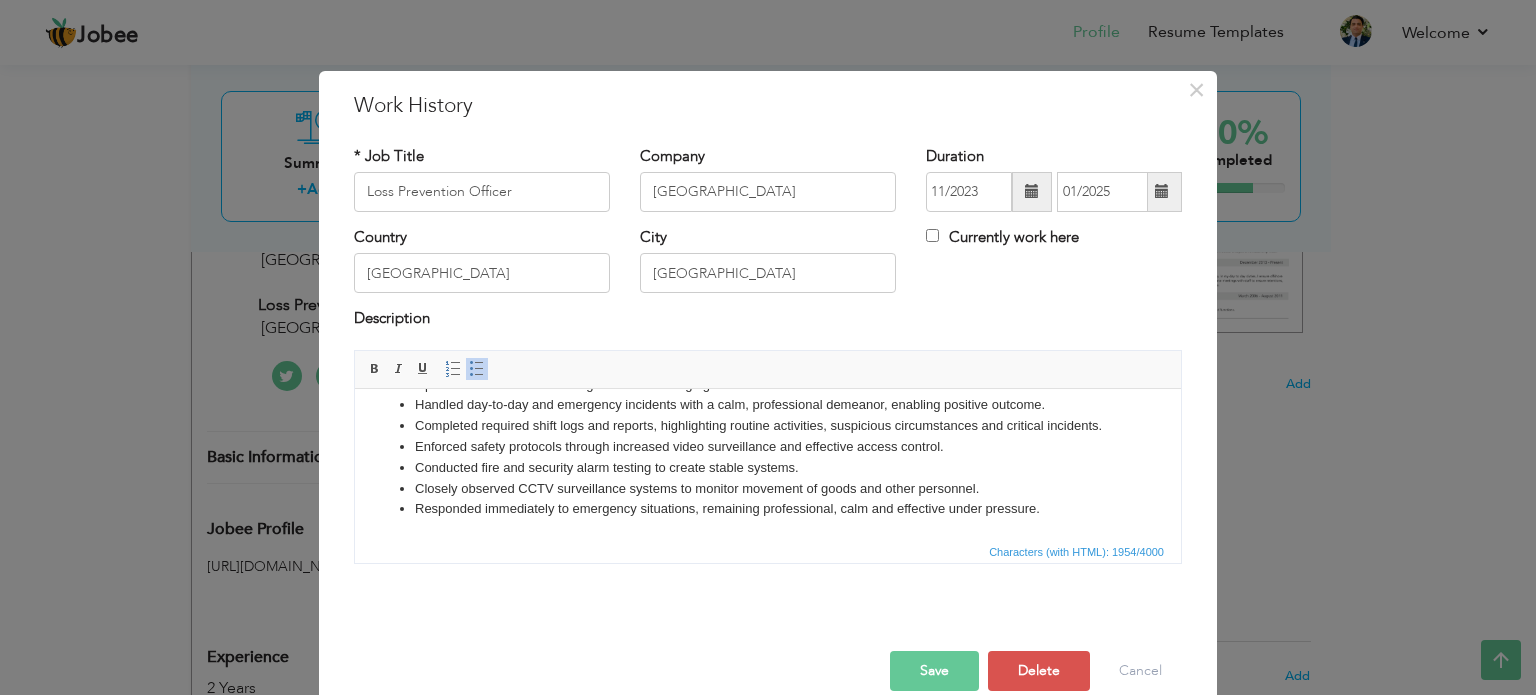 drag, startPoint x: 416, startPoint y: 417, endPoint x: 1411, endPoint y: 950, distance: 1128.7666 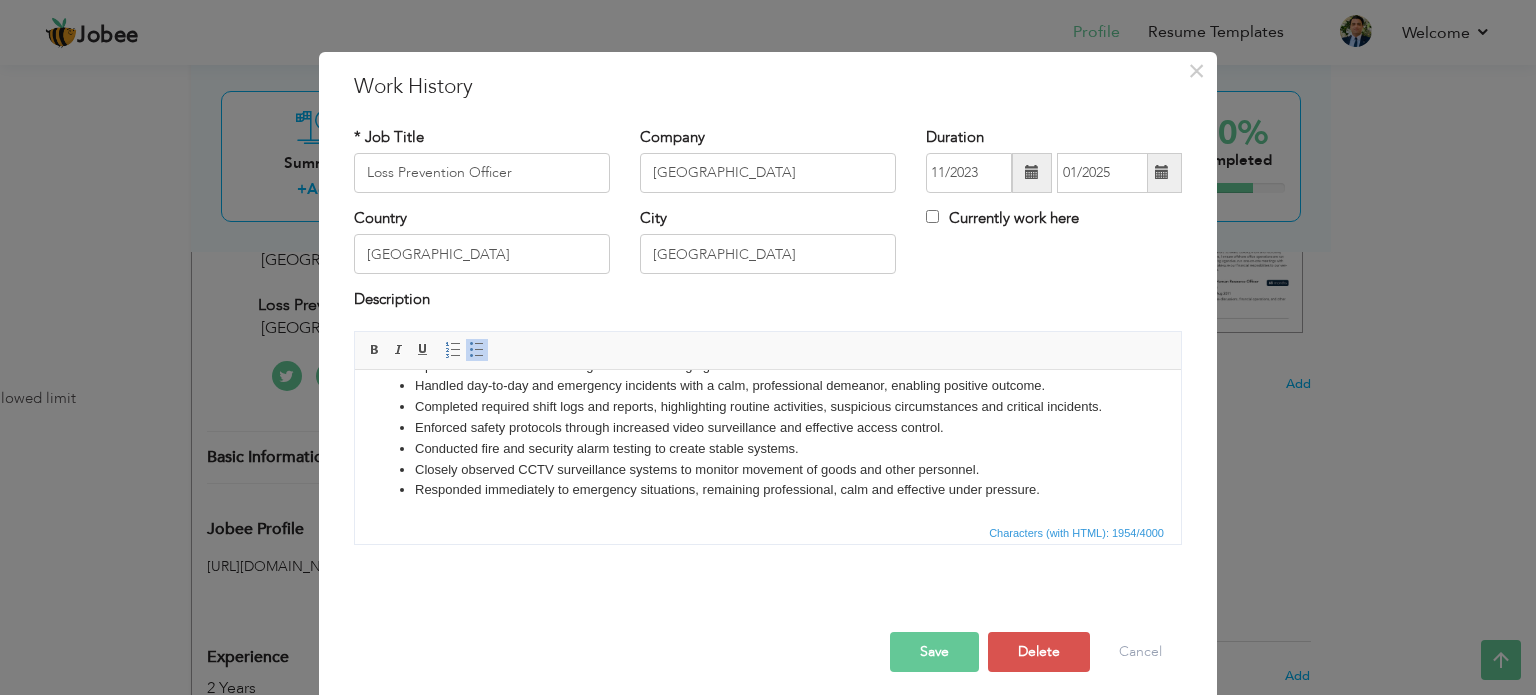 scroll, scrollTop: 29, scrollLeft: 0, axis: vertical 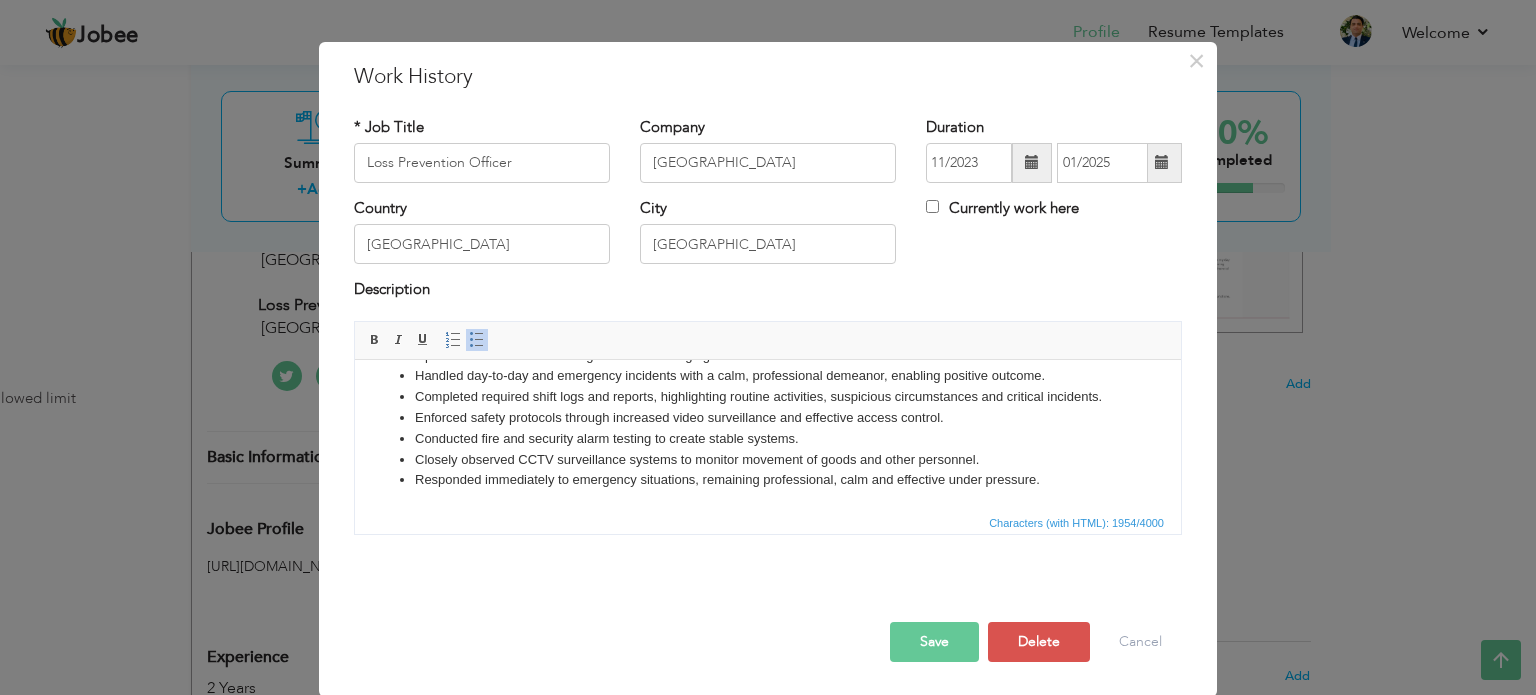 click on "Responded immediately to emergency situations, remaining professional, calm and effective under pressure." at bounding box center [768, 479] 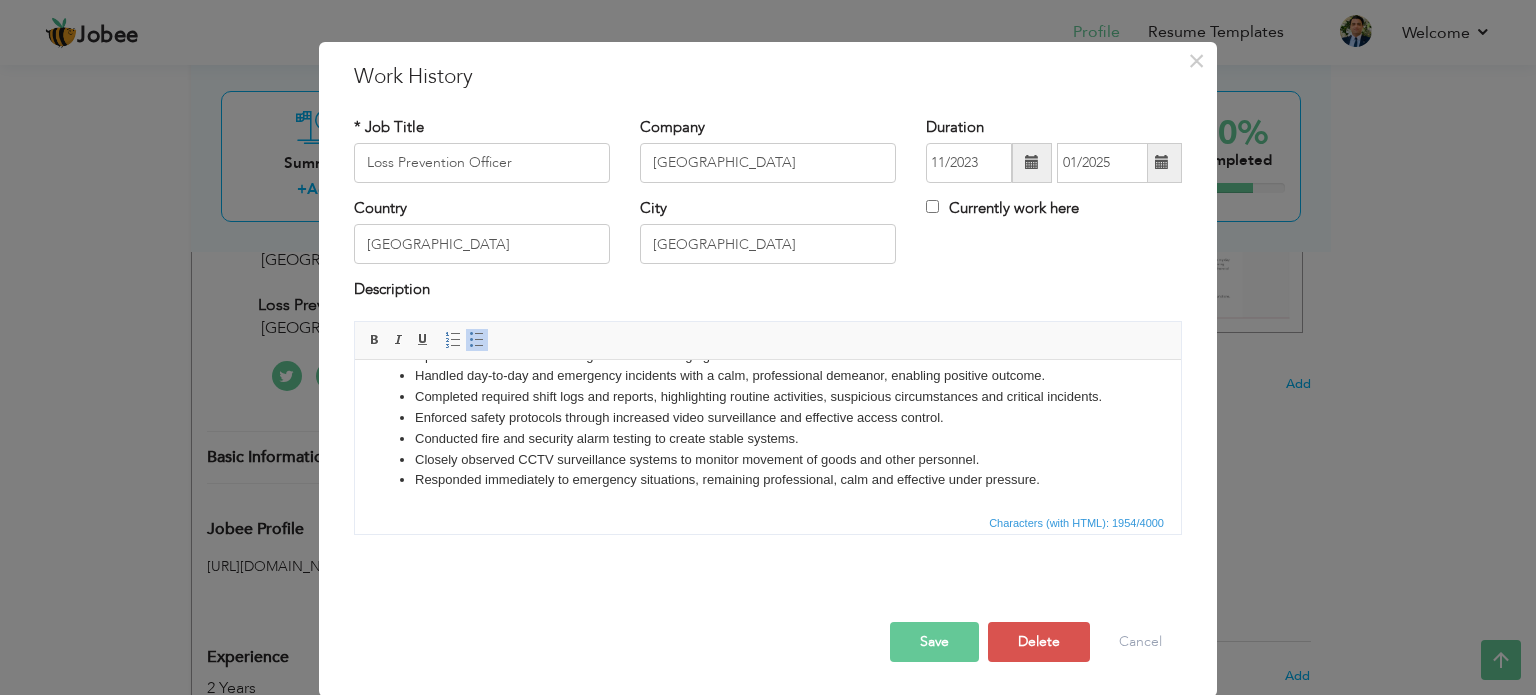 click on "Responded immediately to emergency situations, remaining professional, calm and effective under pressure." at bounding box center [768, 479] 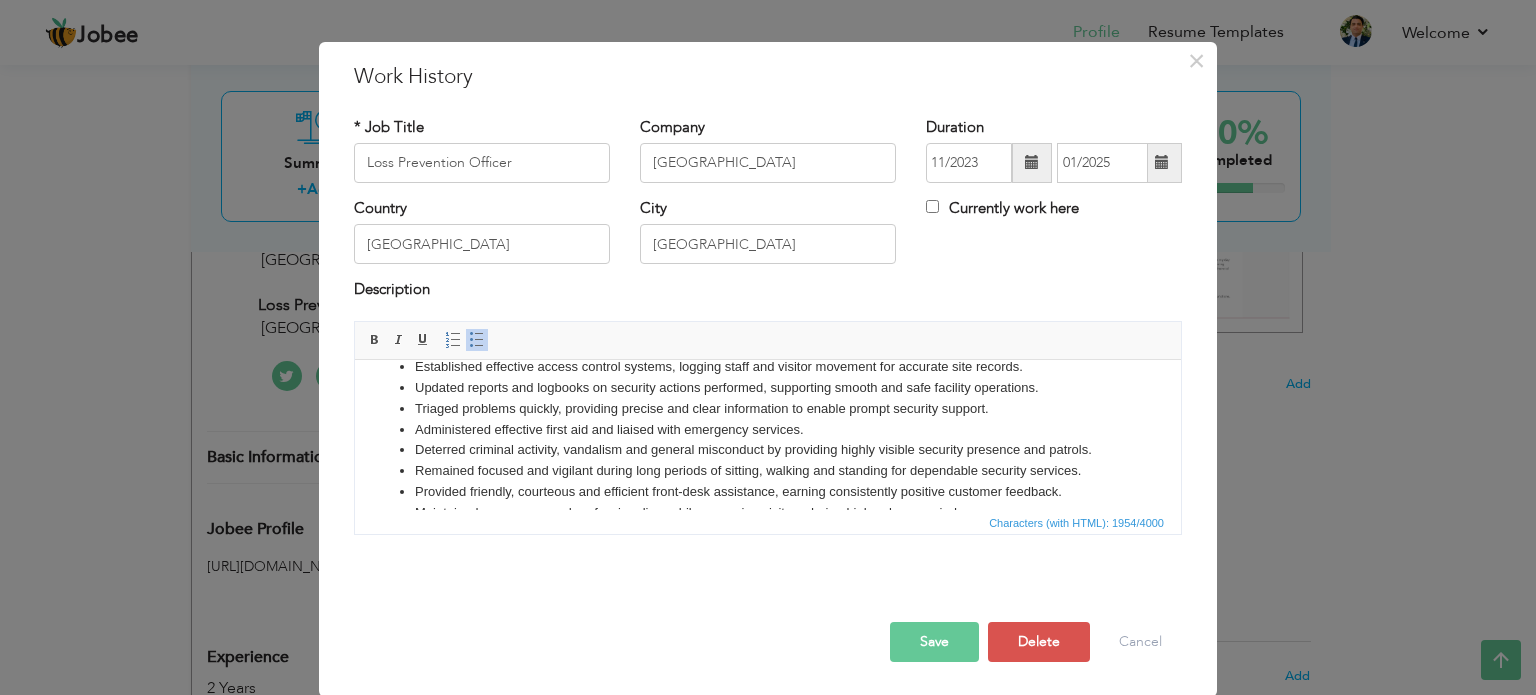 scroll, scrollTop: 0, scrollLeft: 0, axis: both 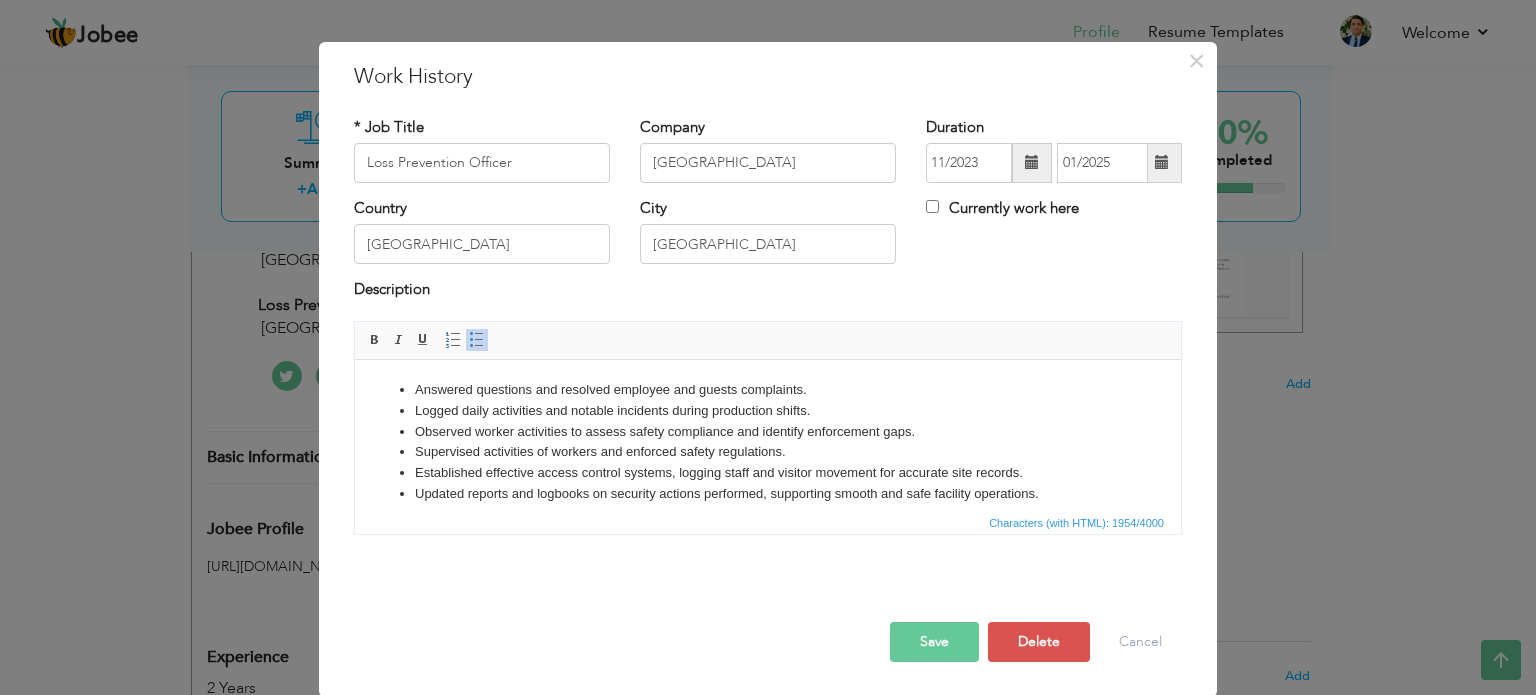 drag, startPoint x: 1051, startPoint y: 476, endPoint x: 655, endPoint y: 632, distance: 425.61954 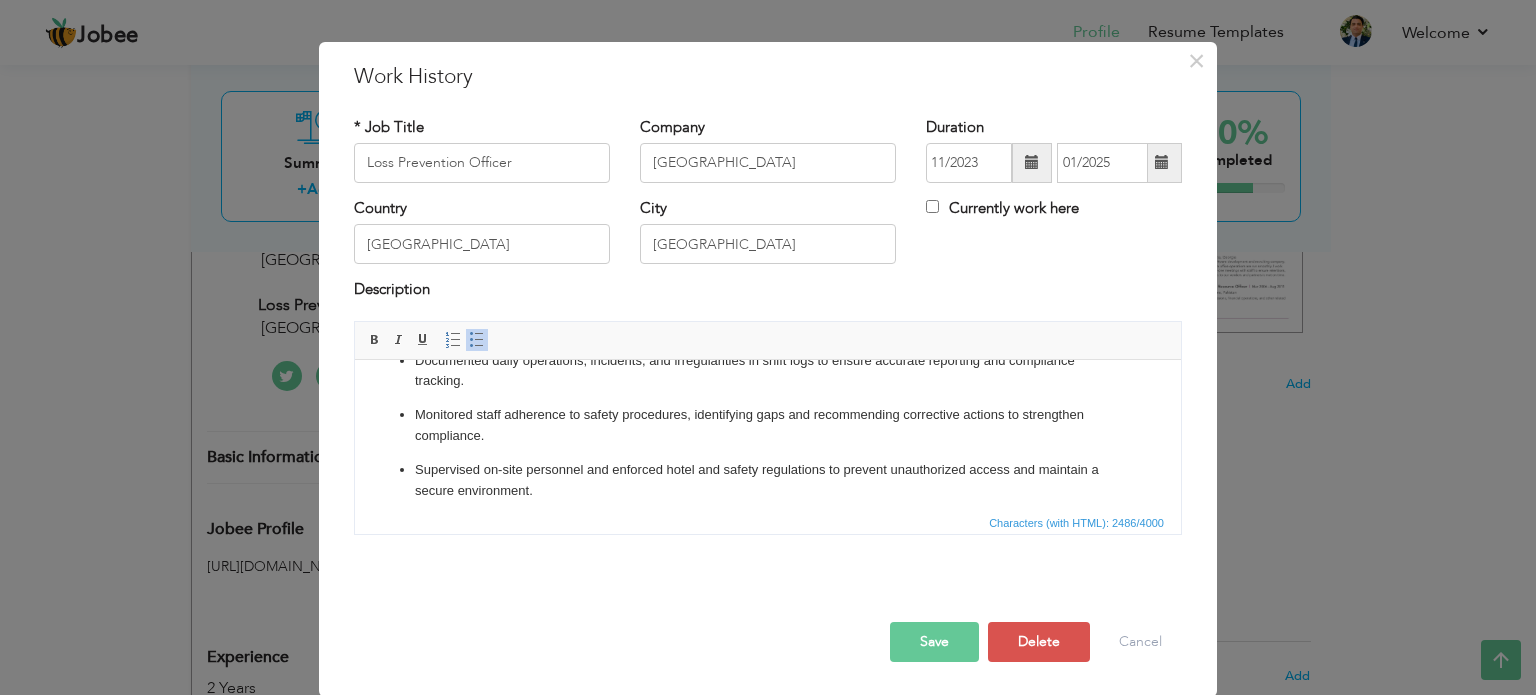 scroll, scrollTop: 0, scrollLeft: 0, axis: both 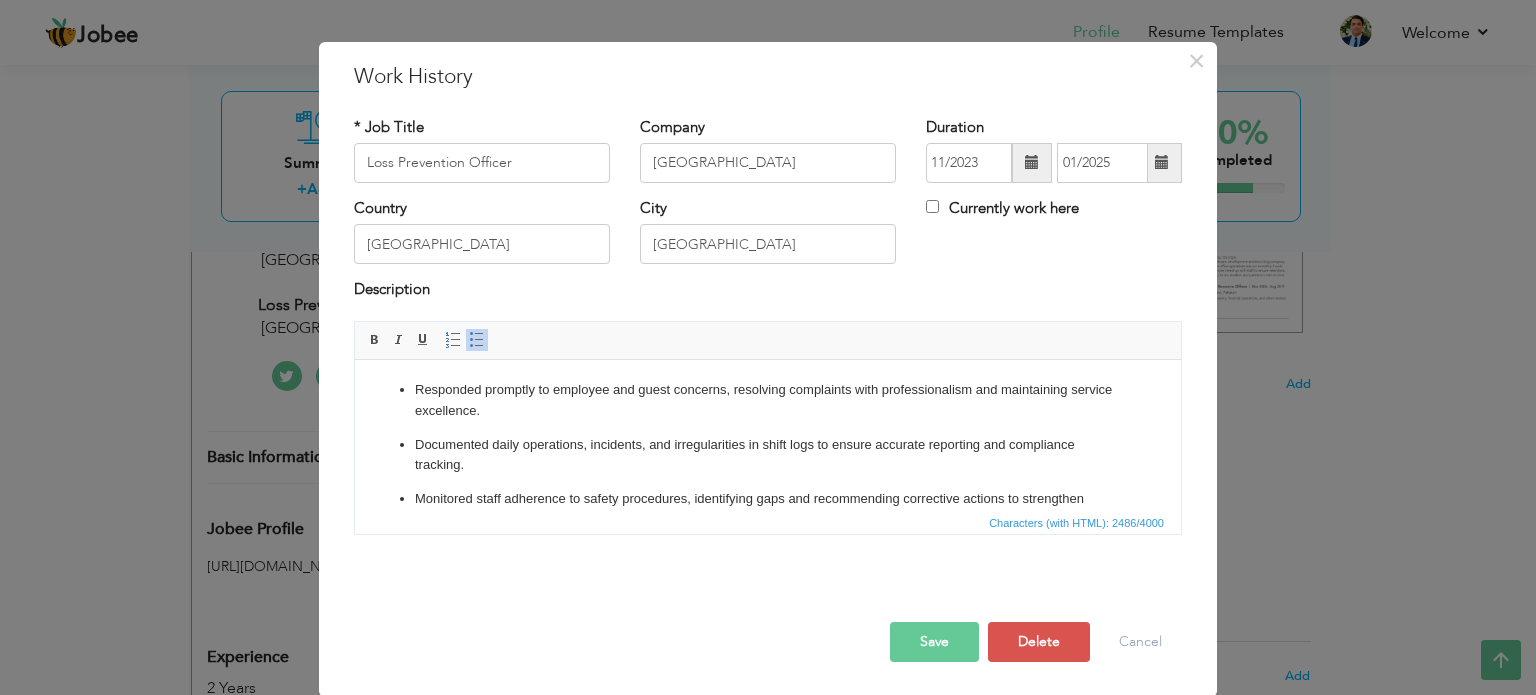 click on "Responded promptly to employee and guest concerns, resolving complaints with professionalism and maintaining service excellence. Documented daily operations, incidents, and irregularities in shift logs to ensure accurate reporting and compliance tracking. Monitored staff adherence to safety procedures, identifying gaps and recommending corrective actions to strengthen compliance. Supervised on-site personnel and enforced hotel and safety regulations to prevent unauthorized access and maintain a secure environment. Implemented and maintained access control systems, tracking staff and visitor movements for accurate recordkeeping and incident investigation. Compiled reports and logbooks detailing security activities to support smooth operational audits and investigations. Assessed risks and responded to security threats by providing clear information and escalating issues for timely intervention. Maintained focus during extended patrols, ensuring continuous surveillance and readiness throughout long shifts." 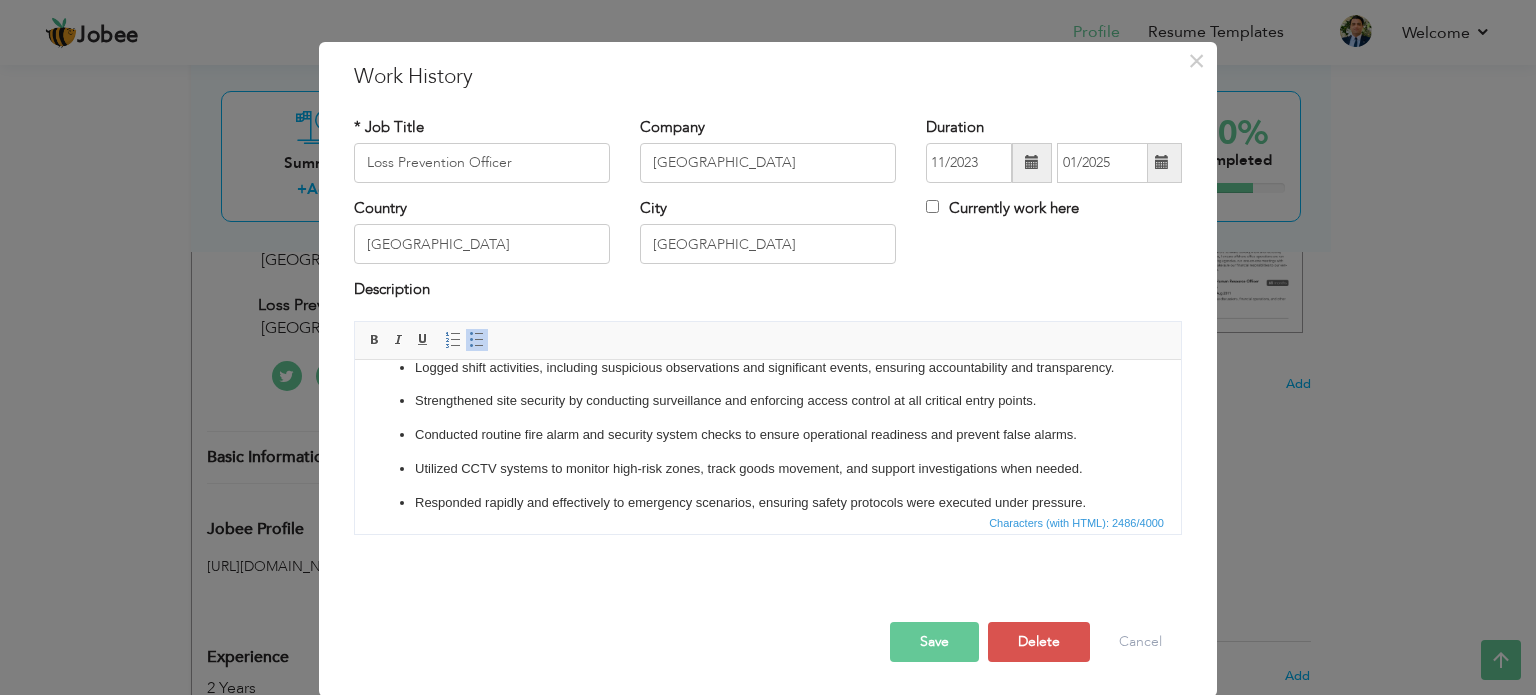 scroll, scrollTop: 713, scrollLeft: 0, axis: vertical 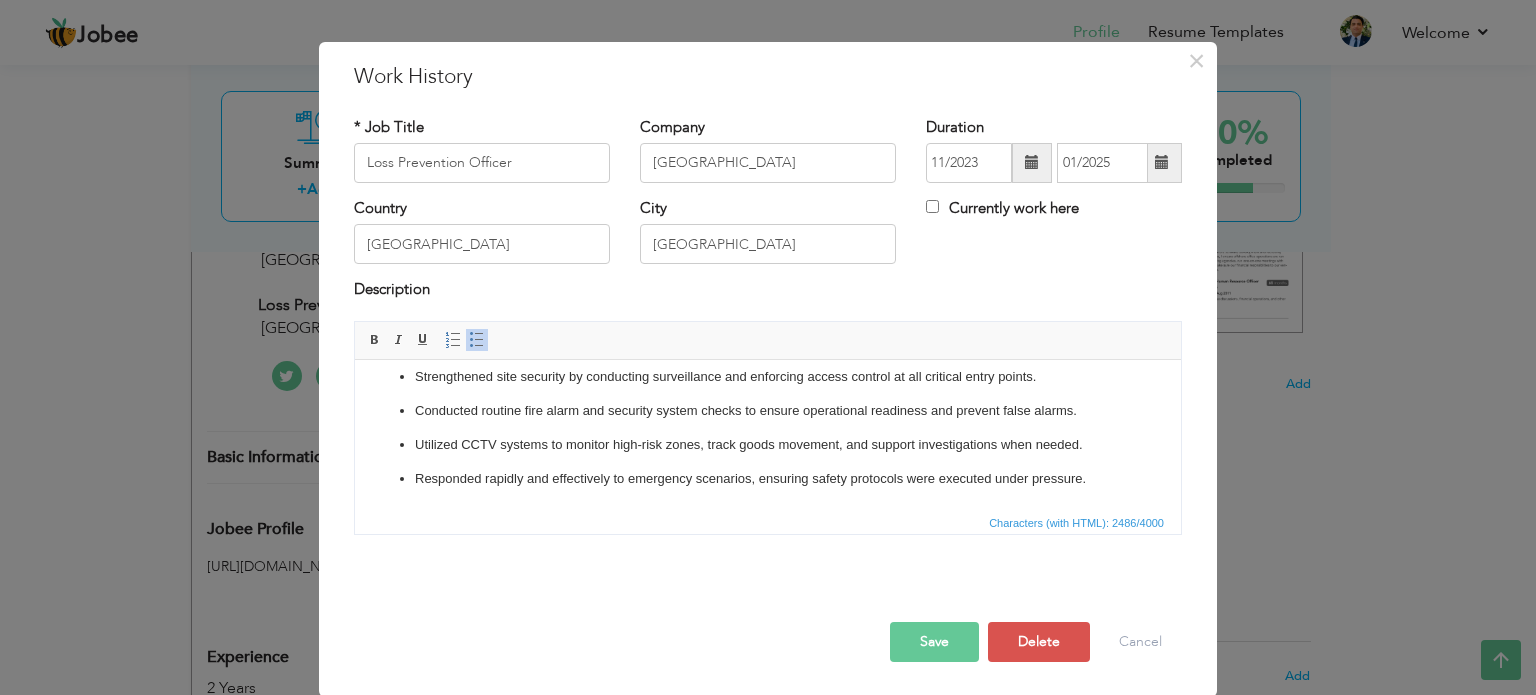 click on "Save" at bounding box center (934, 642) 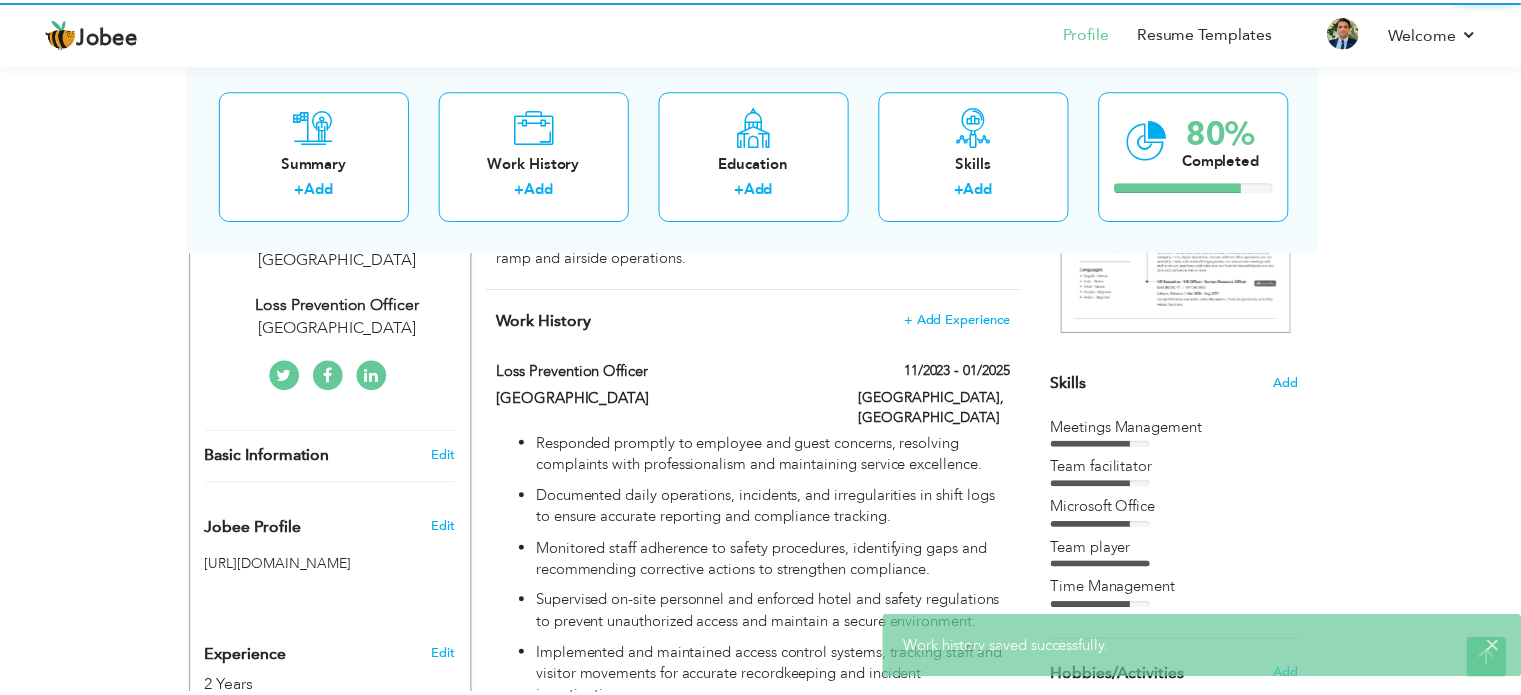 scroll, scrollTop: 0, scrollLeft: 0, axis: both 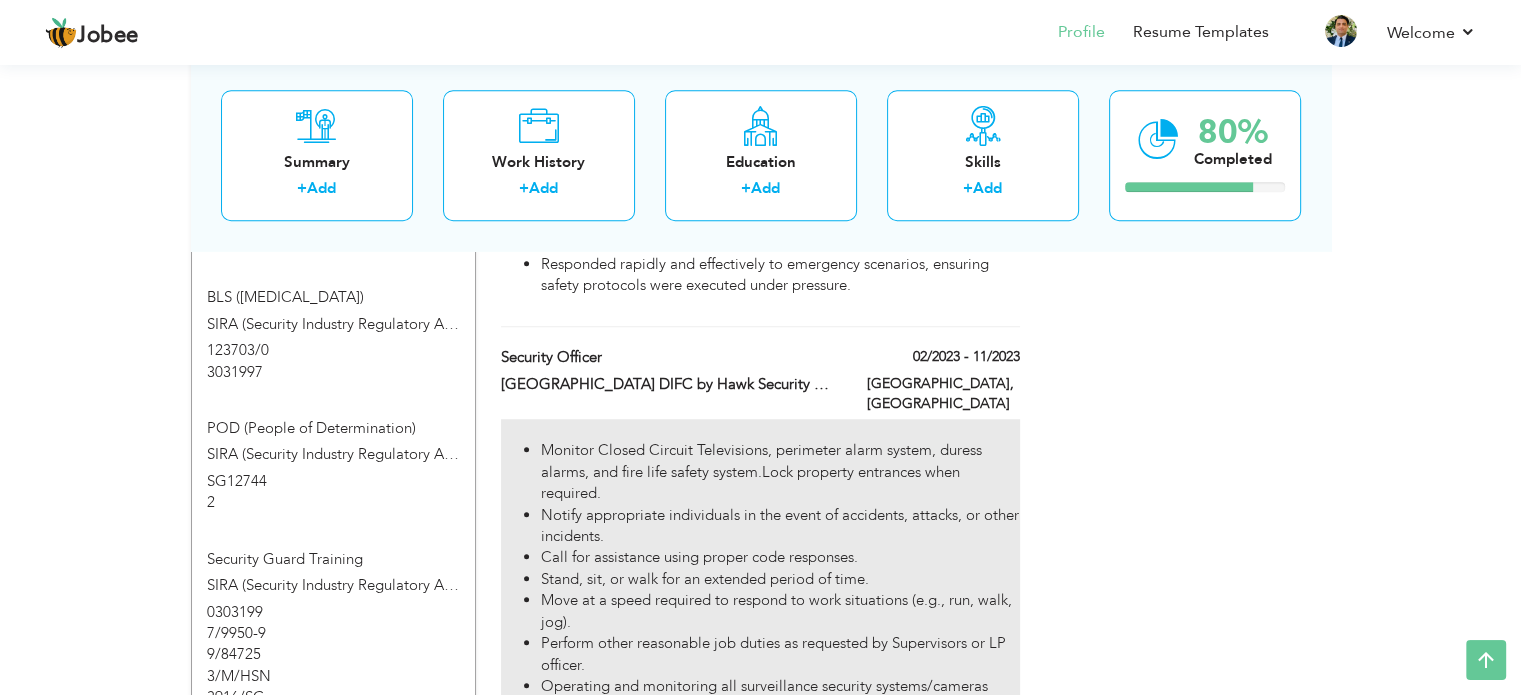 click on "Monitor Closed Circuit Televisions, perimeter alarm system, duress alarms, and fire life safety system.Lock property entrances when required." at bounding box center [780, 472] 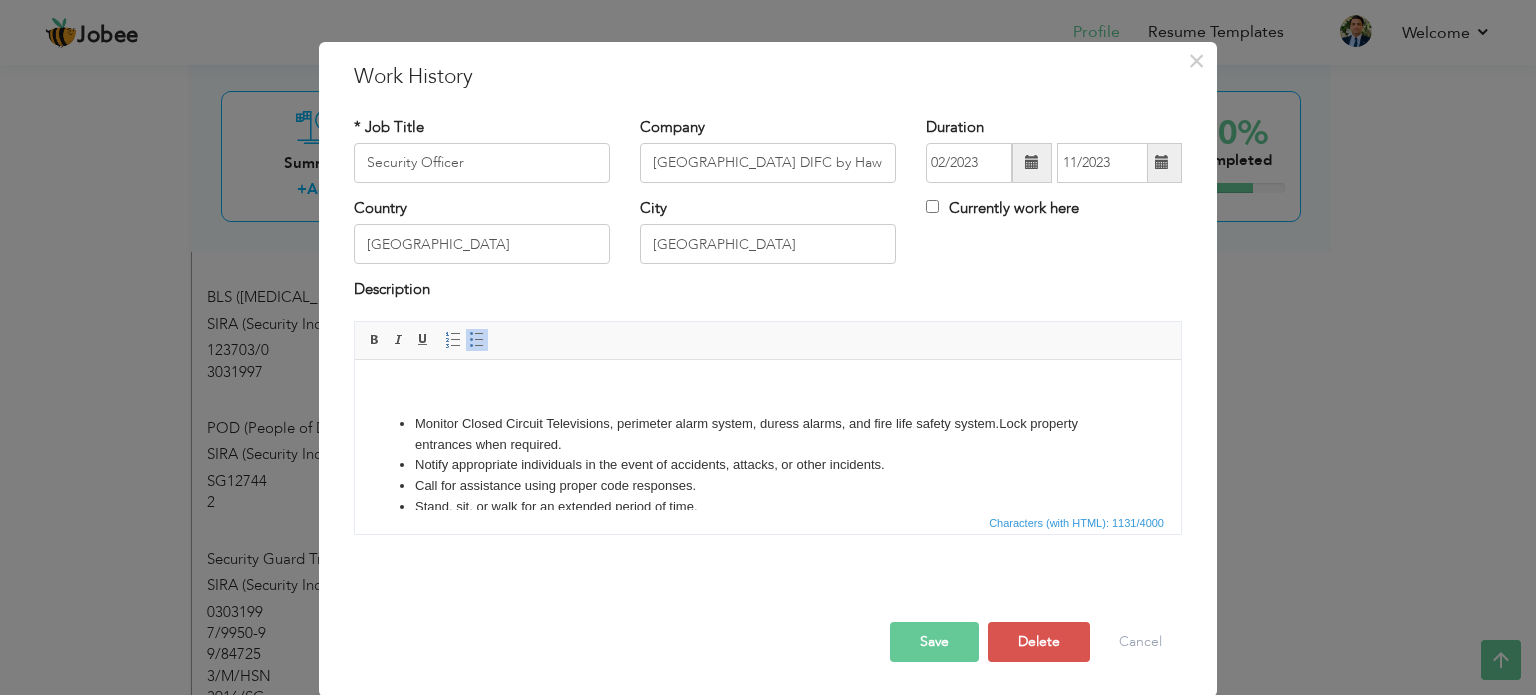 scroll, scrollTop: 0, scrollLeft: 0, axis: both 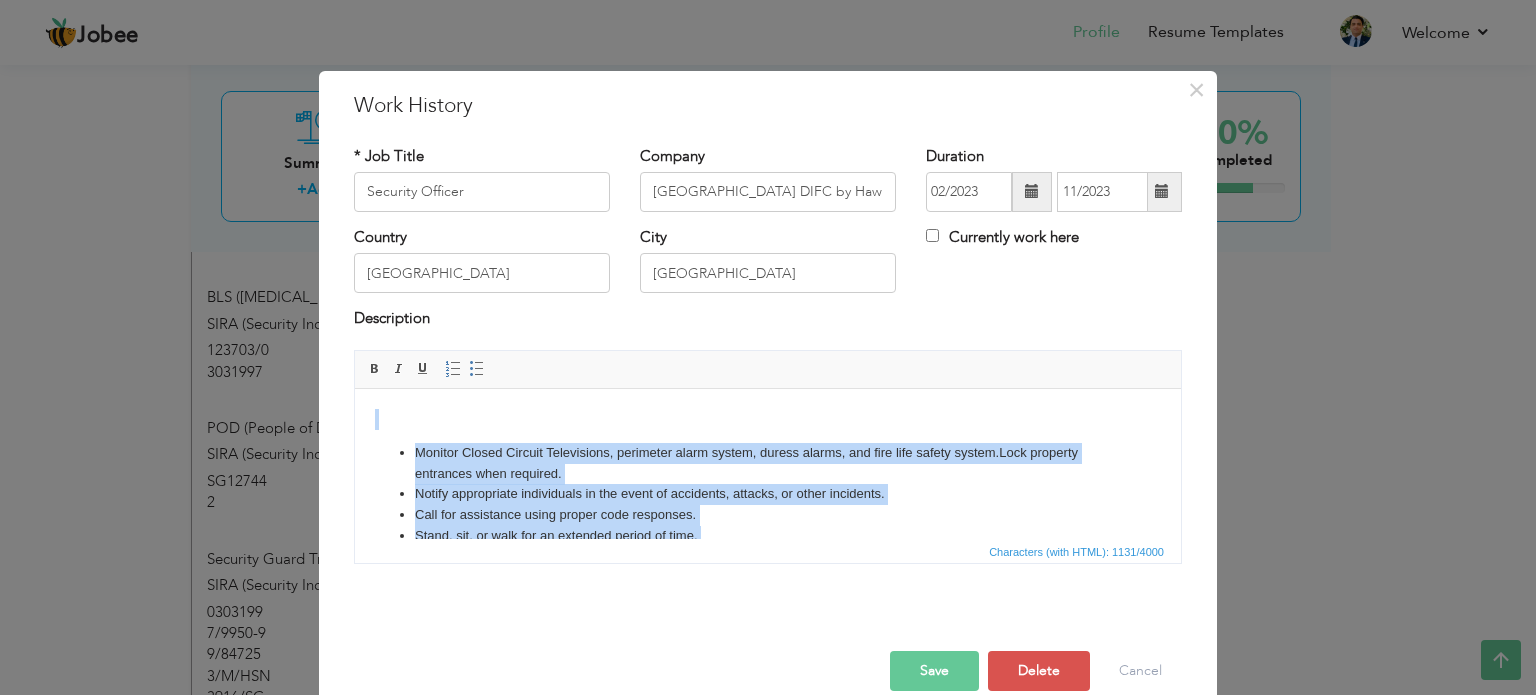 drag, startPoint x: 804, startPoint y: 458, endPoint x: 768, endPoint y: 765, distance: 309.10355 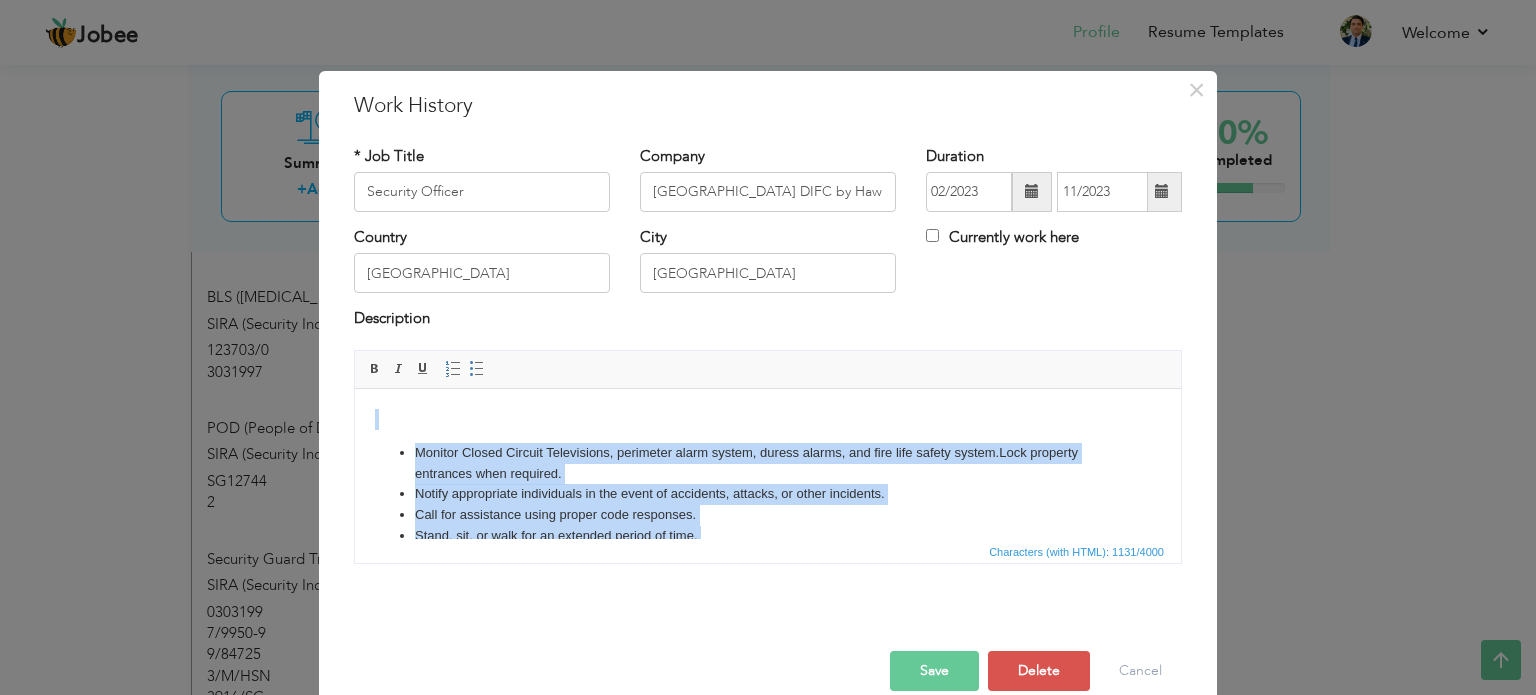 copy on "Monitor Closed Circuit Televisions, perimeter alarm system, duress alarms, and fire life safety system.Lock property entrances when required. Notify appropriate individuals in the event of accidents, attacks, or other incidents. Call for assistance using proper code responses. Stand, sit, or walk for an extended period of time. Move at a speed required to respond to work situations (e.g., run, walk, jog). Perform other reasonable job duties as requested by Supervisors or LP officer. Operating and monitoring all surveillance security systems/cameras within the Control Centre in an efficient manner and in compliance with the operating procedures, legislation and best practice. Providing efficient and courteous radio and telephone answering service and deal efficiently with all enquiries. Constantly focus and monitor the site activities via CCTV or other surveillance systems. Respond to the intrusion alarm by instructing the team. Responsible for Lost & Found valuable and Non-Valueable items." 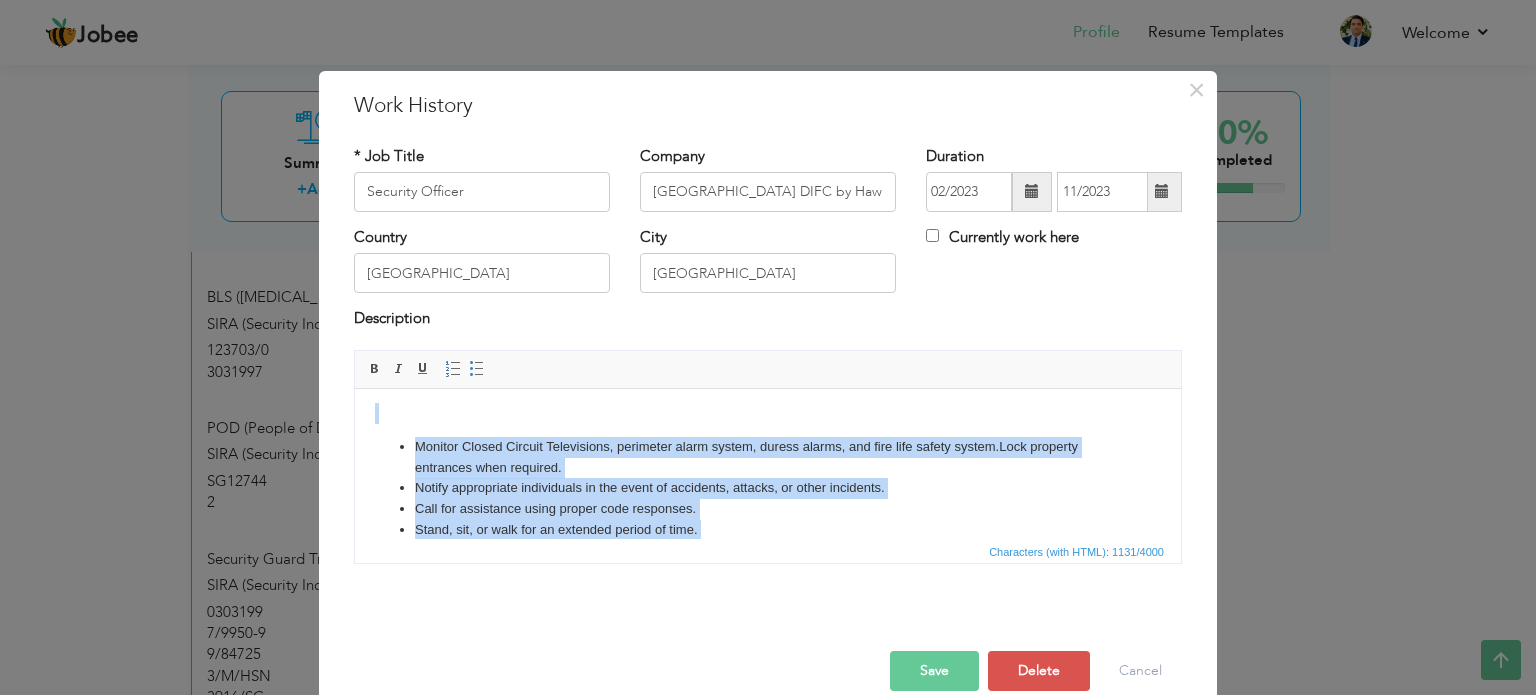 scroll, scrollTop: 0, scrollLeft: 0, axis: both 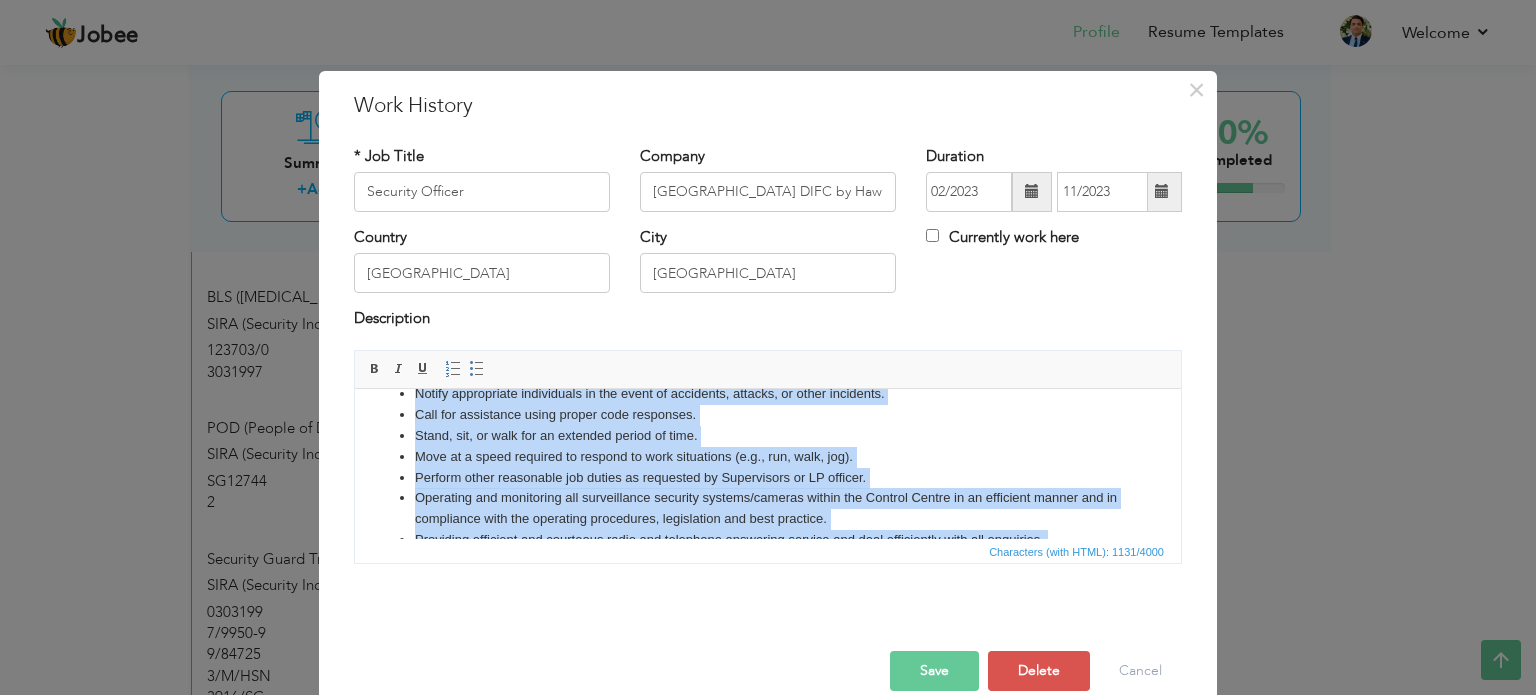 copy on "Monitor Closed Circuit Televisions, perimeter alarm system, duress alarms, and fire life safety system.Lock property entrances when required. Notify appropriate individuals in the event of accidents, attacks, or other incidents. Call for assistance using proper code responses. Stand, sit, or walk for an extended period of time. Move at a speed required to respond to work situations (e.g., run, walk, jog). Perform other reasonable job duties as requested by Supervisors or LP officer. Operating and monitoring all surveillance security systems/cameras within the Control Centre in an efficient manner and in compliance with the operating procedures, legislation and best practice. Providing efficient and courteous radio and telephone answering service and deal efficiently with all enquiries. Constantly focus and monitor the site activities via CCTV or other surveillance systems. Respond to the intrusion alarm by instructing the team. Responsible for Lost & Found valuable and Non-Valueable items." 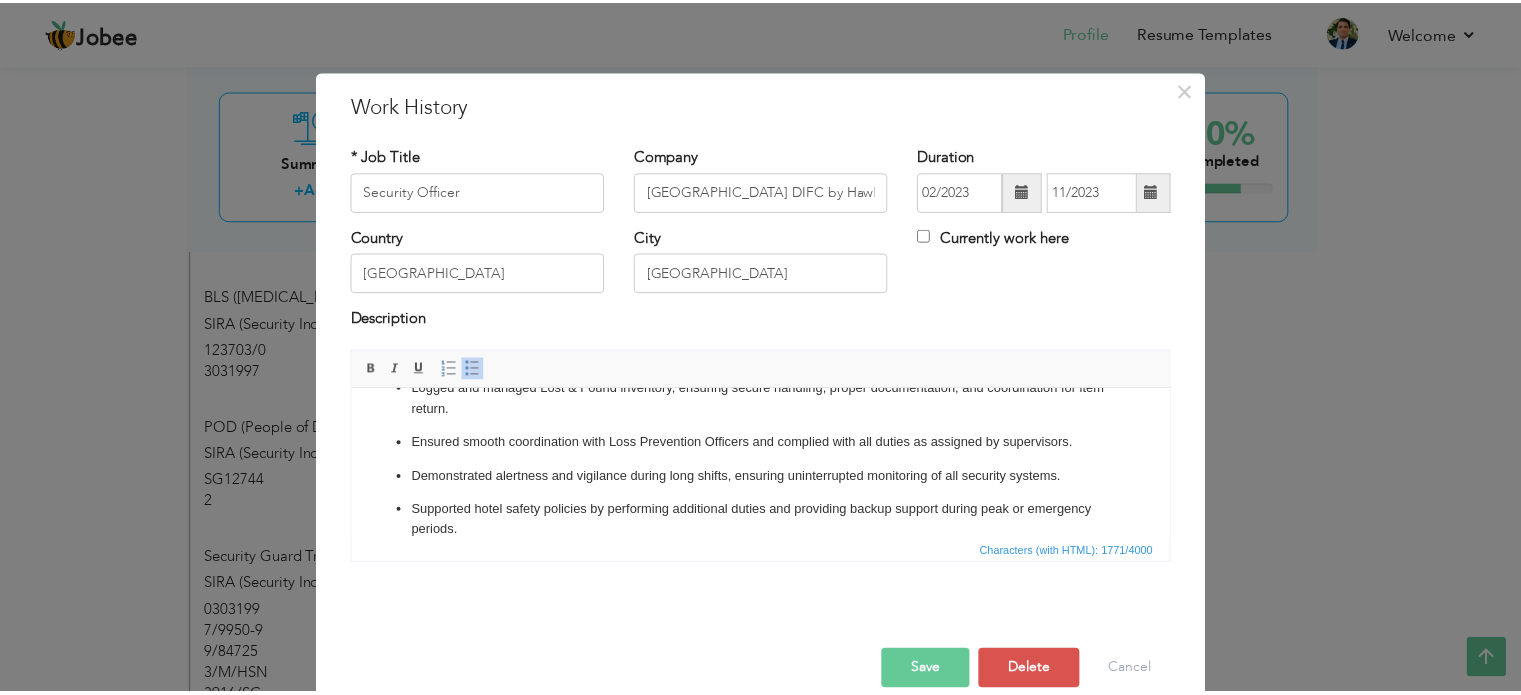 scroll, scrollTop: 0, scrollLeft: 0, axis: both 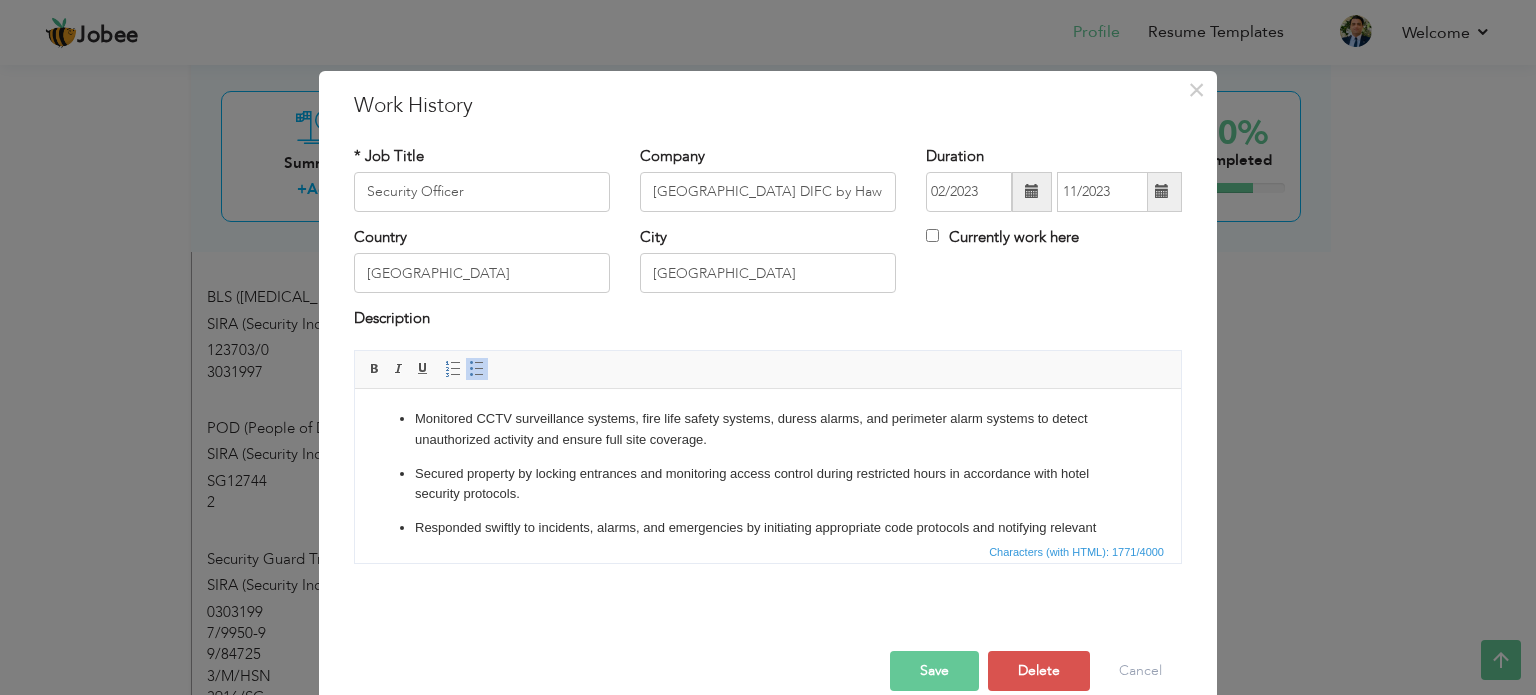 click on "Save" at bounding box center [934, 671] 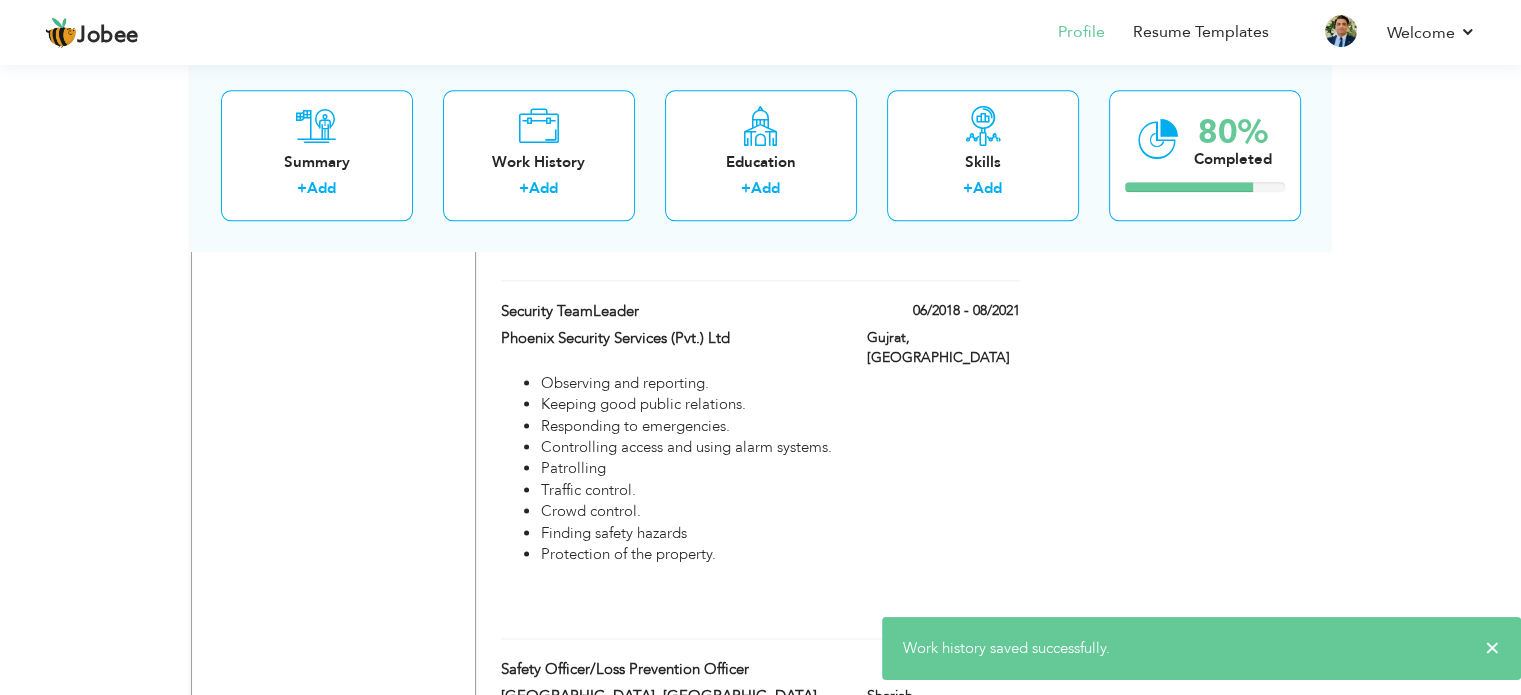 scroll, scrollTop: 2496, scrollLeft: 0, axis: vertical 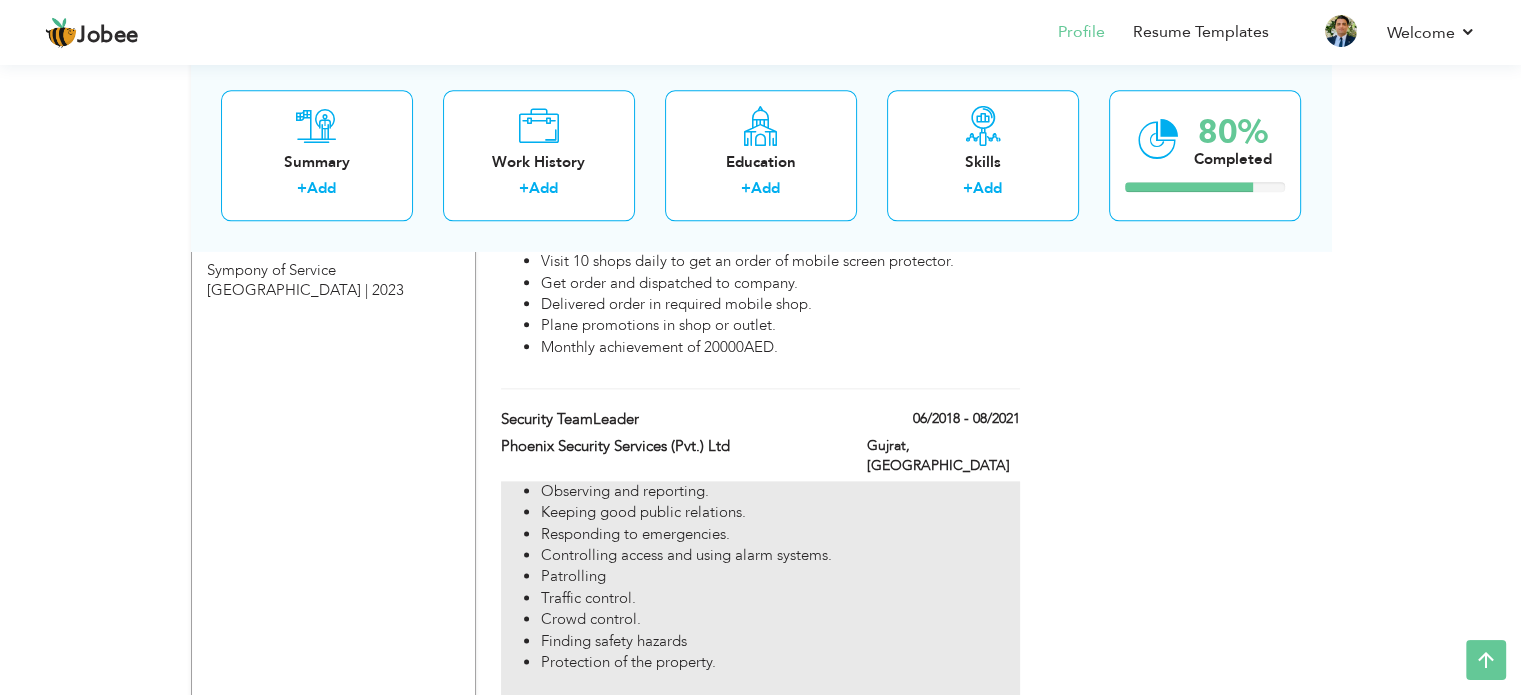 click on "Responding to emergencies." at bounding box center (780, 534) 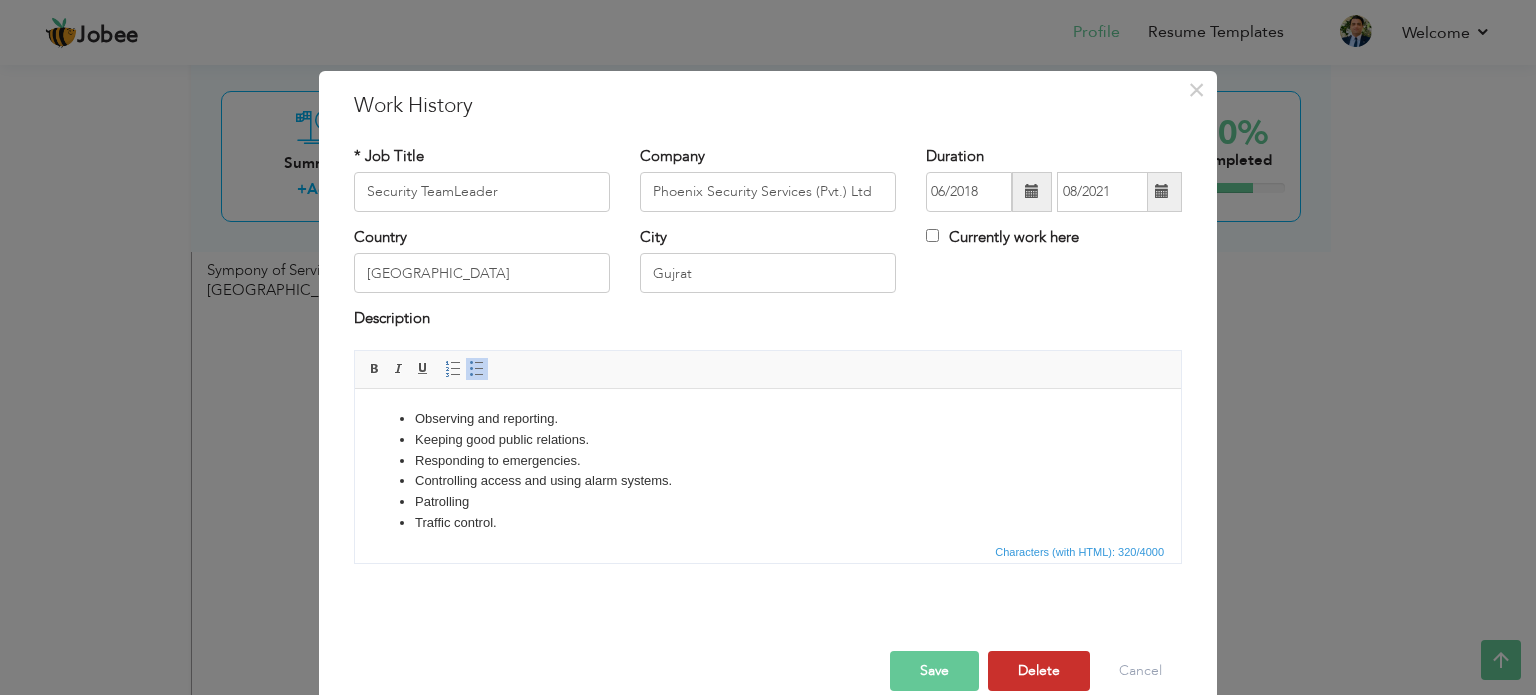 click on "Delete" at bounding box center (1039, 671) 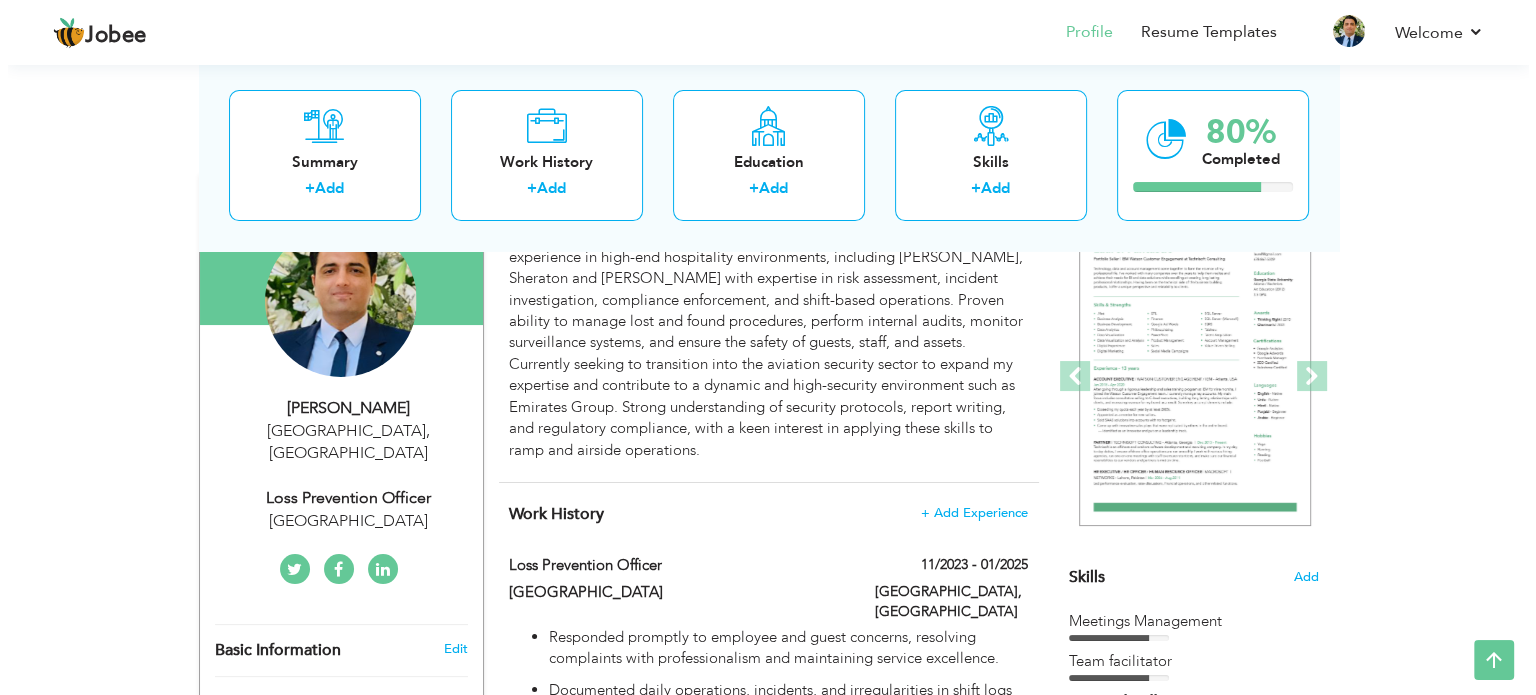scroll, scrollTop: 389, scrollLeft: 0, axis: vertical 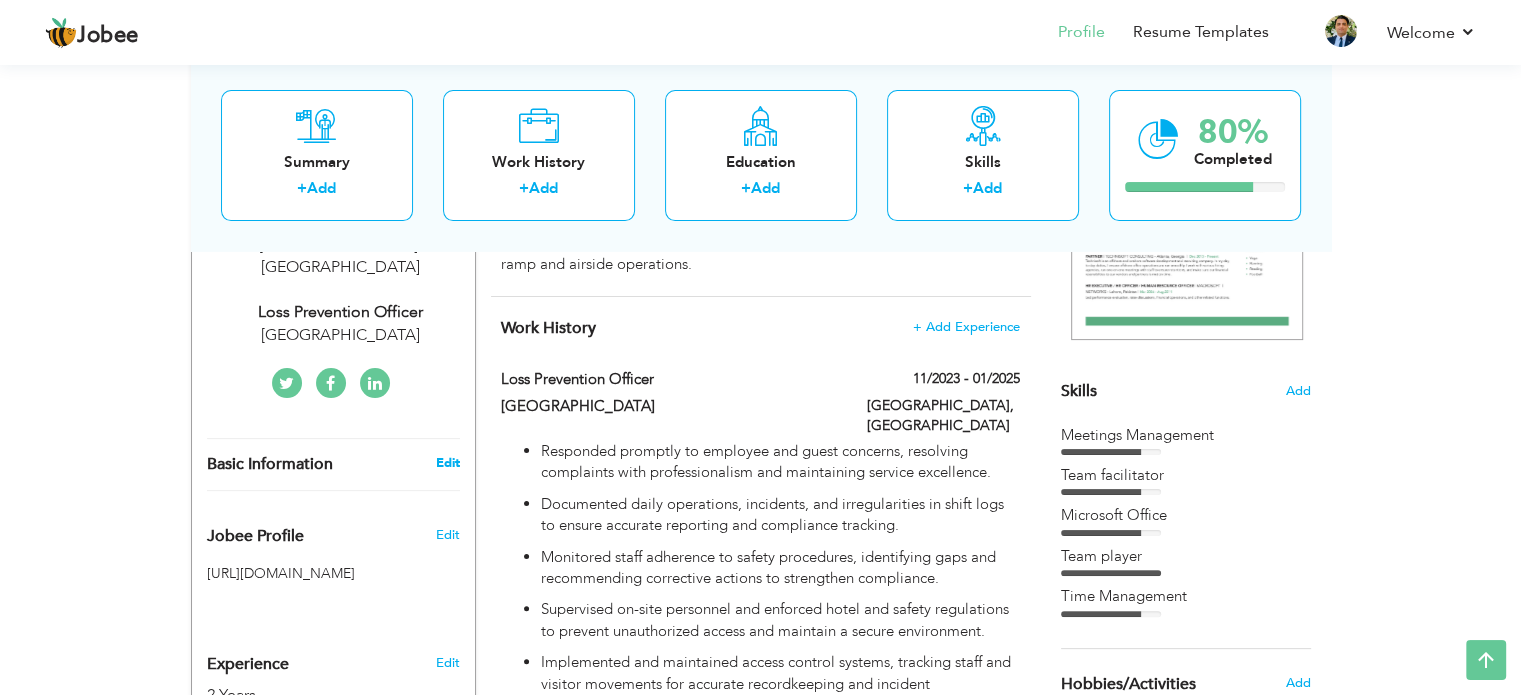 click on "Edit" at bounding box center [447, 463] 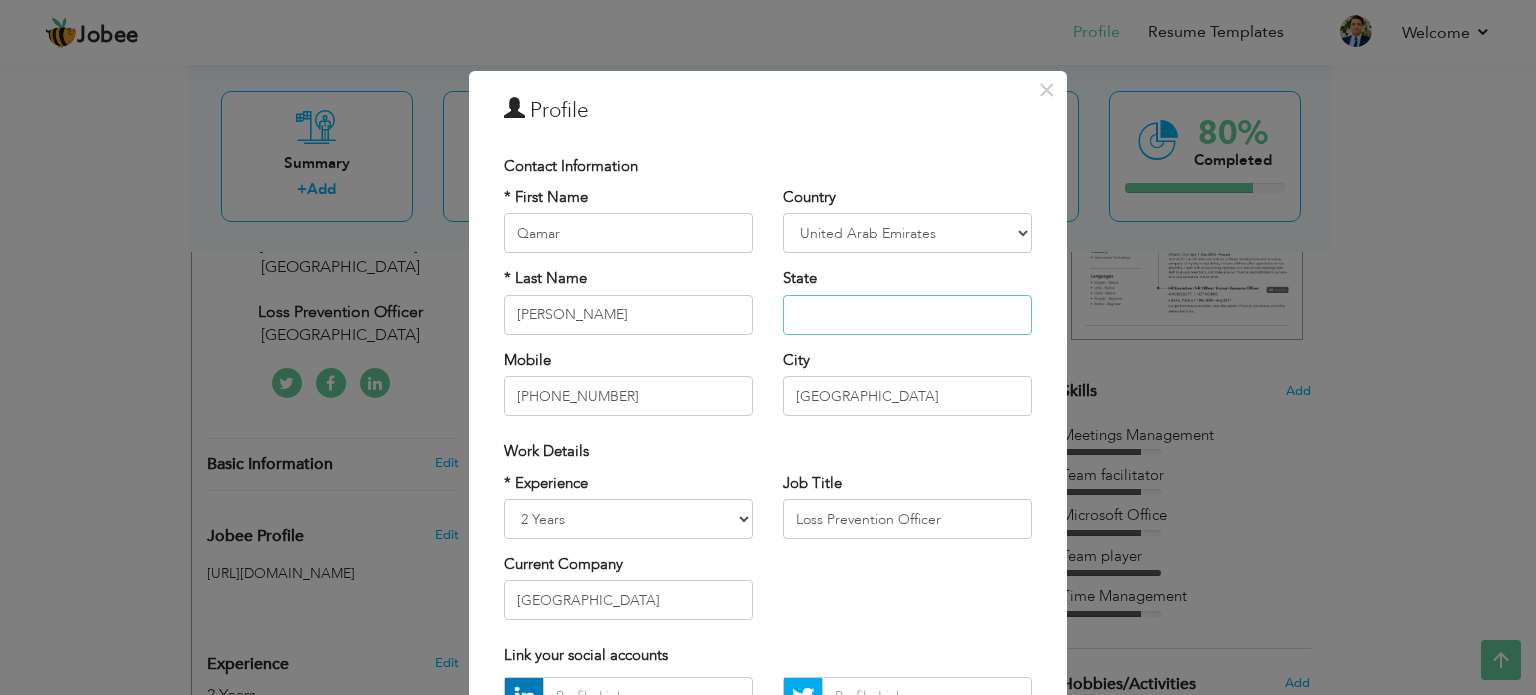 click at bounding box center (907, 315) 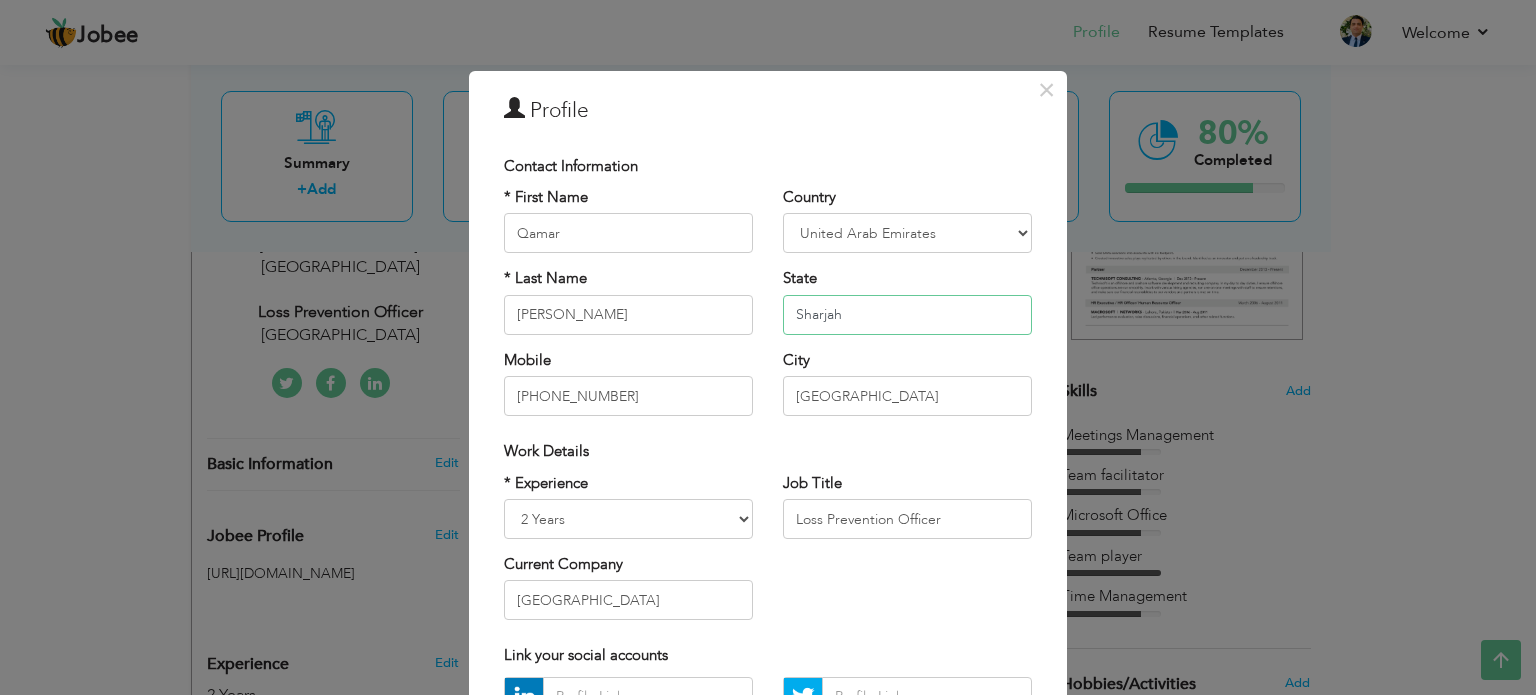 type on "Sharjah" 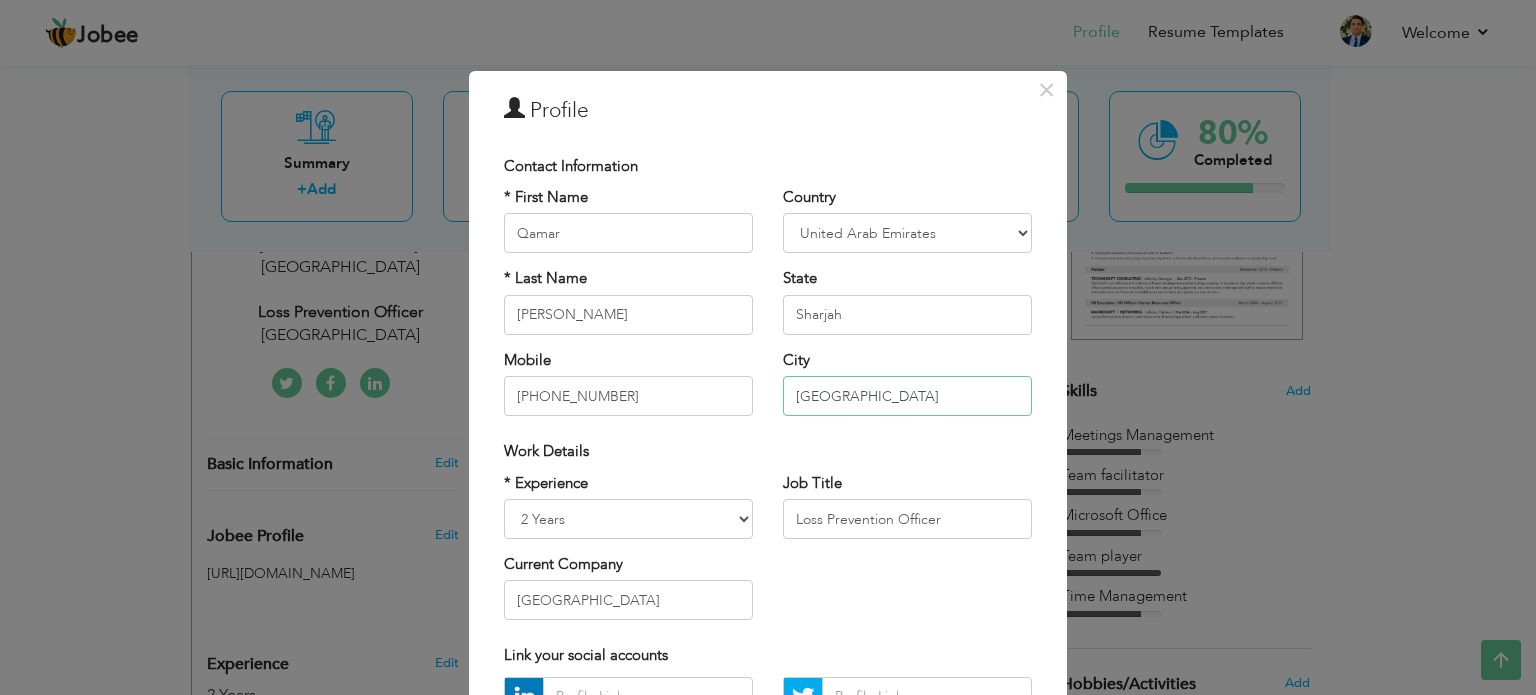 click on "[GEOGRAPHIC_DATA]" at bounding box center (907, 396) 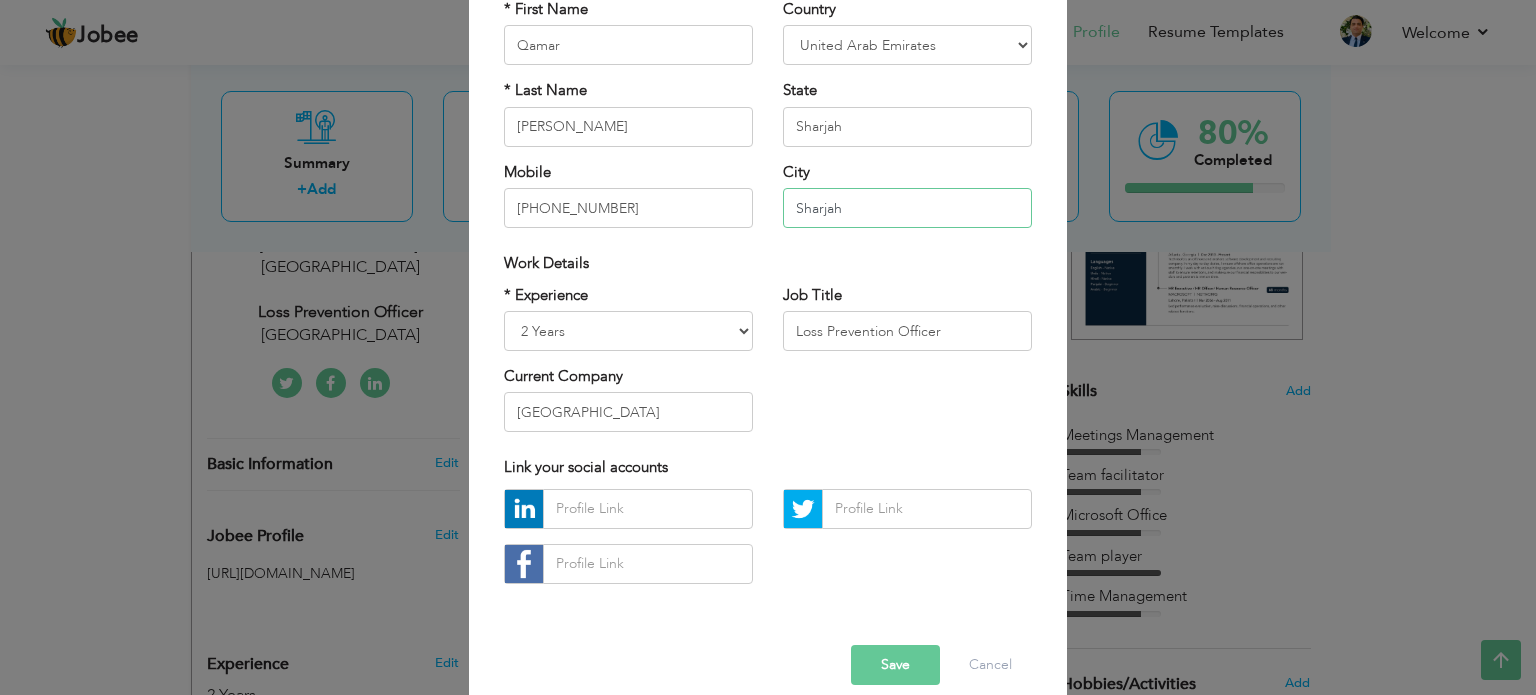 scroll, scrollTop: 200, scrollLeft: 0, axis: vertical 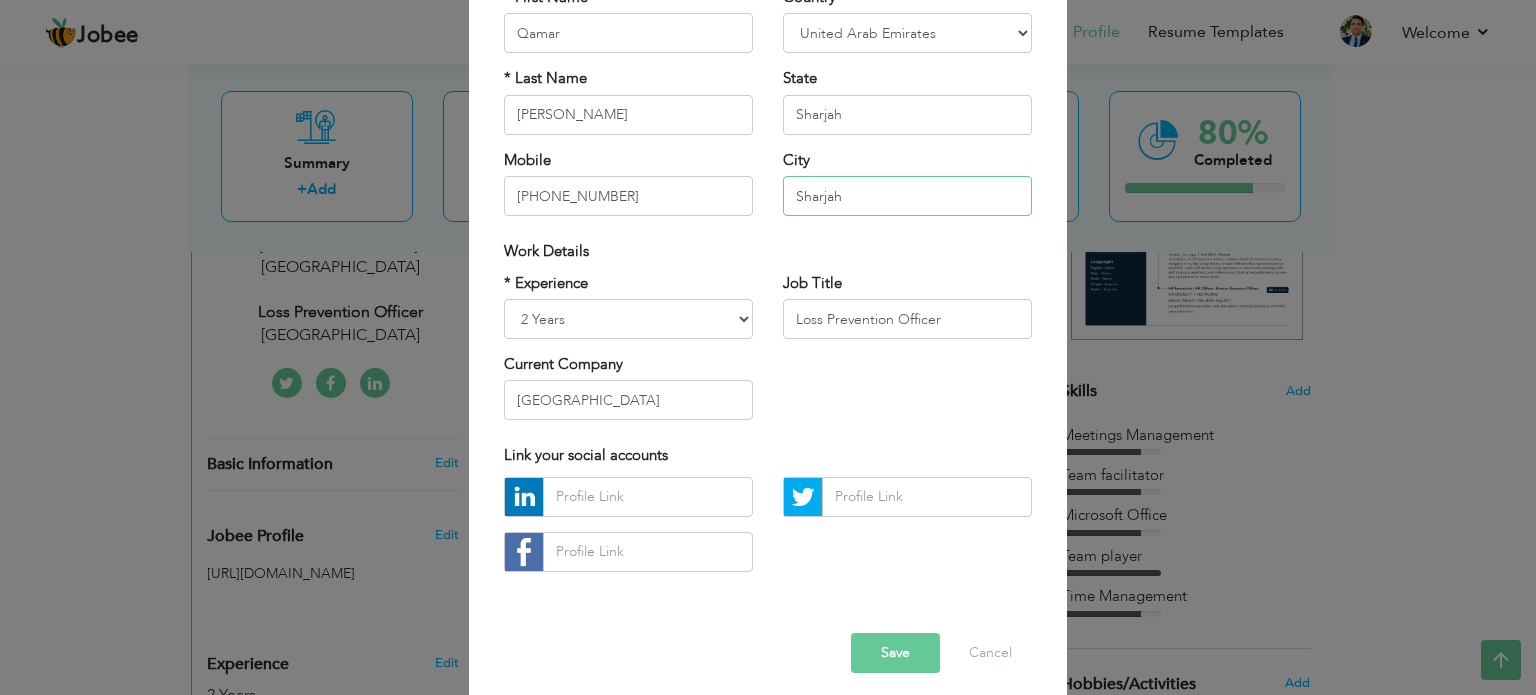 type on "Sharjah" 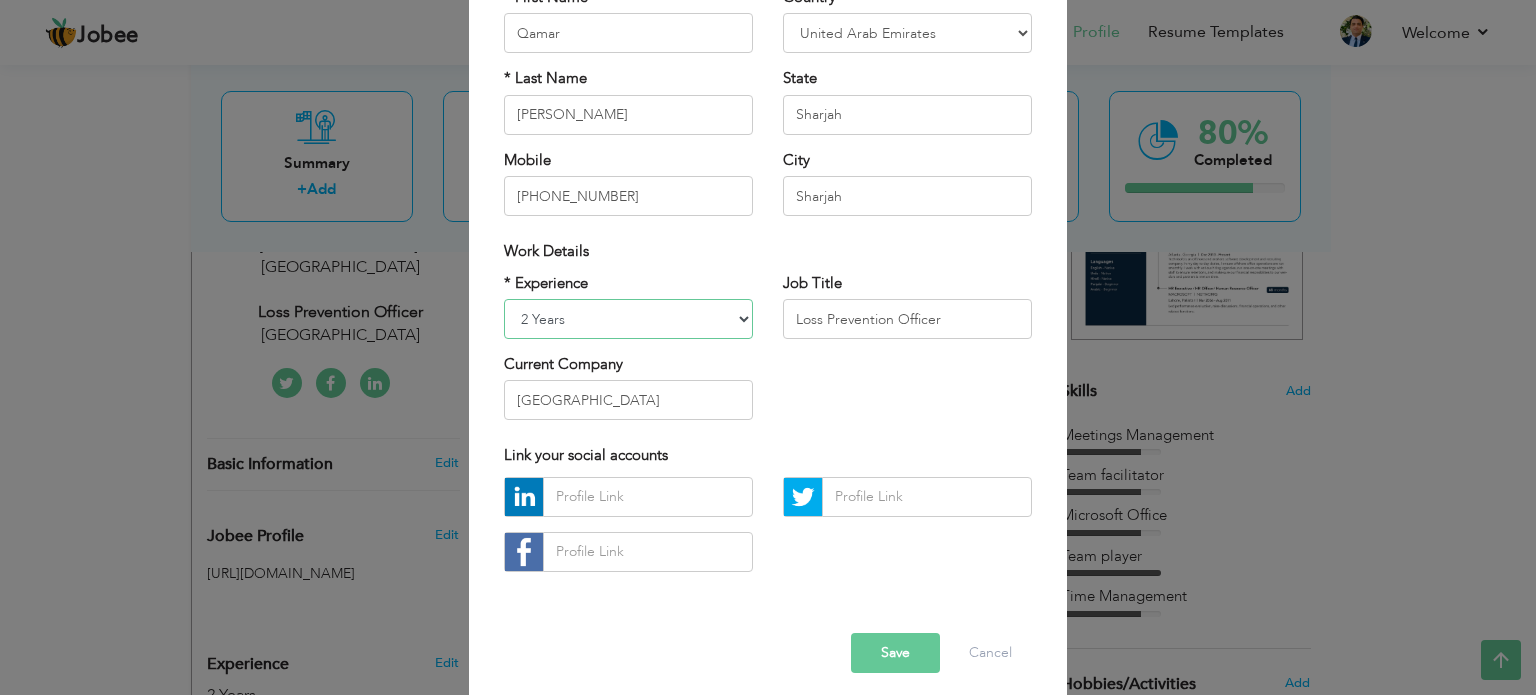 click on "Entry Level Less than 1 Year 1 Year 2 Years 3 Years 4 Years 5 Years 6 Years 7 Years 8 Years 9 Years 10 Years 11 Years 12 Years 13 Years 14 Years 15 Years 16 Years 17 Years 18 Years 19 Years 20 Years 21 Years 22 Years 23 Years 24 Years 25 Years 26 Years 27 Years 28 Years 29 Years 30 Years 31 Years 32 Years 33 Years 34 Years 35 Years More than 35 Years" at bounding box center (628, 319) 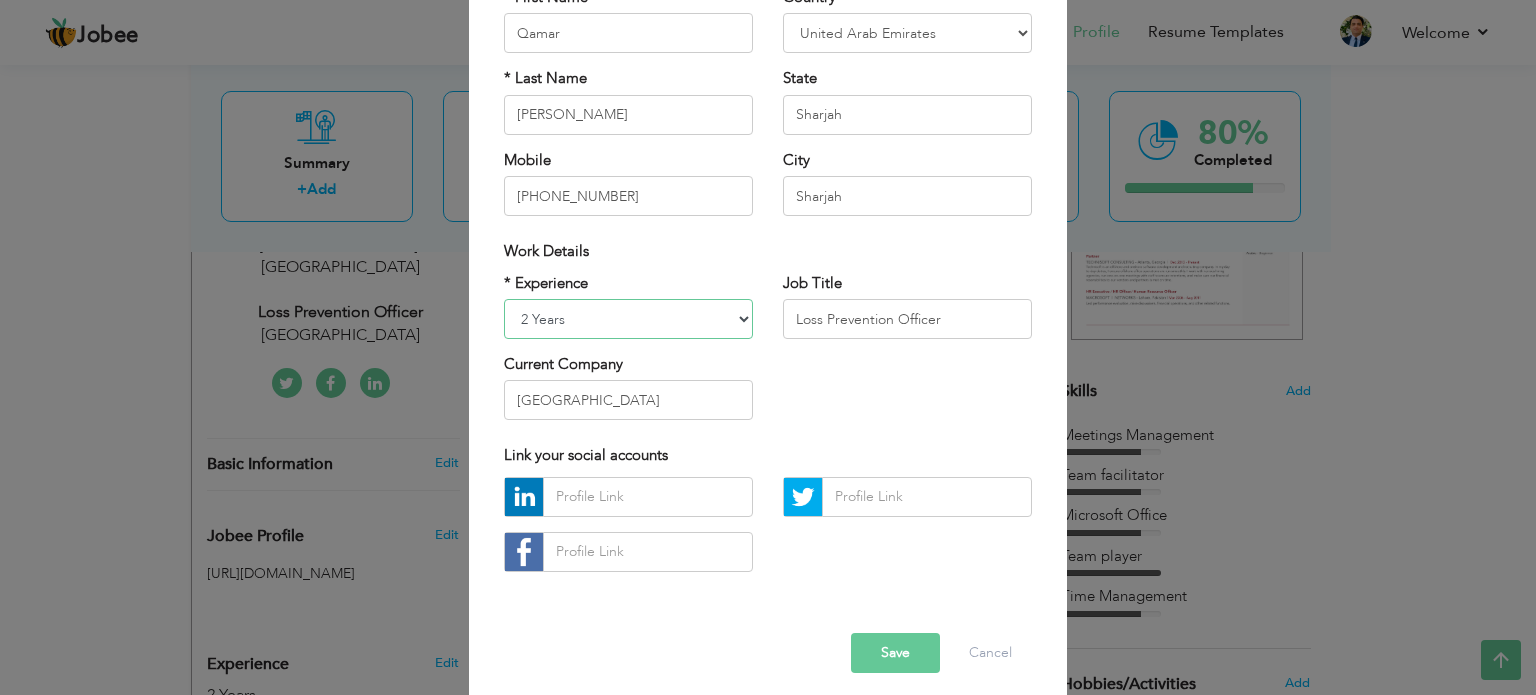select on "number:5" 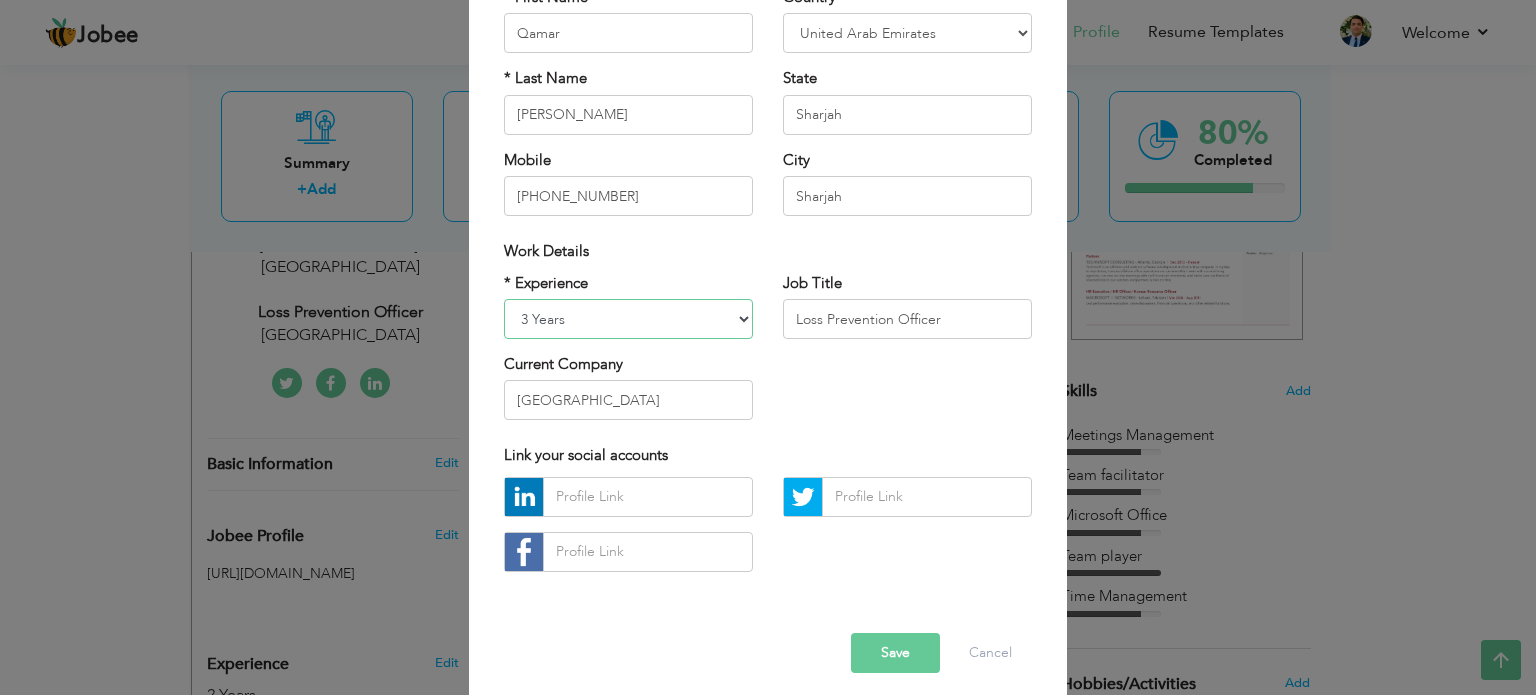 click on "Entry Level Less than 1 Year 1 Year 2 Years 3 Years 4 Years 5 Years 6 Years 7 Years 8 Years 9 Years 10 Years 11 Years 12 Years 13 Years 14 Years 15 Years 16 Years 17 Years 18 Years 19 Years 20 Years 21 Years 22 Years 23 Years 24 Years 25 Years 26 Years 27 Years 28 Years 29 Years 30 Years 31 Years 32 Years 33 Years 34 Years 35 Years More than 35 Years" at bounding box center (628, 319) 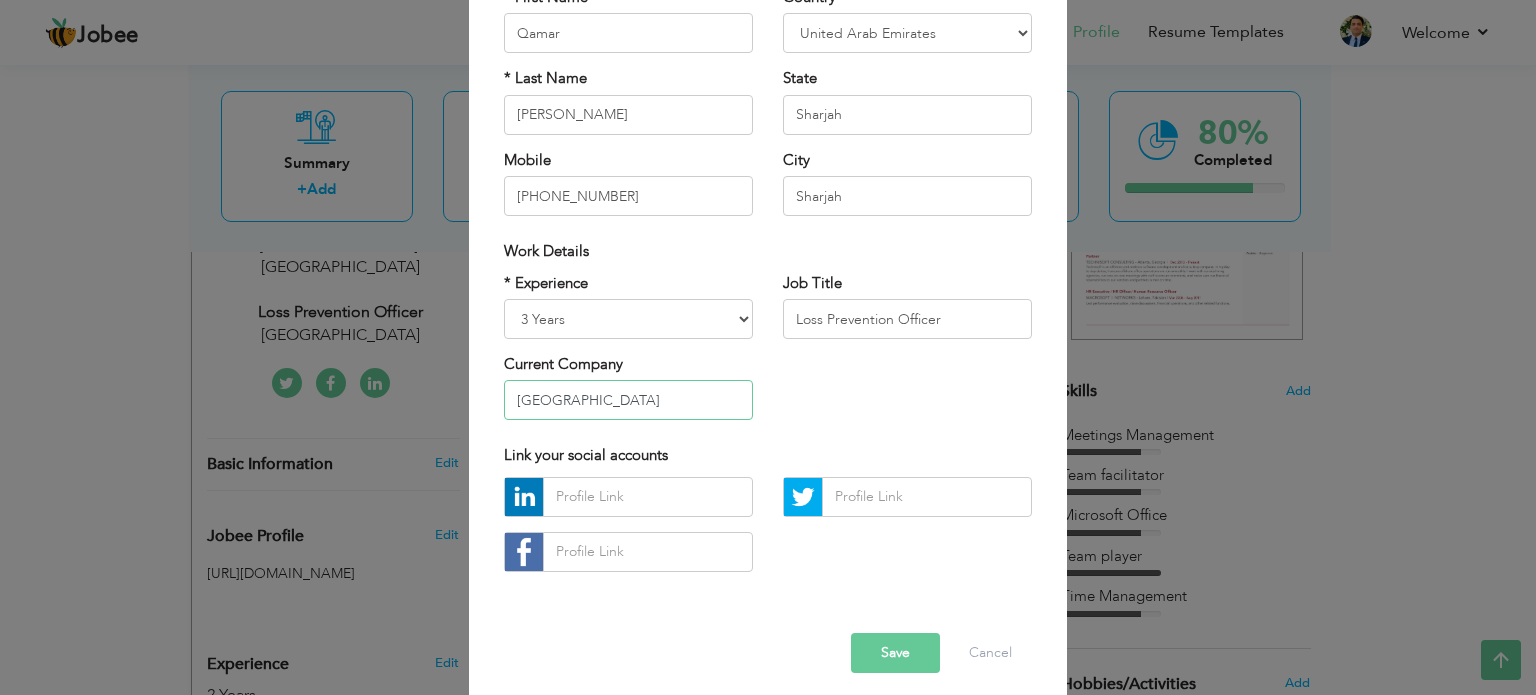drag, startPoint x: 718, startPoint y: 408, endPoint x: 431, endPoint y: 403, distance: 287.04355 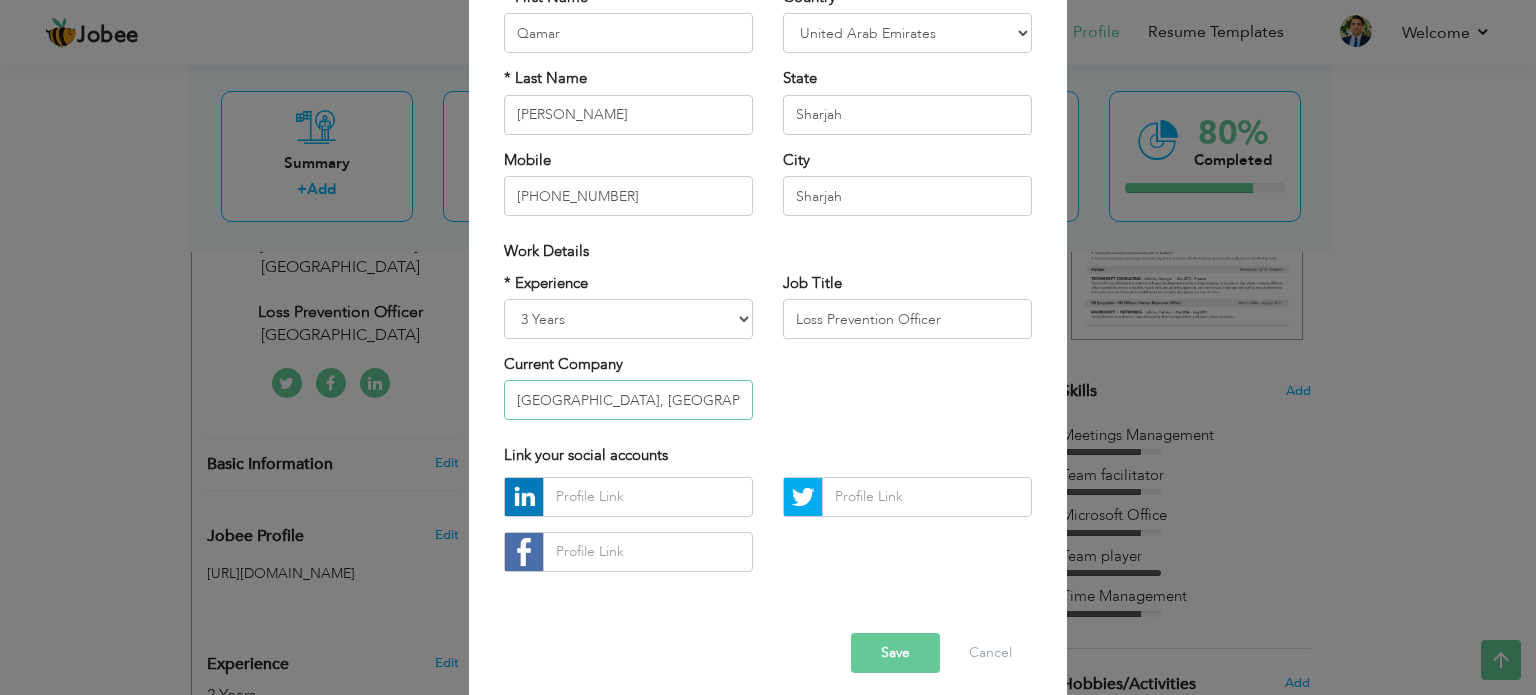 scroll, scrollTop: 0, scrollLeft: 12, axis: horizontal 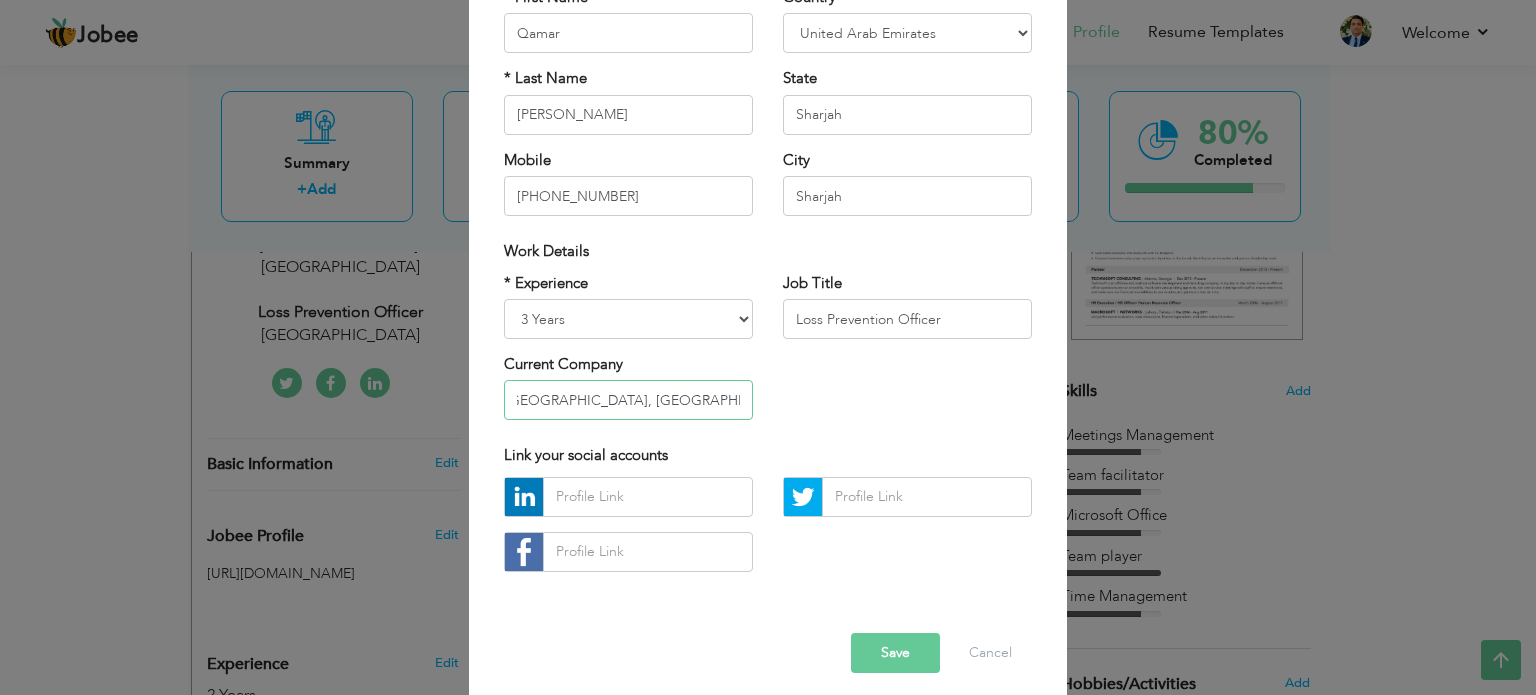 type on "[GEOGRAPHIC_DATA], [GEOGRAPHIC_DATA]" 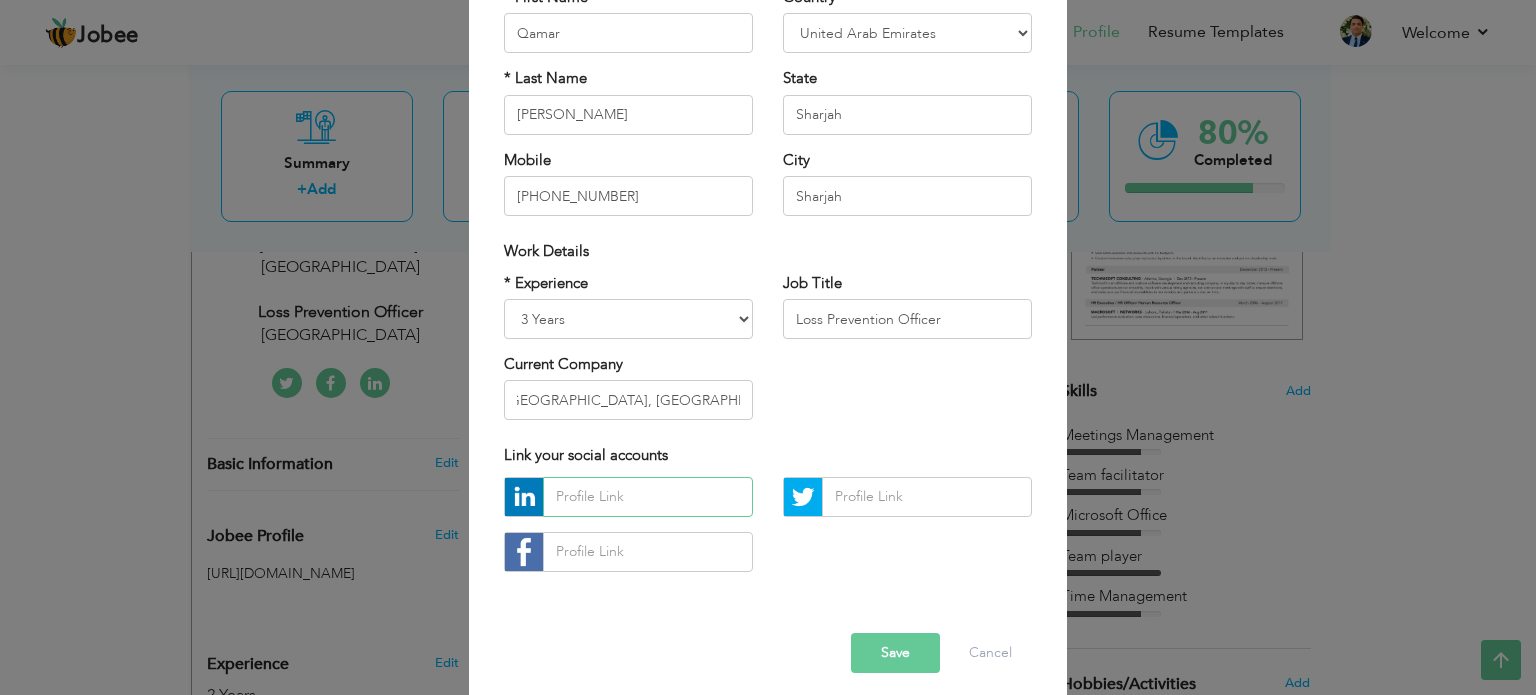click at bounding box center (648, 497) 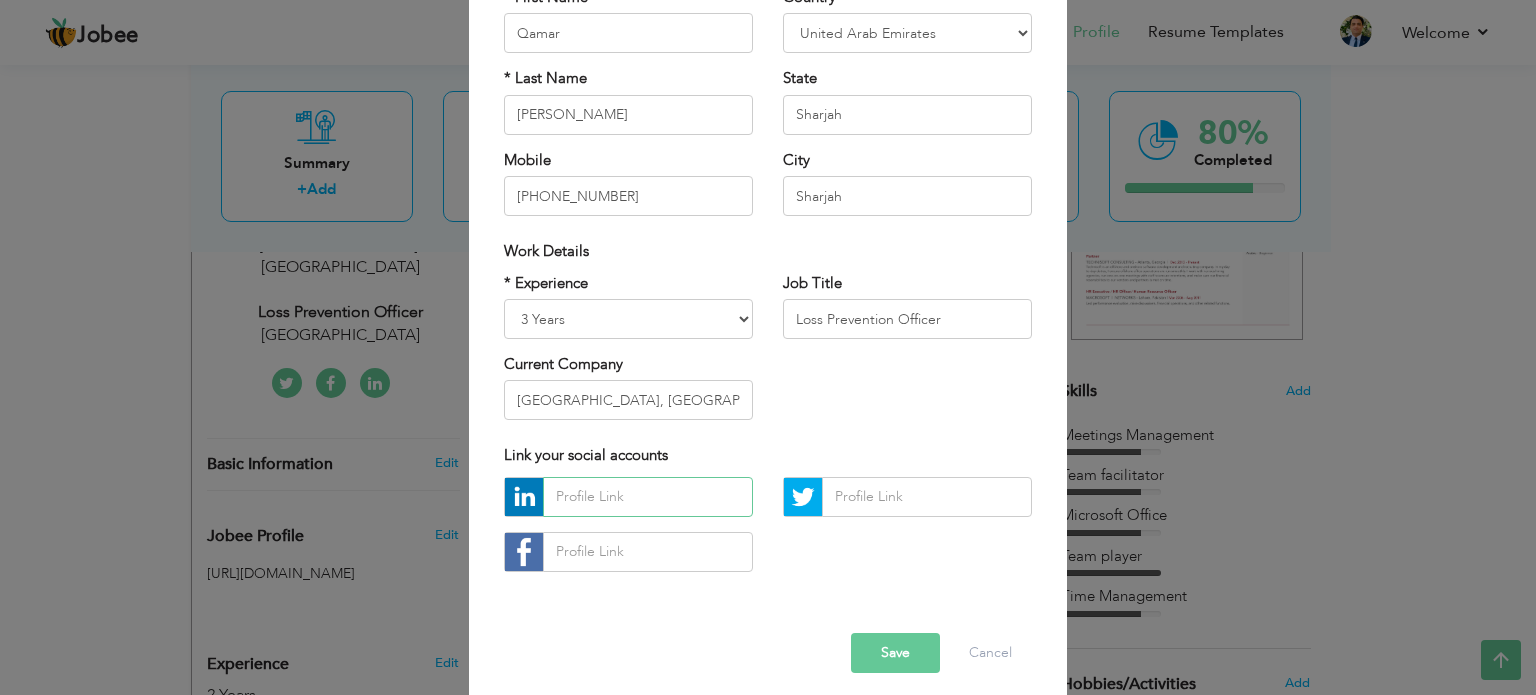click at bounding box center [648, 497] 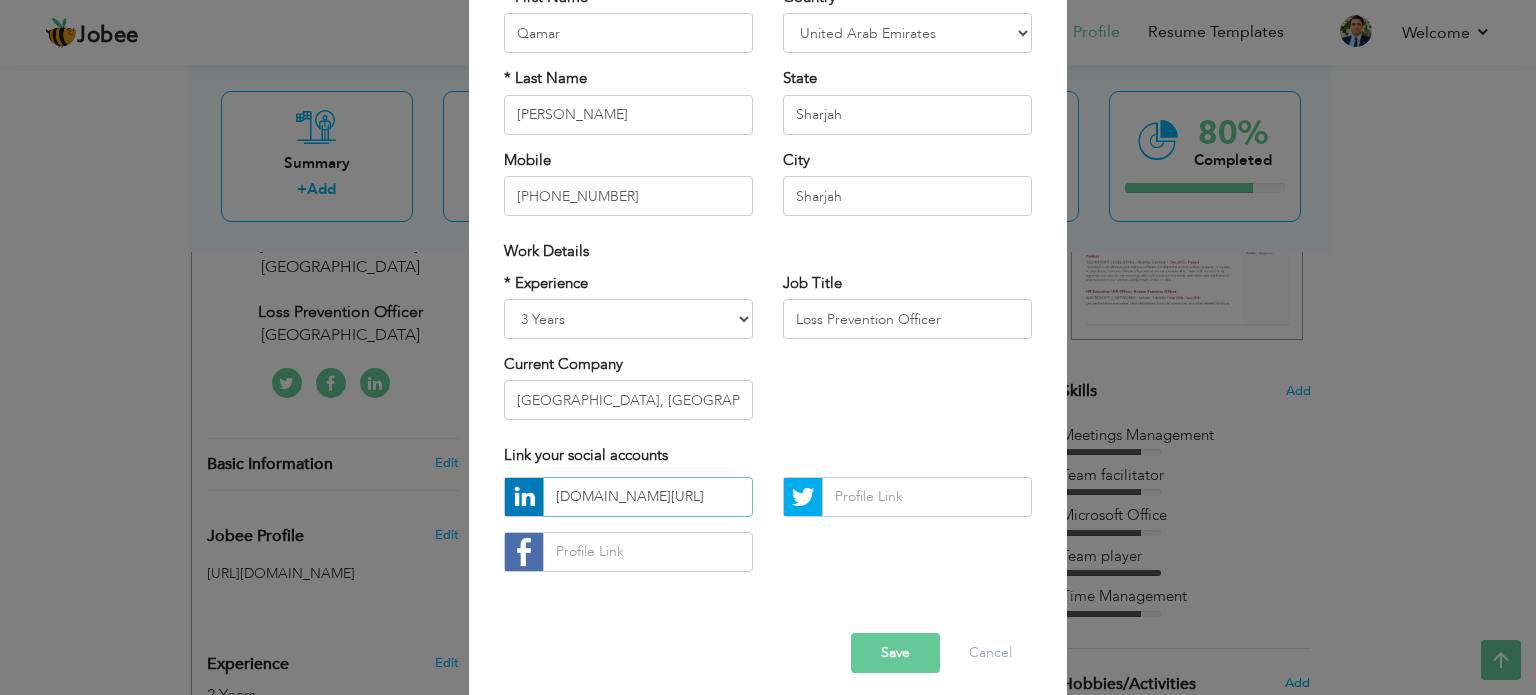 scroll, scrollTop: 0, scrollLeft: 54, axis: horizontal 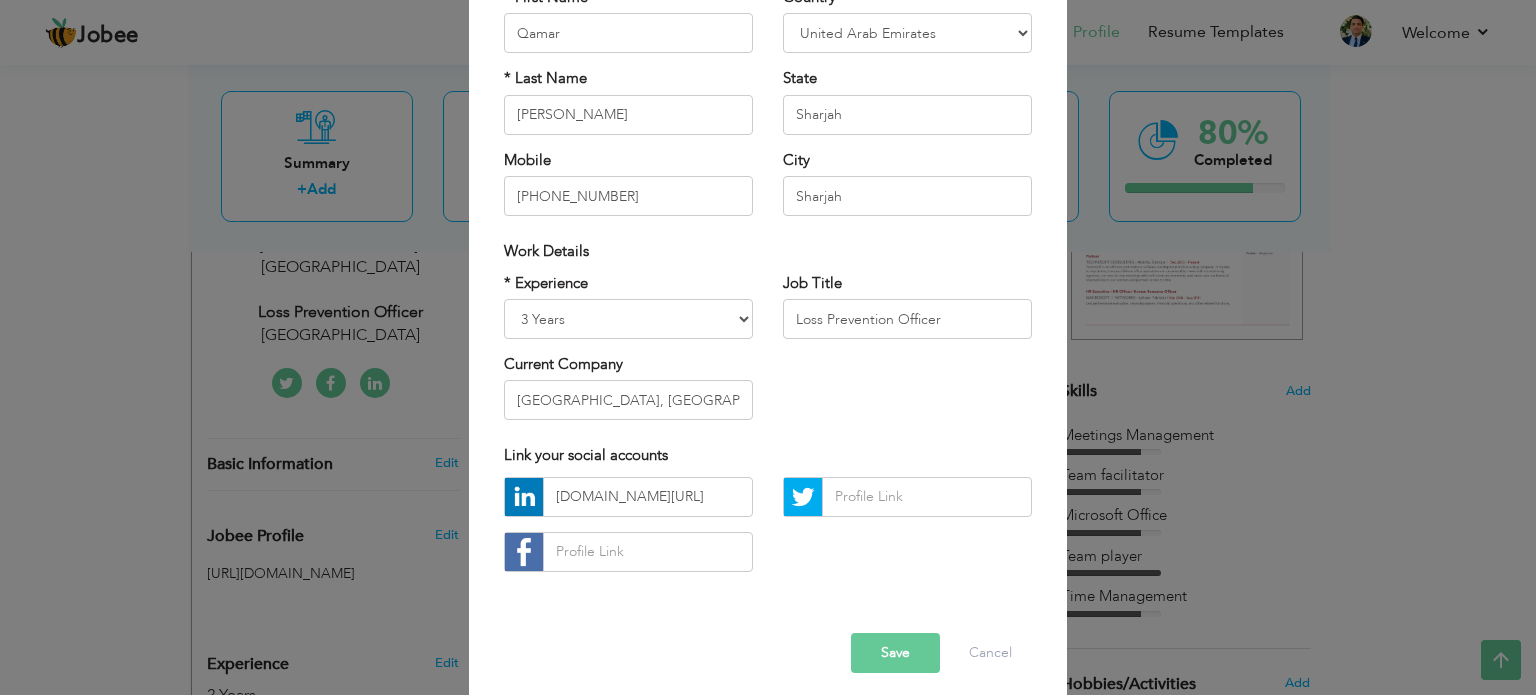click on "Save" at bounding box center [895, 653] 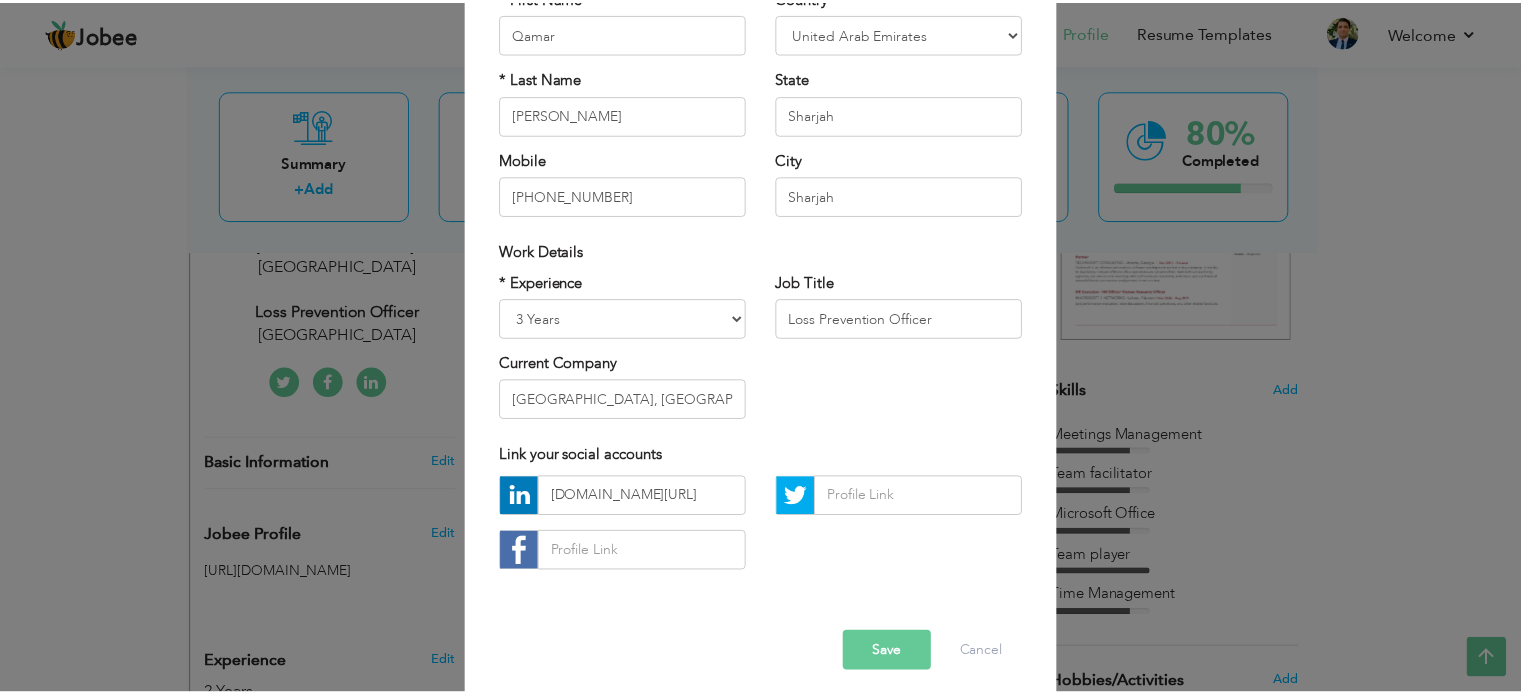scroll, scrollTop: 0, scrollLeft: 0, axis: both 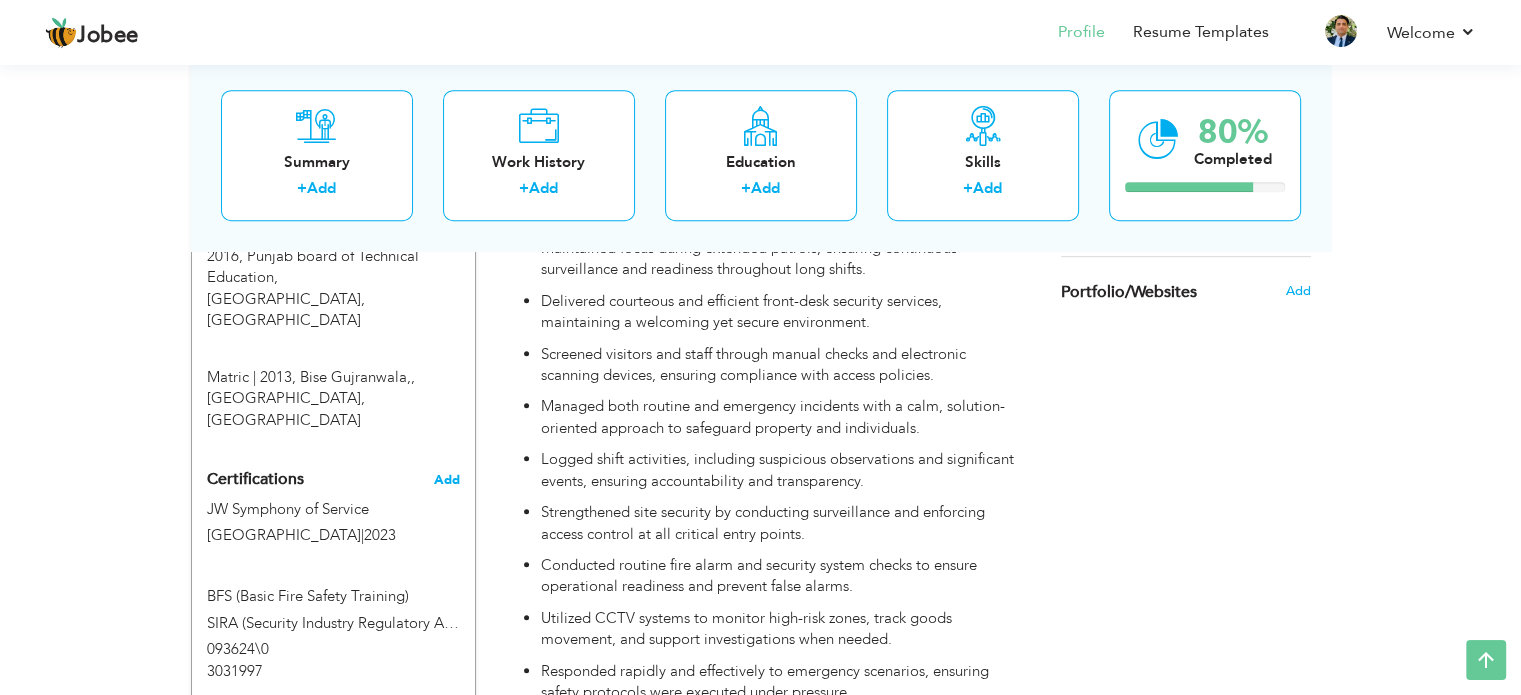 click on "Add" at bounding box center [447, 480] 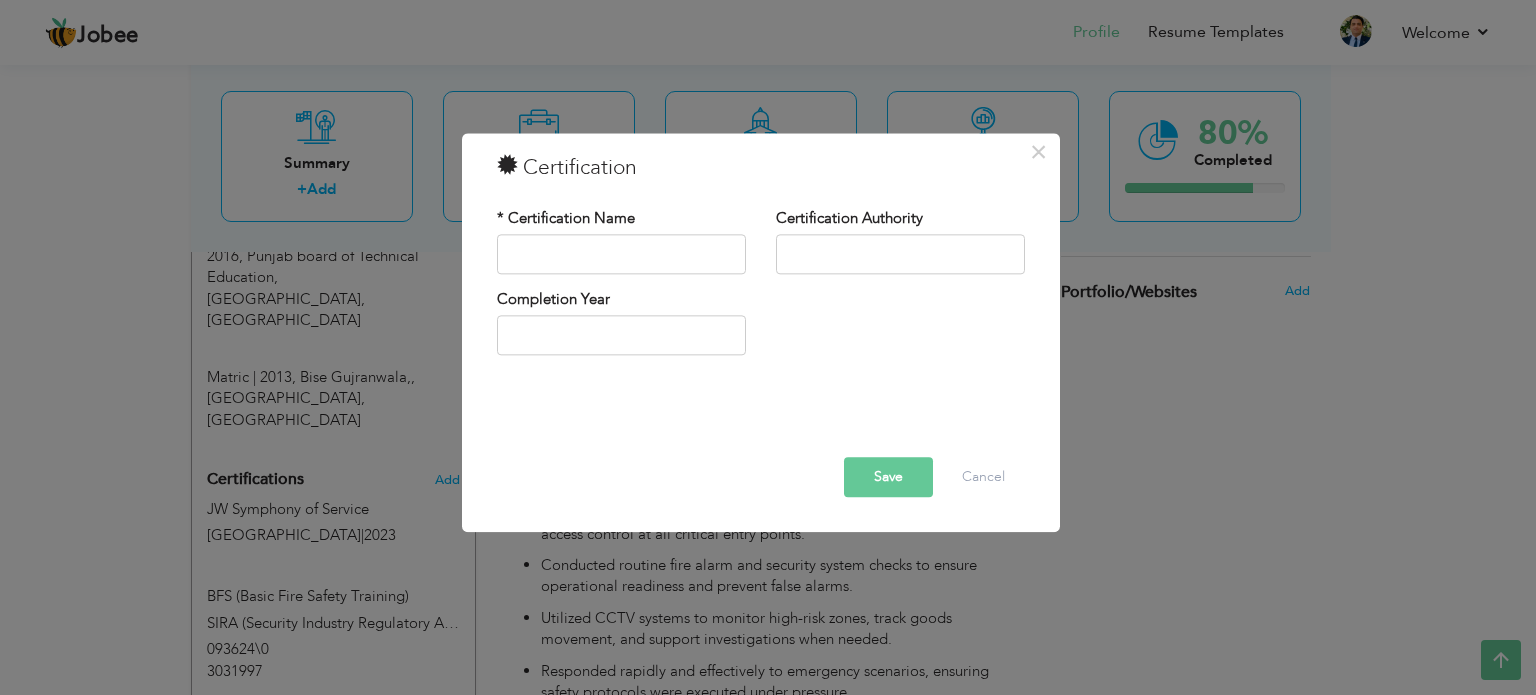 click on "* Certification Name" at bounding box center (621, 248) 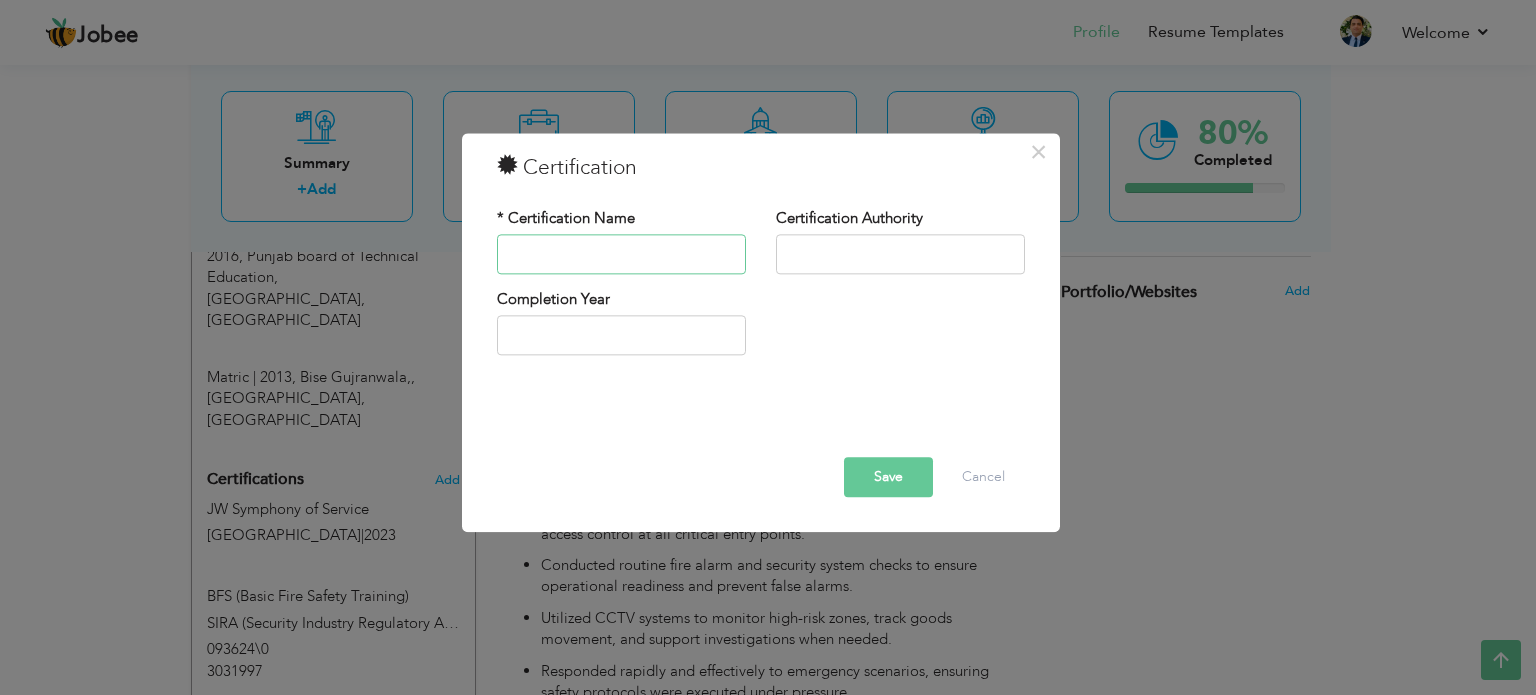 click at bounding box center (621, 254) 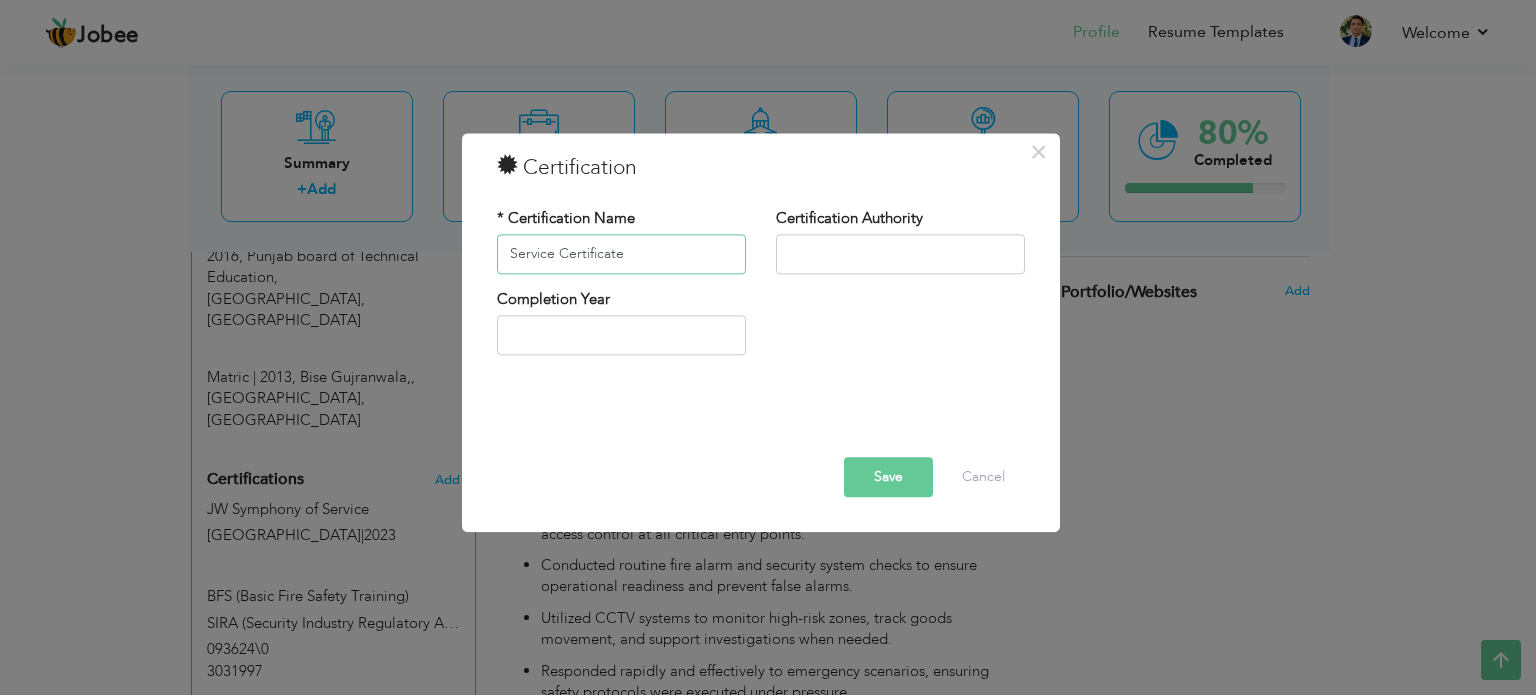 click on "Service Certificate" at bounding box center (621, 254) 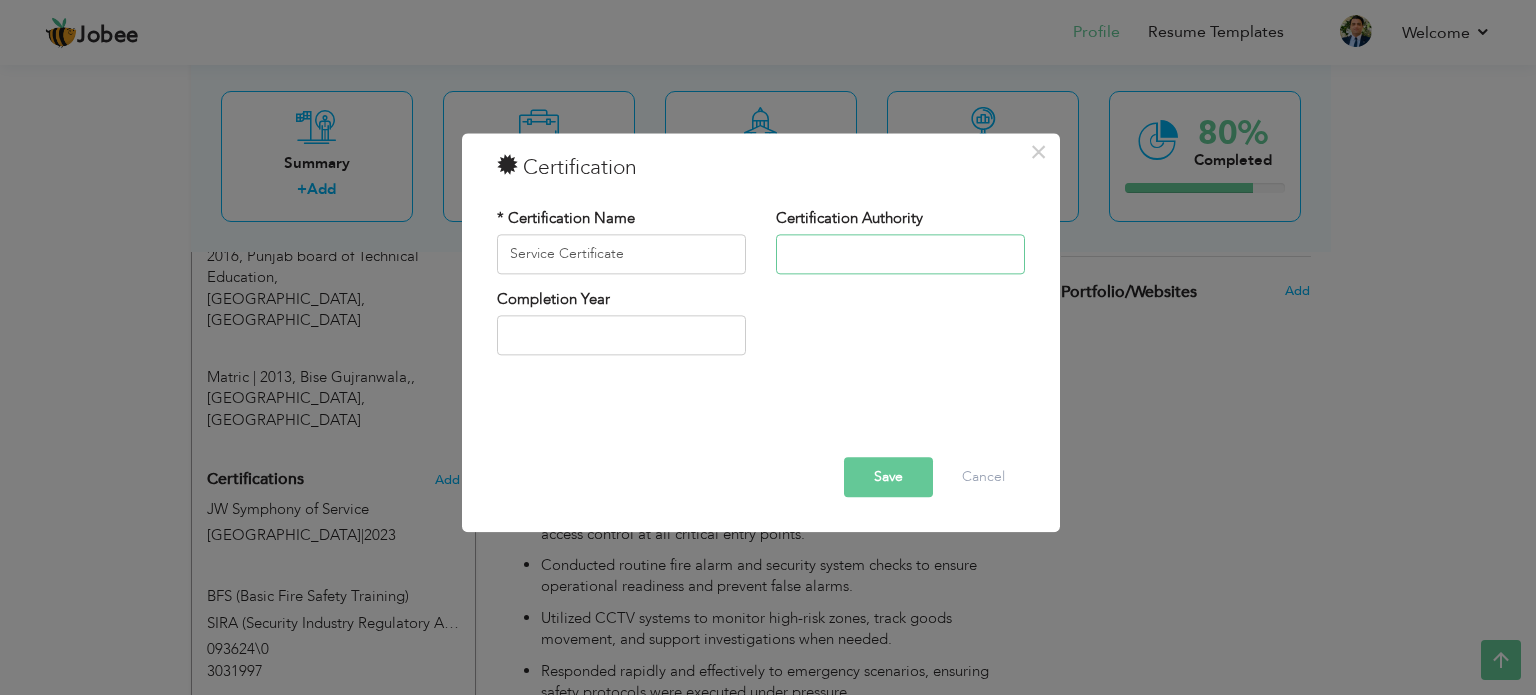 click at bounding box center [900, 254] 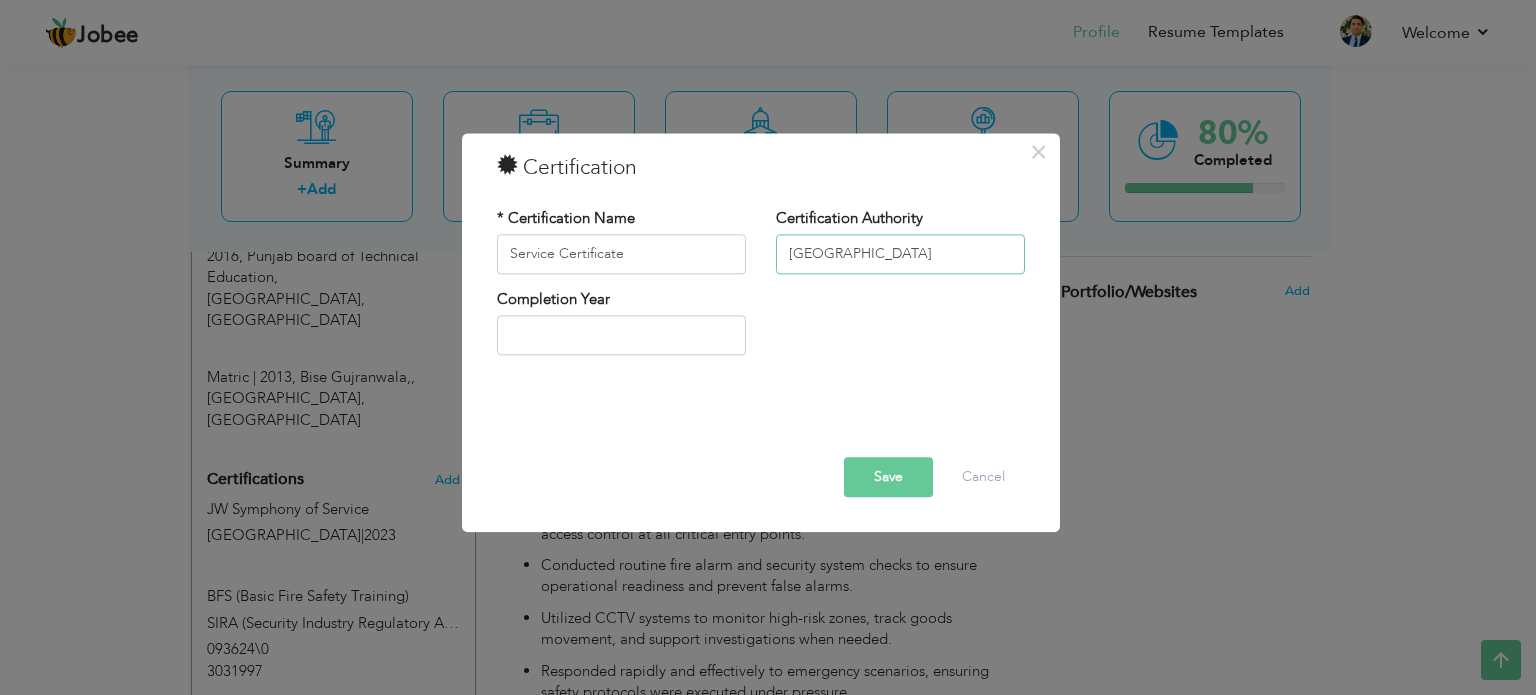 type on "[GEOGRAPHIC_DATA]" 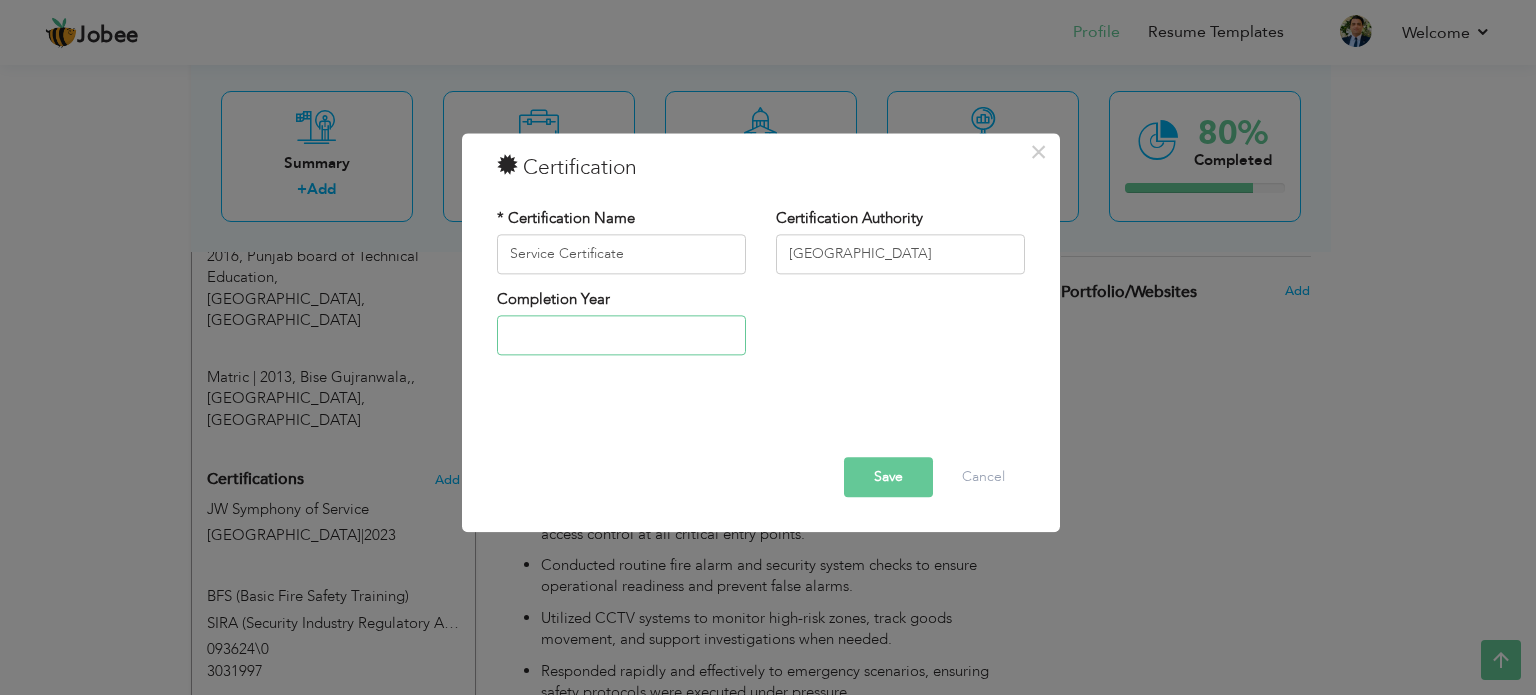 type on "2025" 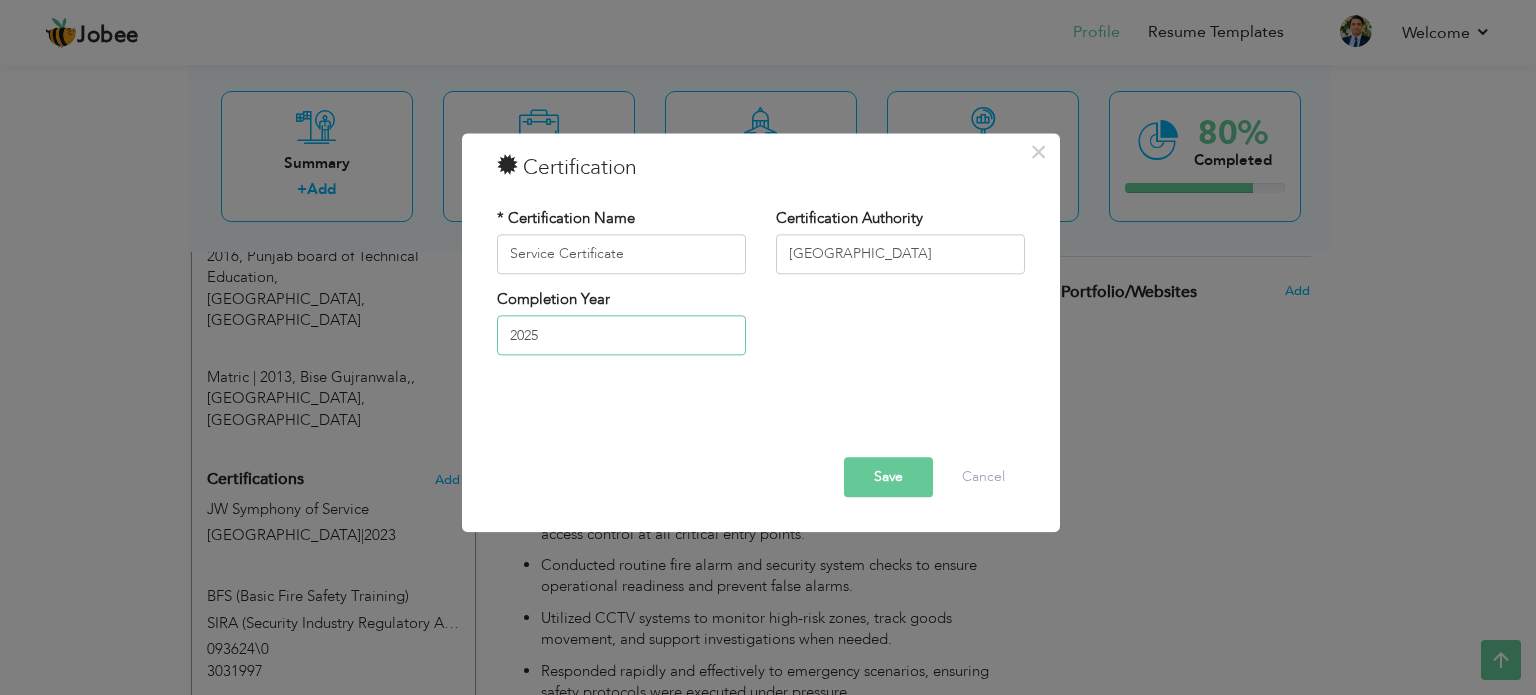click on "2025" at bounding box center (621, 336) 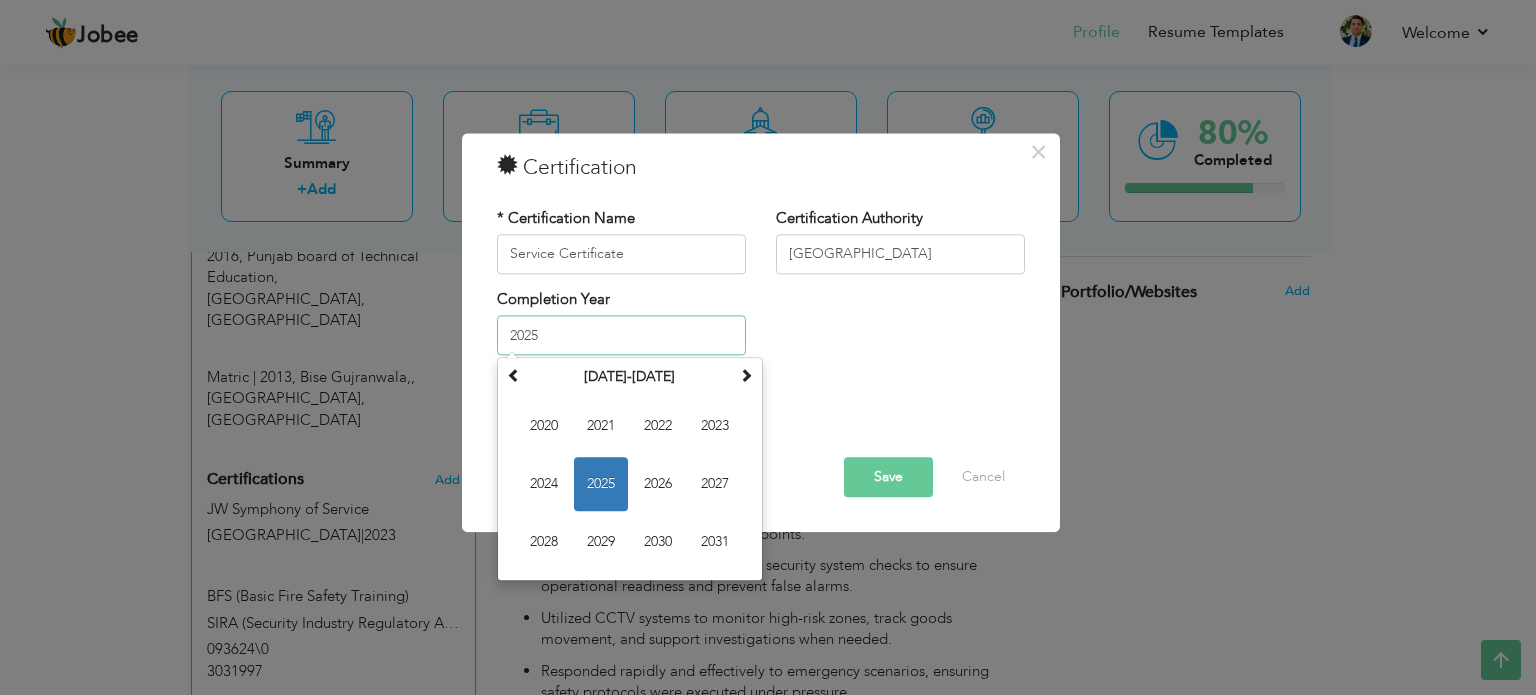 click on "2025" at bounding box center [601, 485] 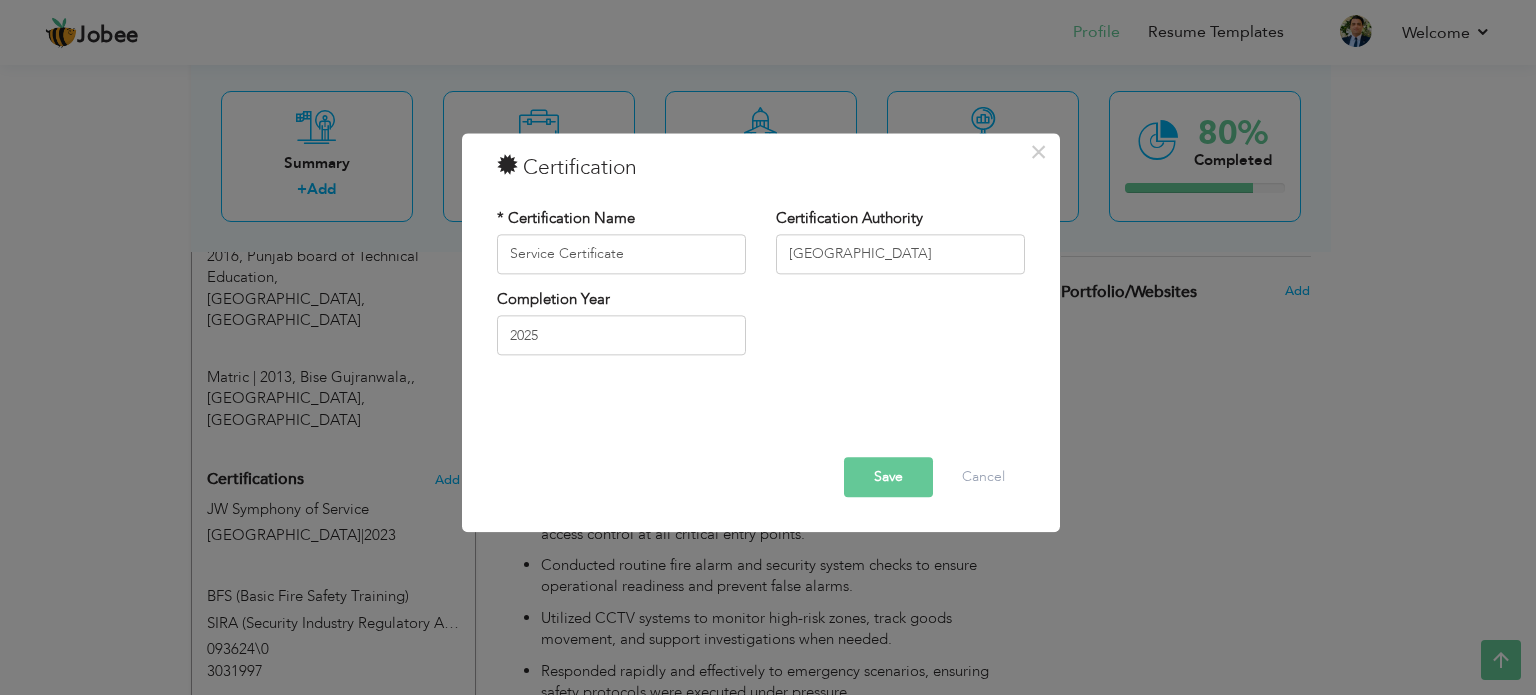 click on "Save" at bounding box center [888, 477] 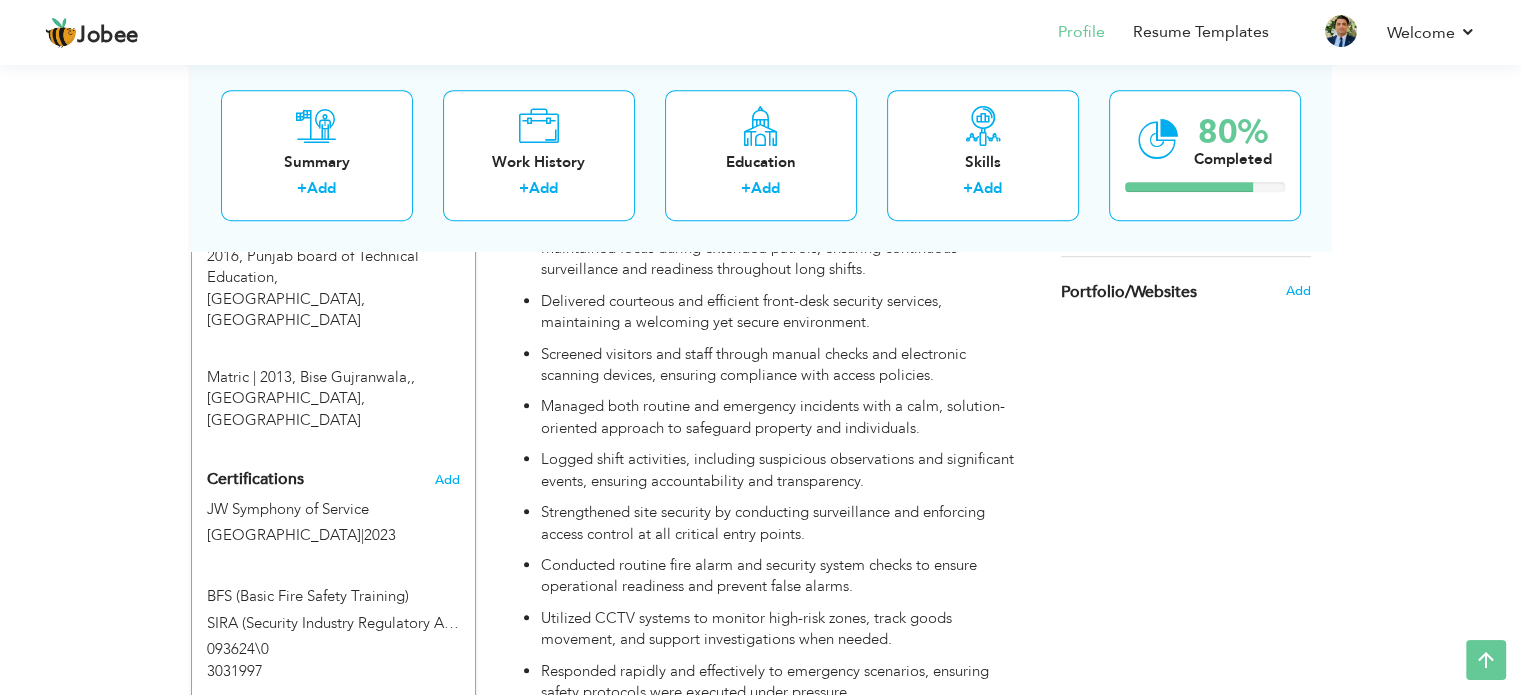 click on "Certifications
Add
JW Symphony of Service
JW Marriott Marquis Hotel  |  2023
JW Symphony of Service
|  2023   |" at bounding box center [333, 987] 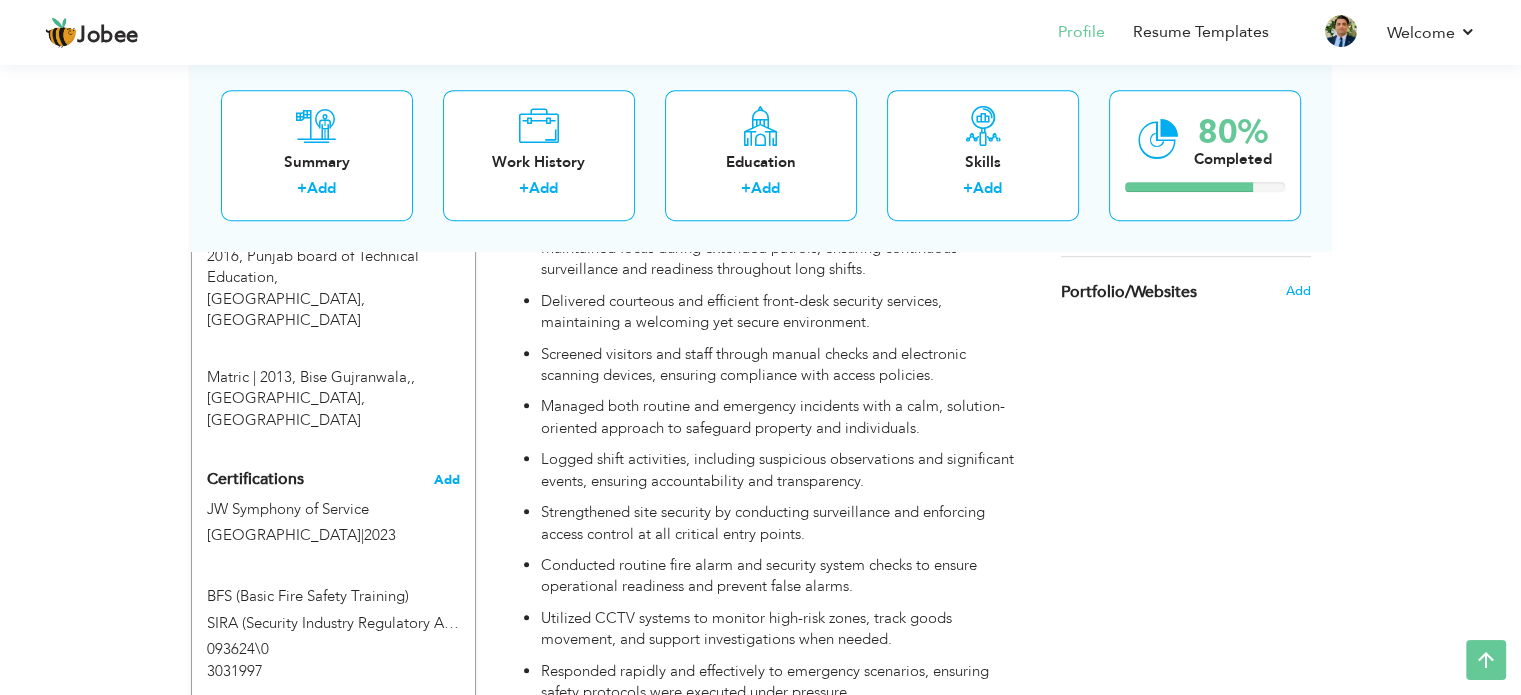 click on "Add" at bounding box center [447, 480] 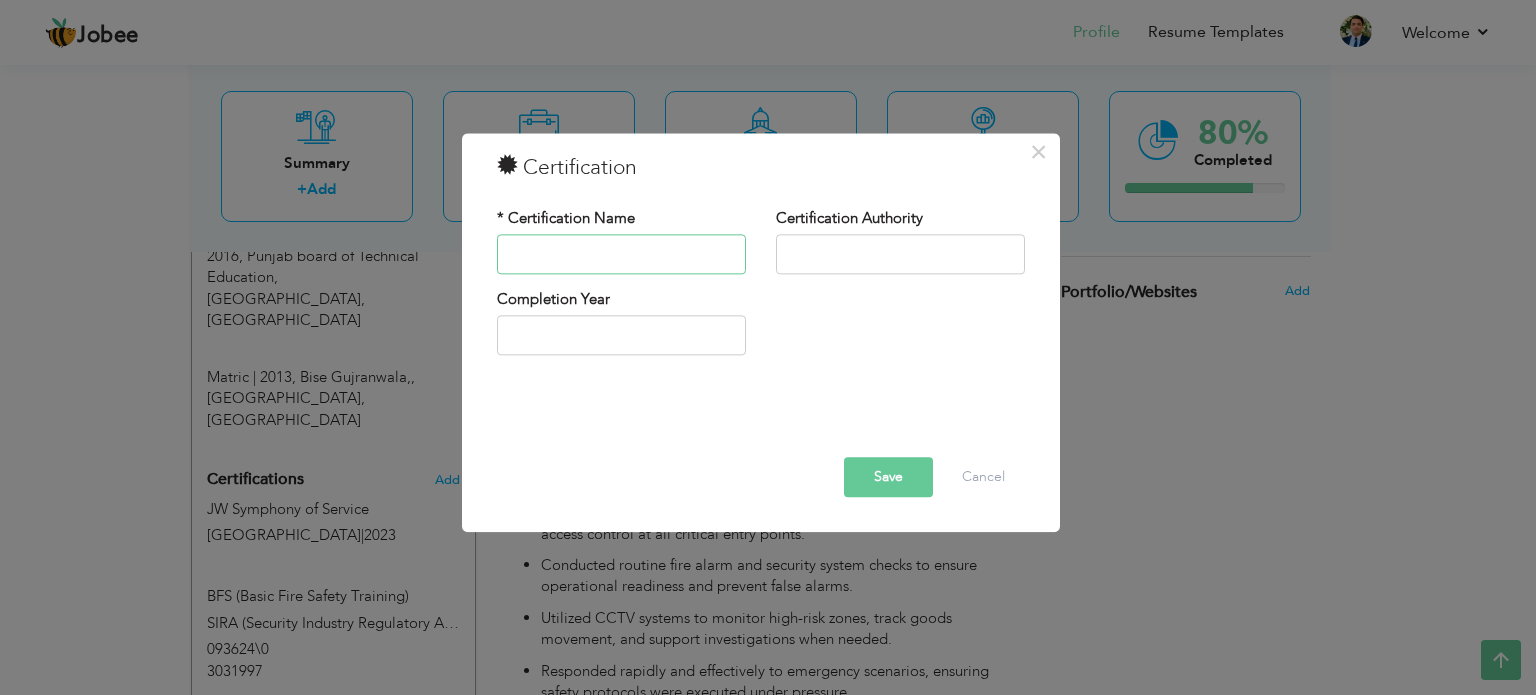 click at bounding box center (621, 254) 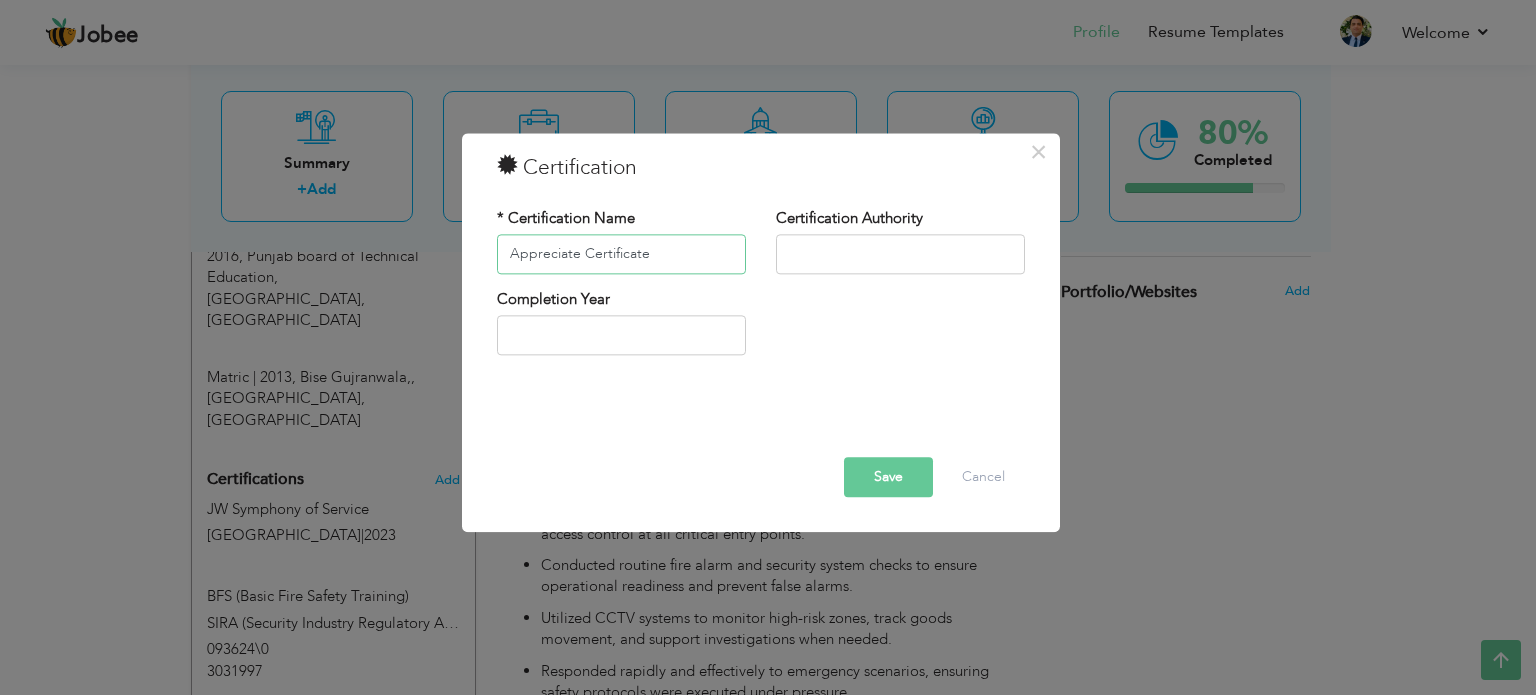type on "Appreciate Certificate" 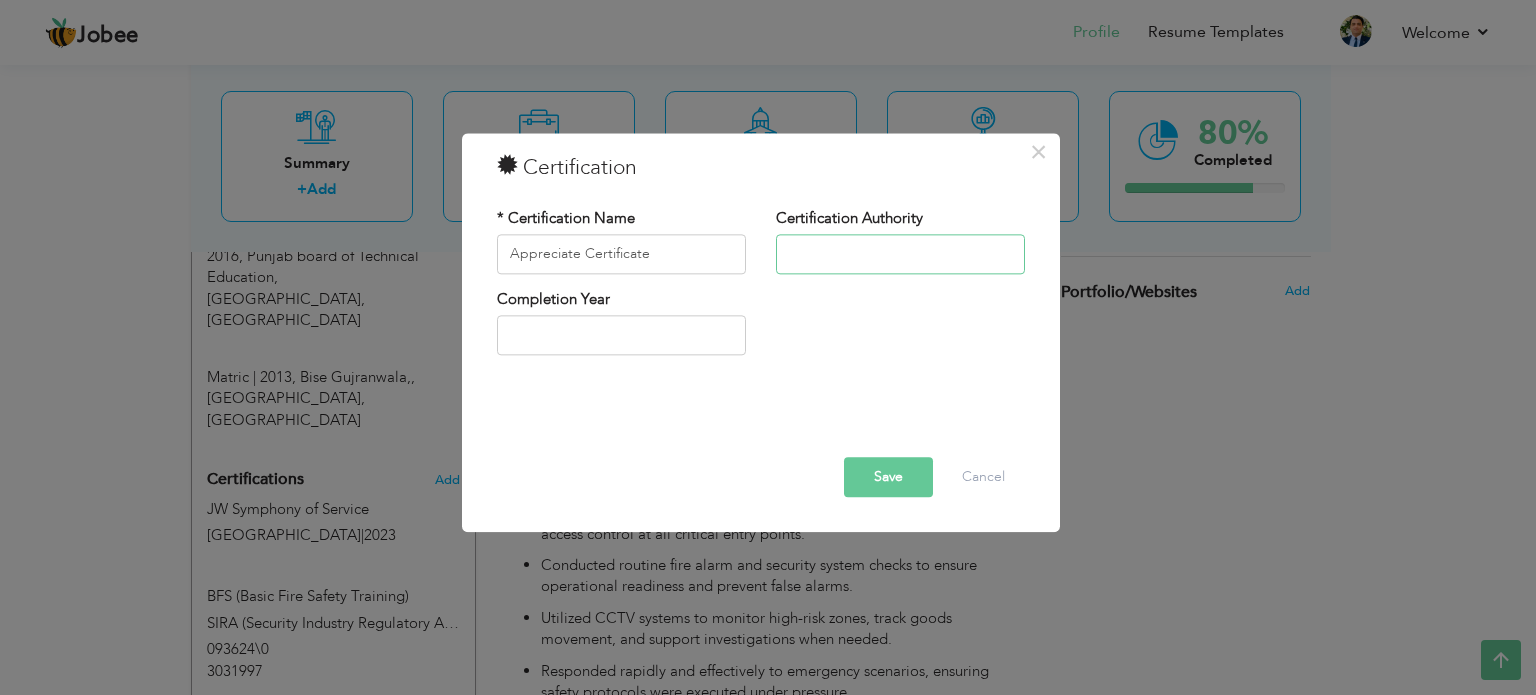 click at bounding box center [900, 254] 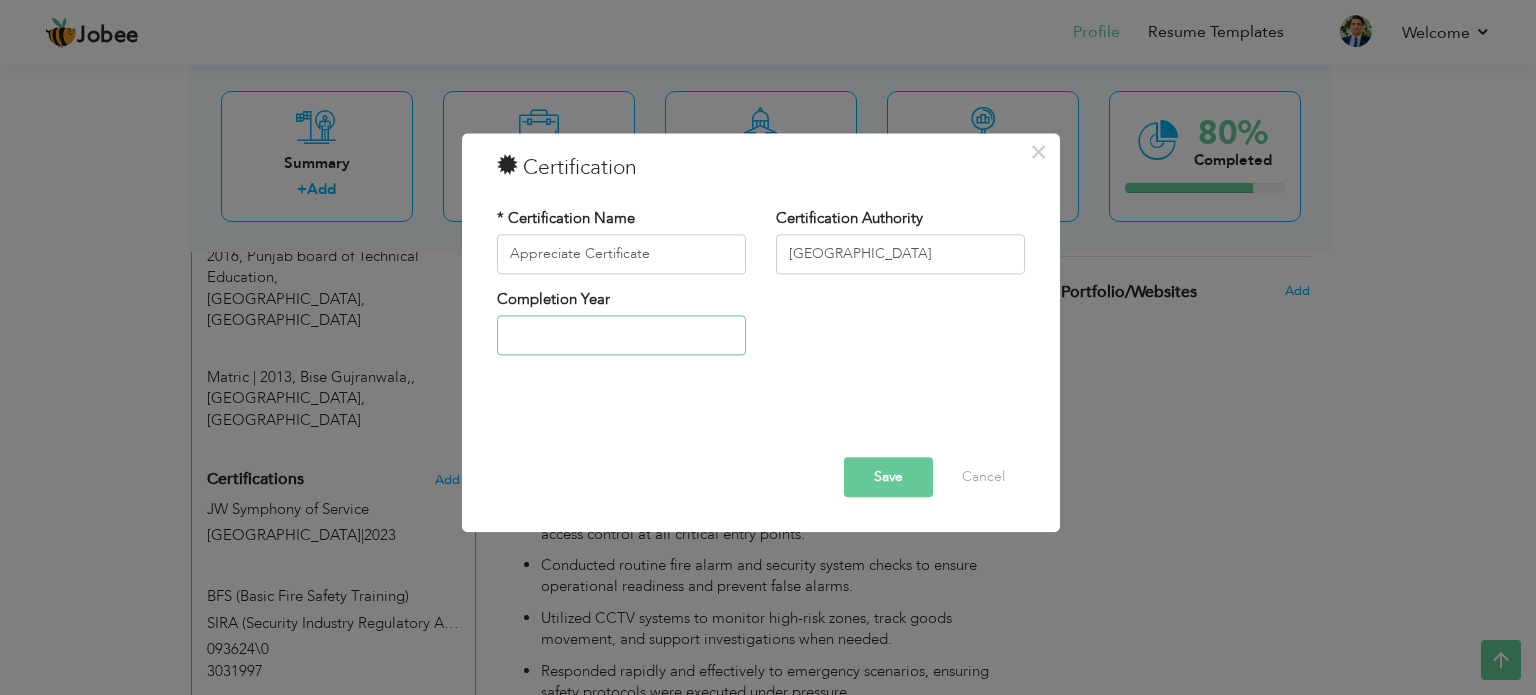 click at bounding box center (621, 336) 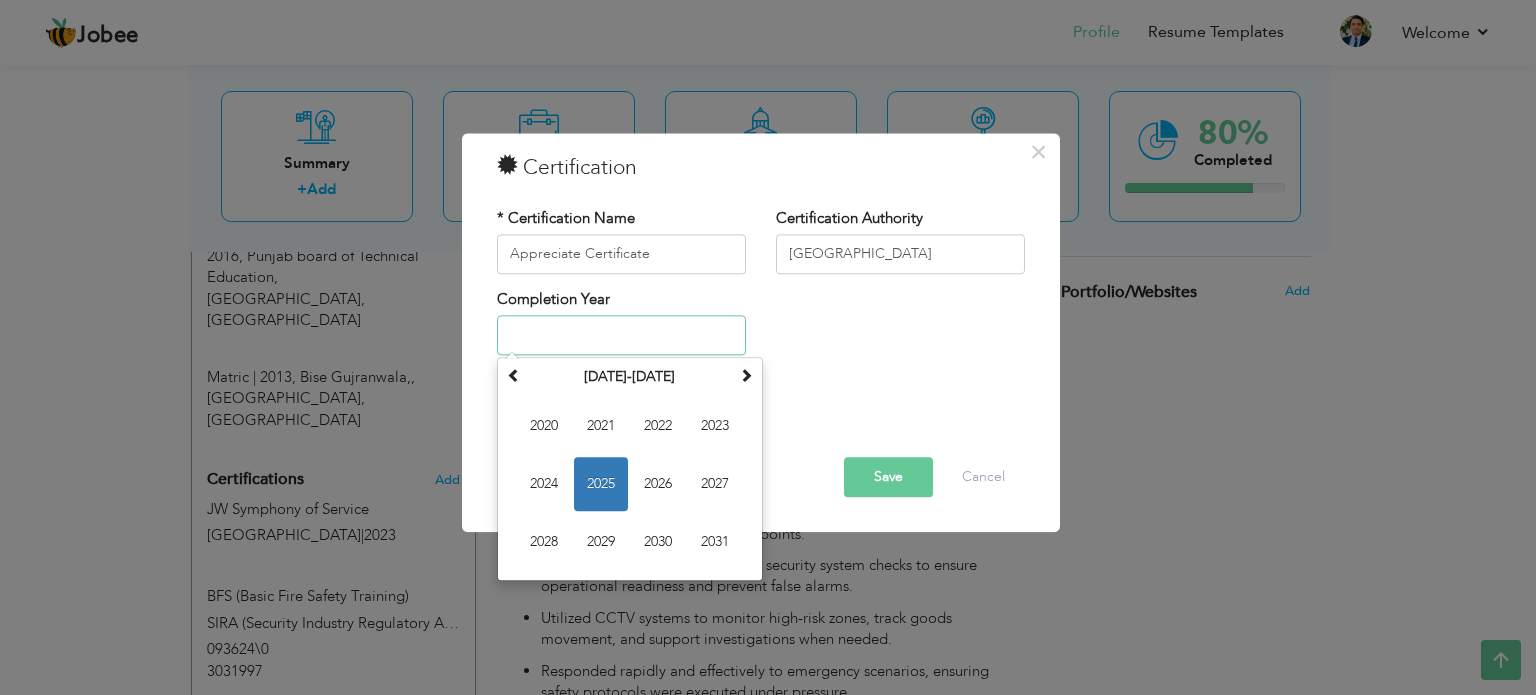 click on "2025" at bounding box center (601, 485) 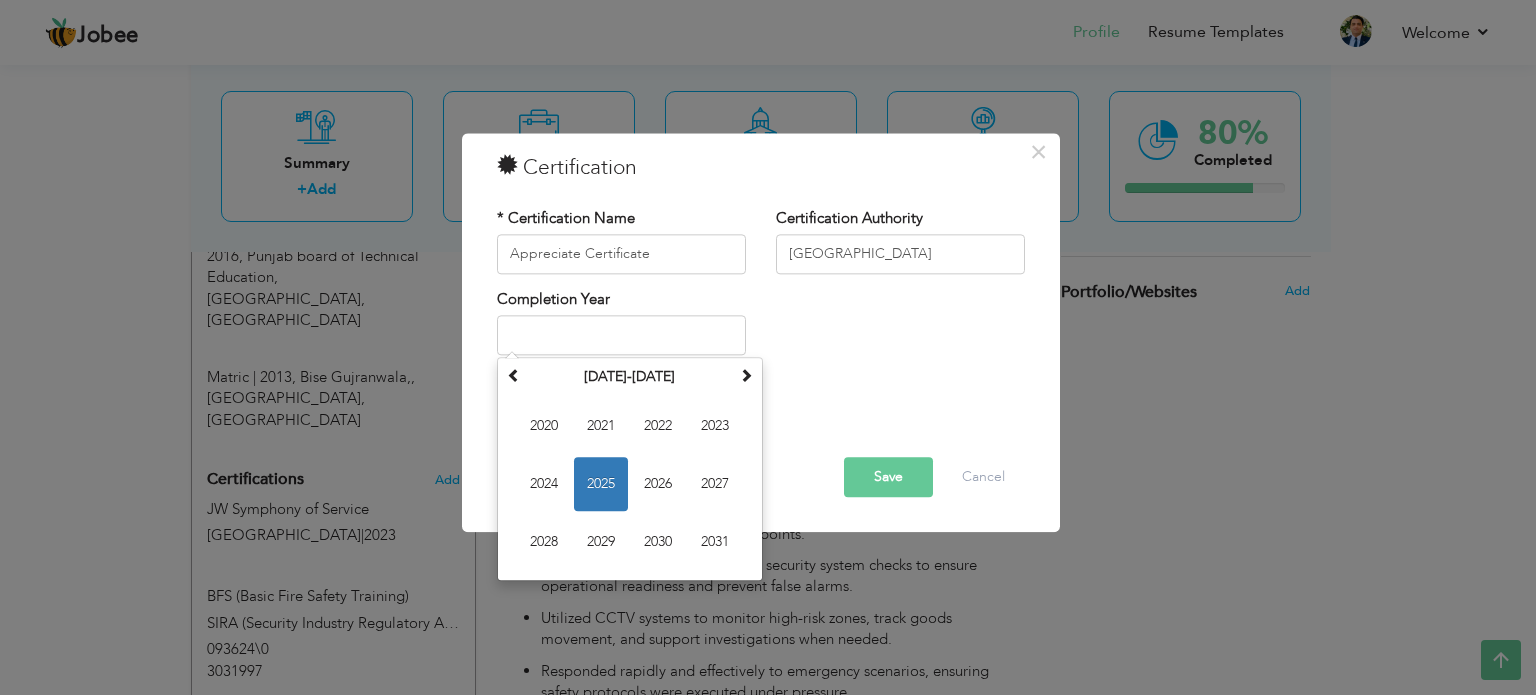 type on "2025" 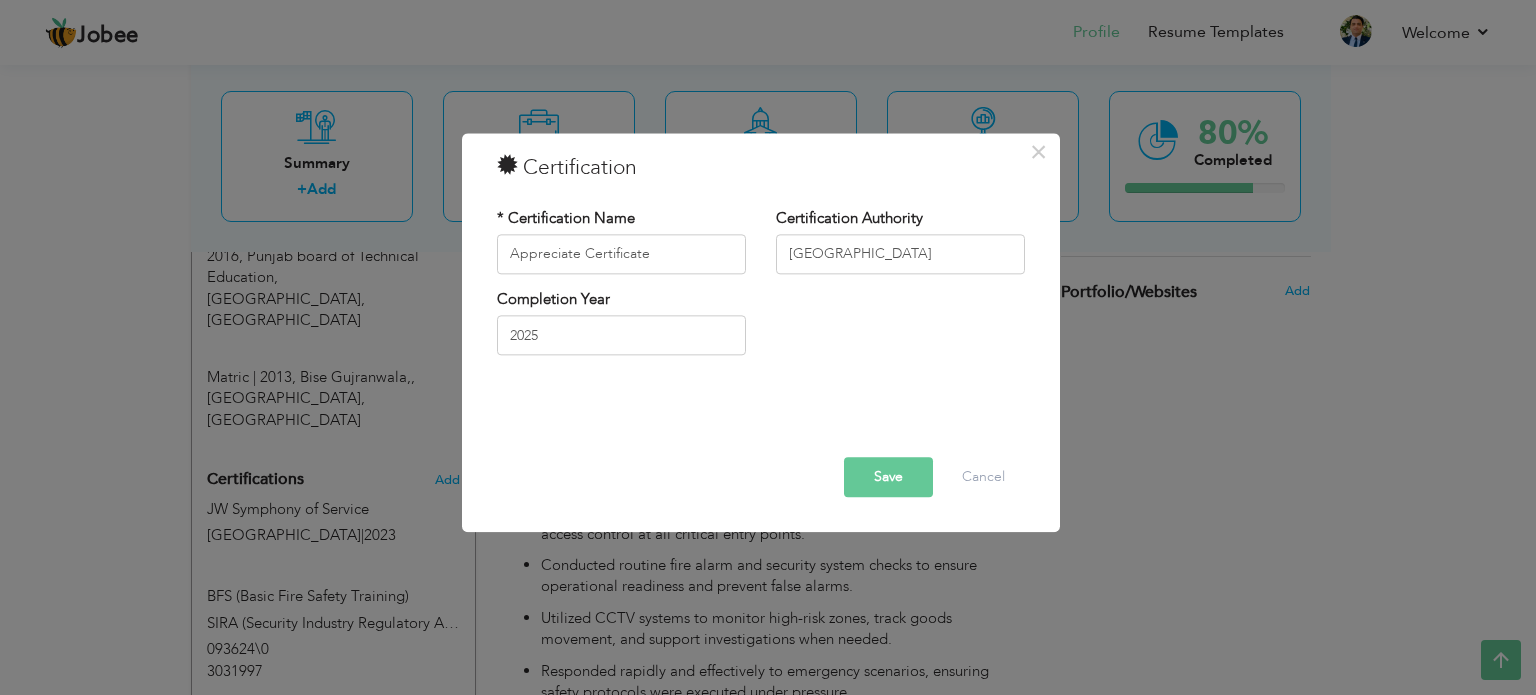 click on "Save" at bounding box center (888, 477) 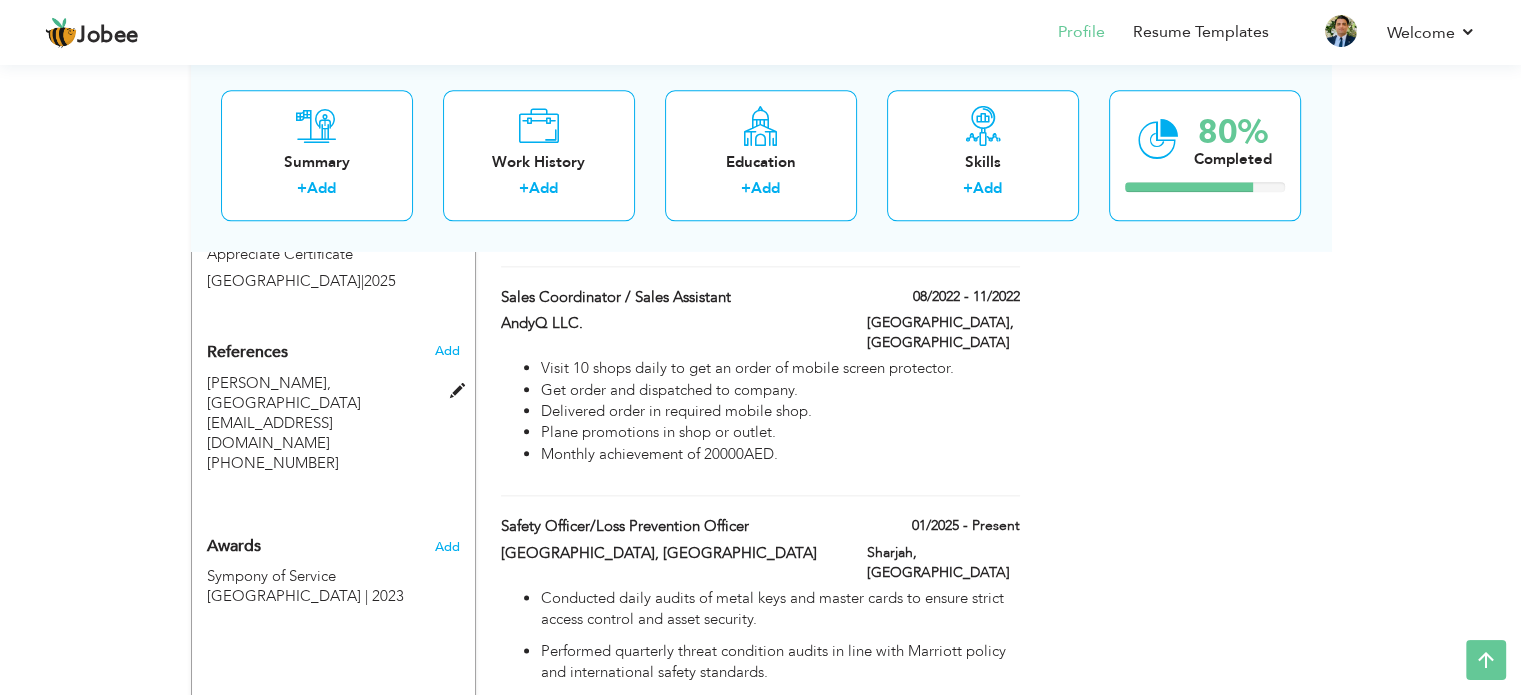 scroll, scrollTop: 2289, scrollLeft: 0, axis: vertical 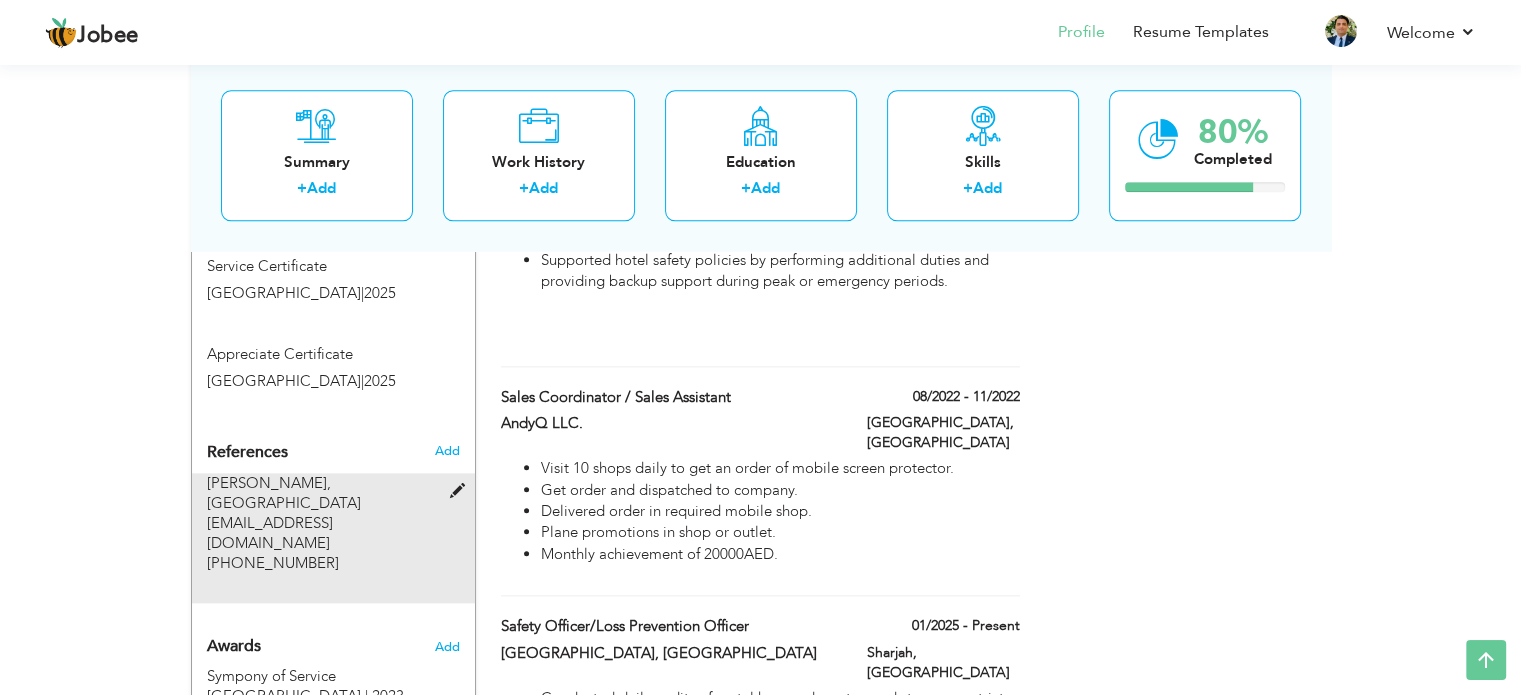 click on "[GEOGRAPHIC_DATA]" at bounding box center [284, 503] 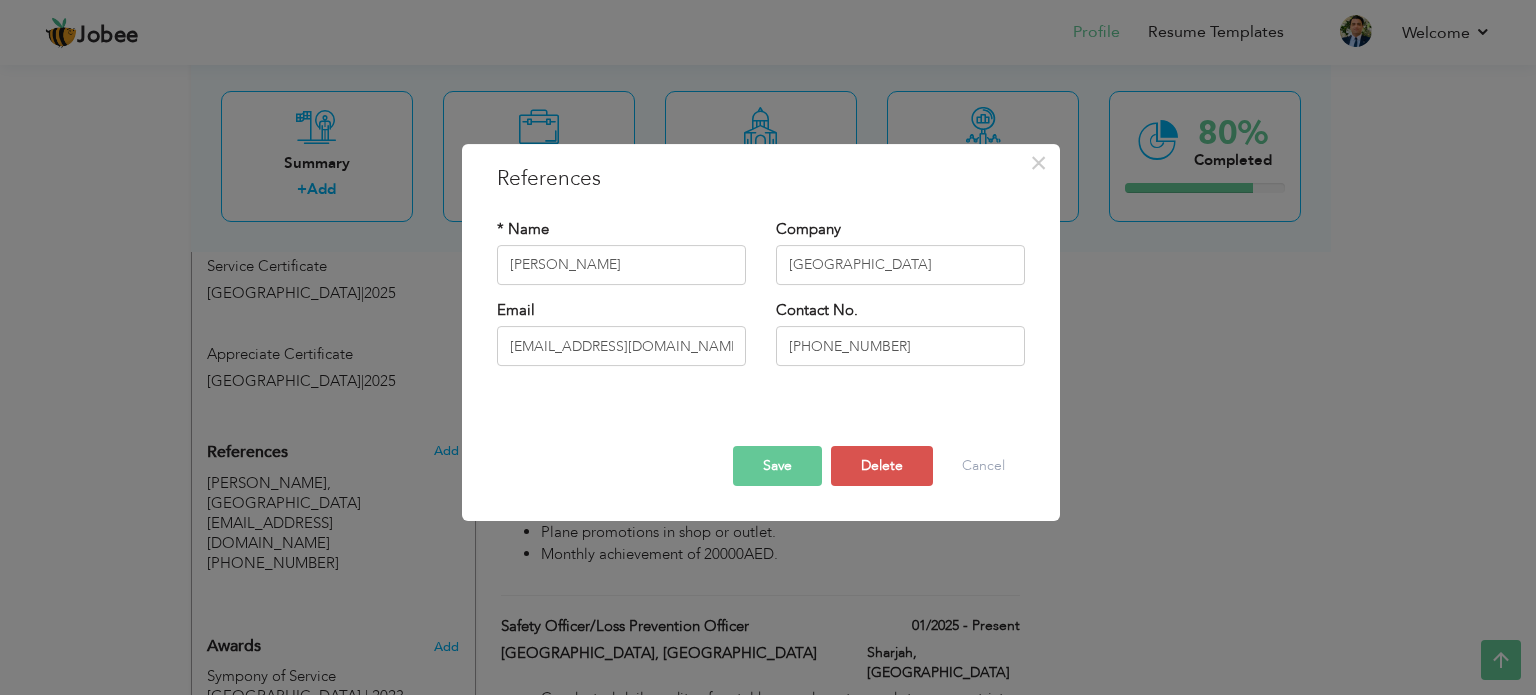 click on "Save" at bounding box center (777, 466) 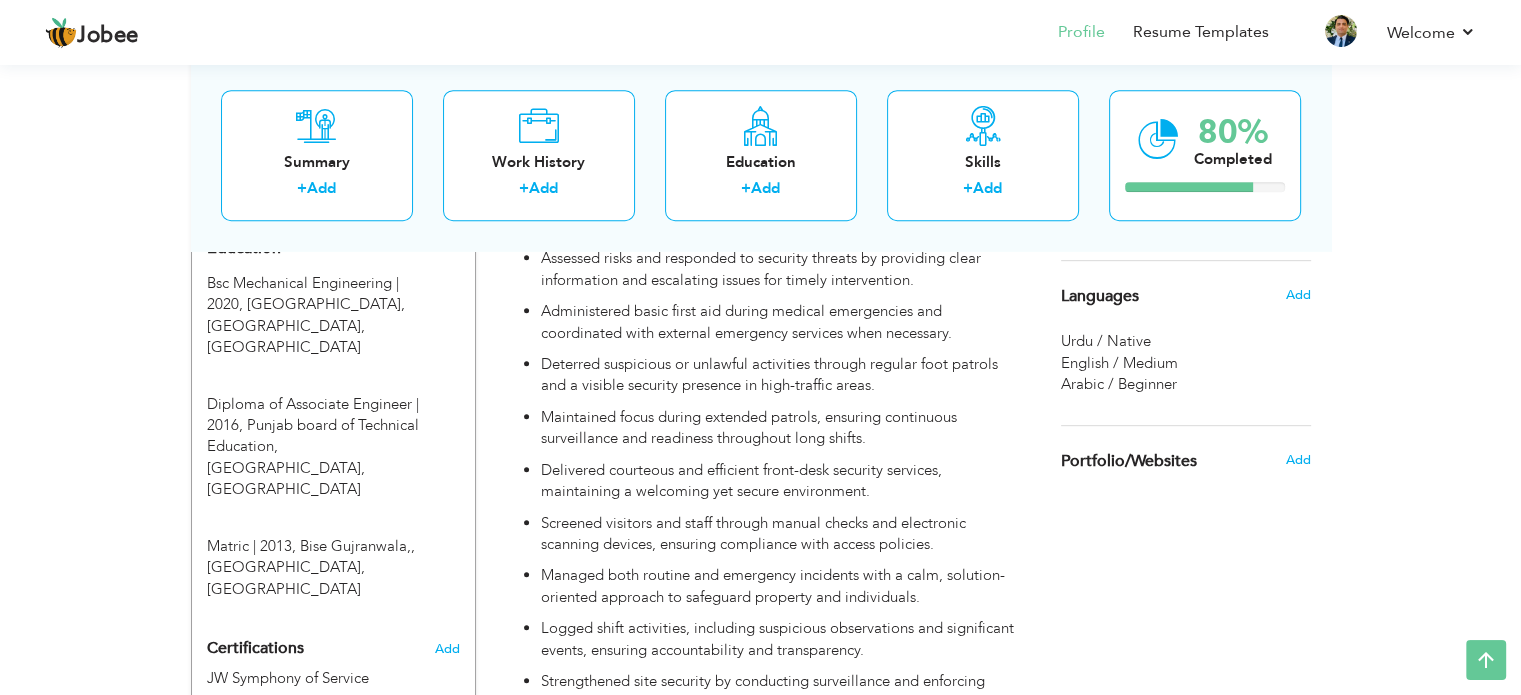 scroll, scrollTop: 889, scrollLeft: 0, axis: vertical 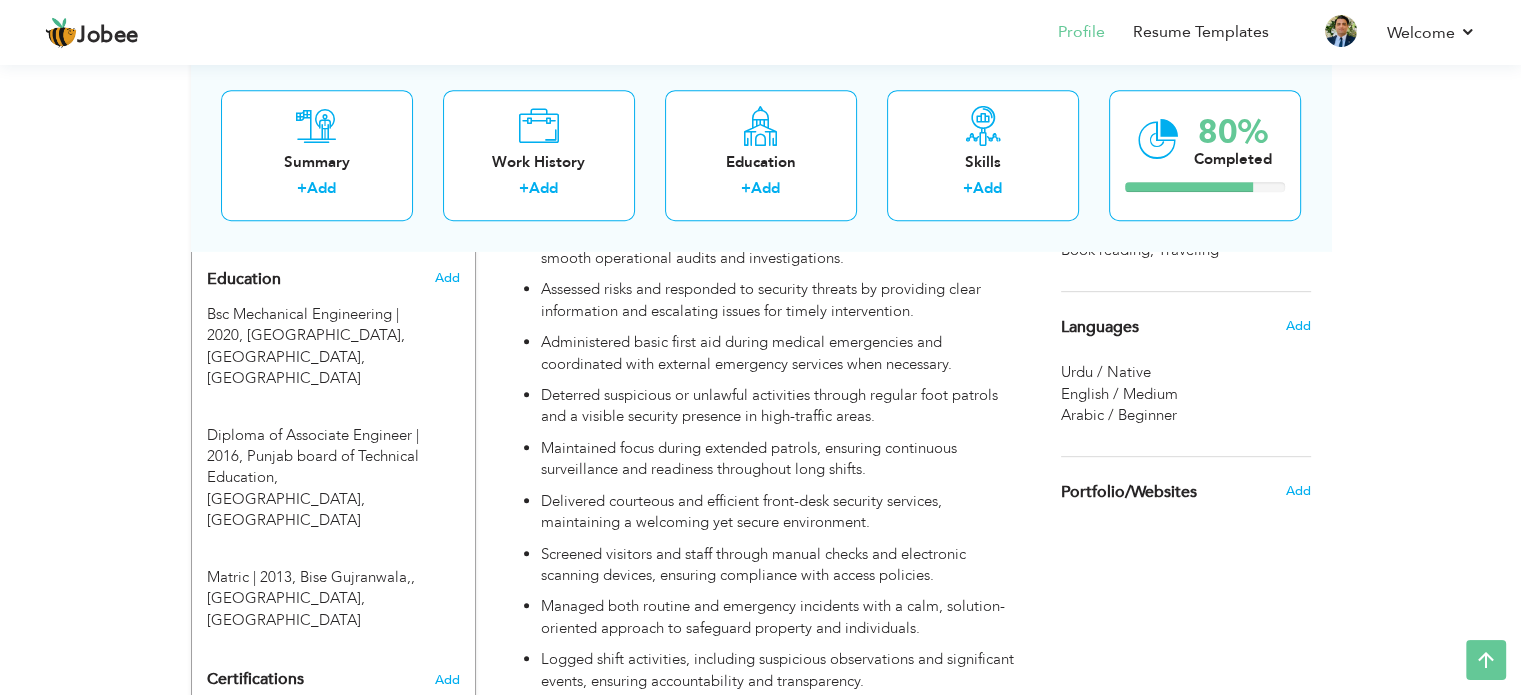 click on "Urdu / Native" at bounding box center [1106, 372] 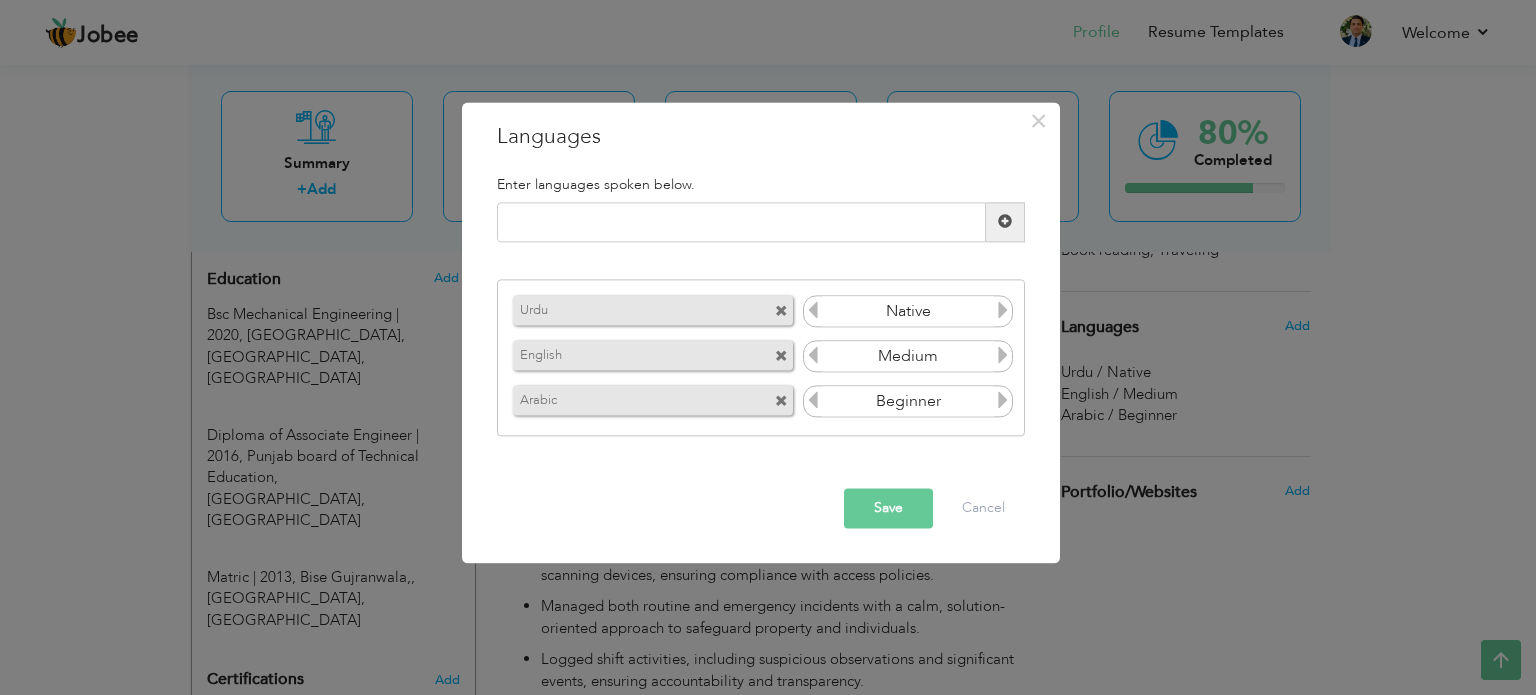 click at bounding box center (1003, 356) 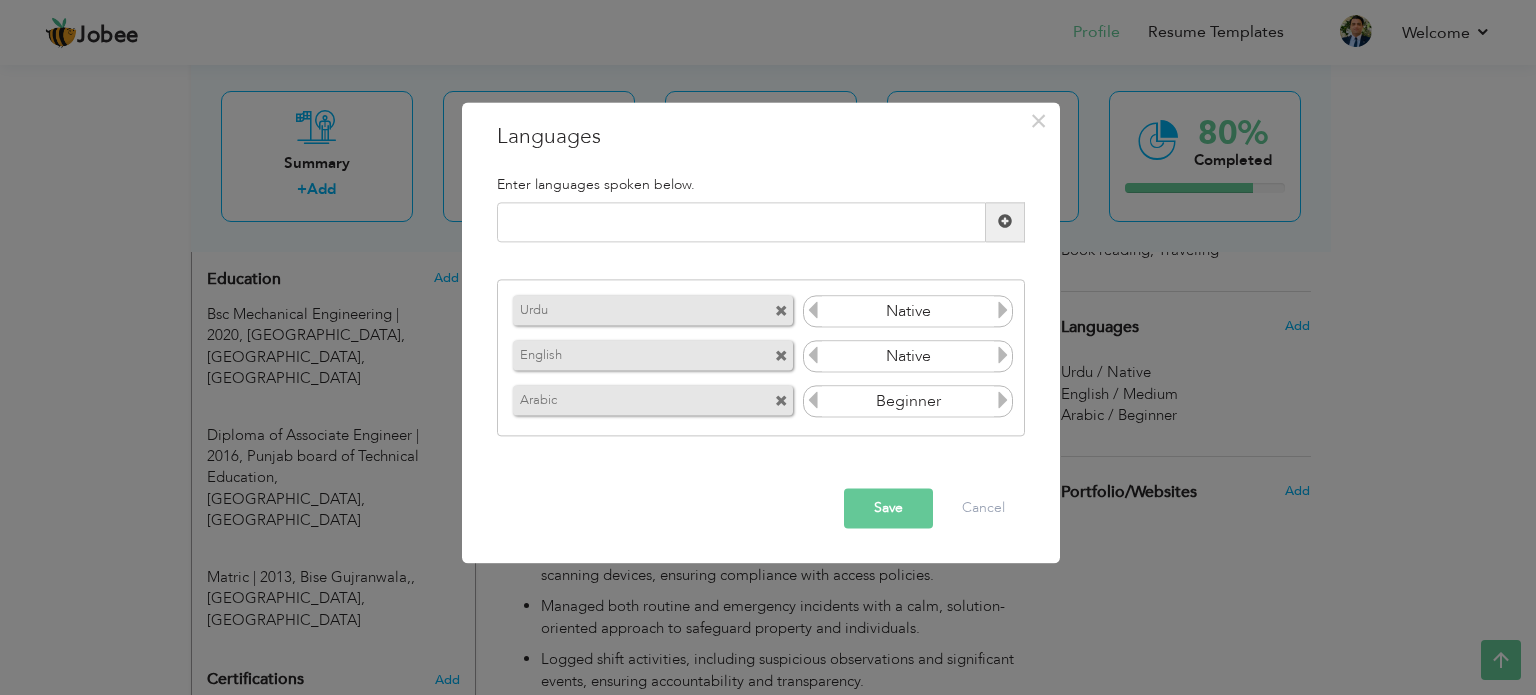 click at bounding box center [1003, 356] 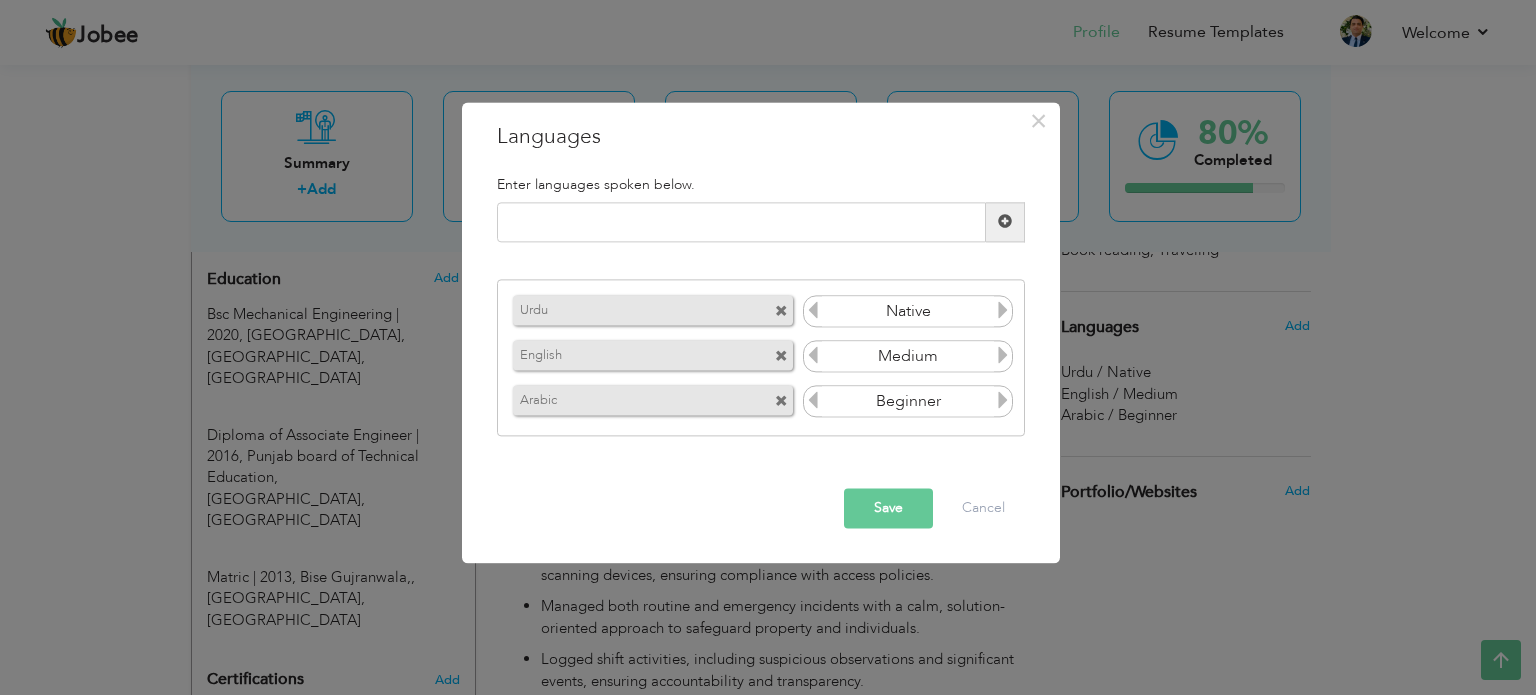 click on "Save" at bounding box center (888, 508) 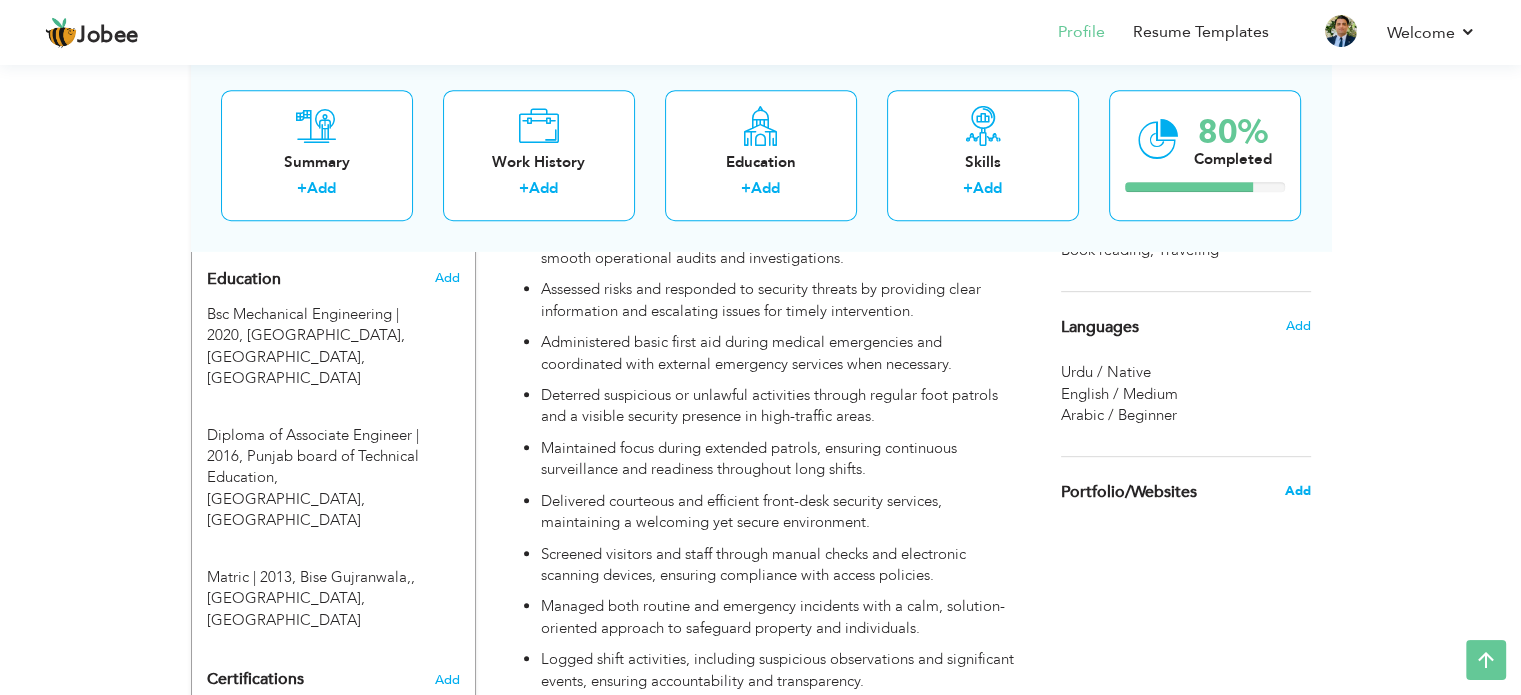 click on "Add" at bounding box center (1297, 491) 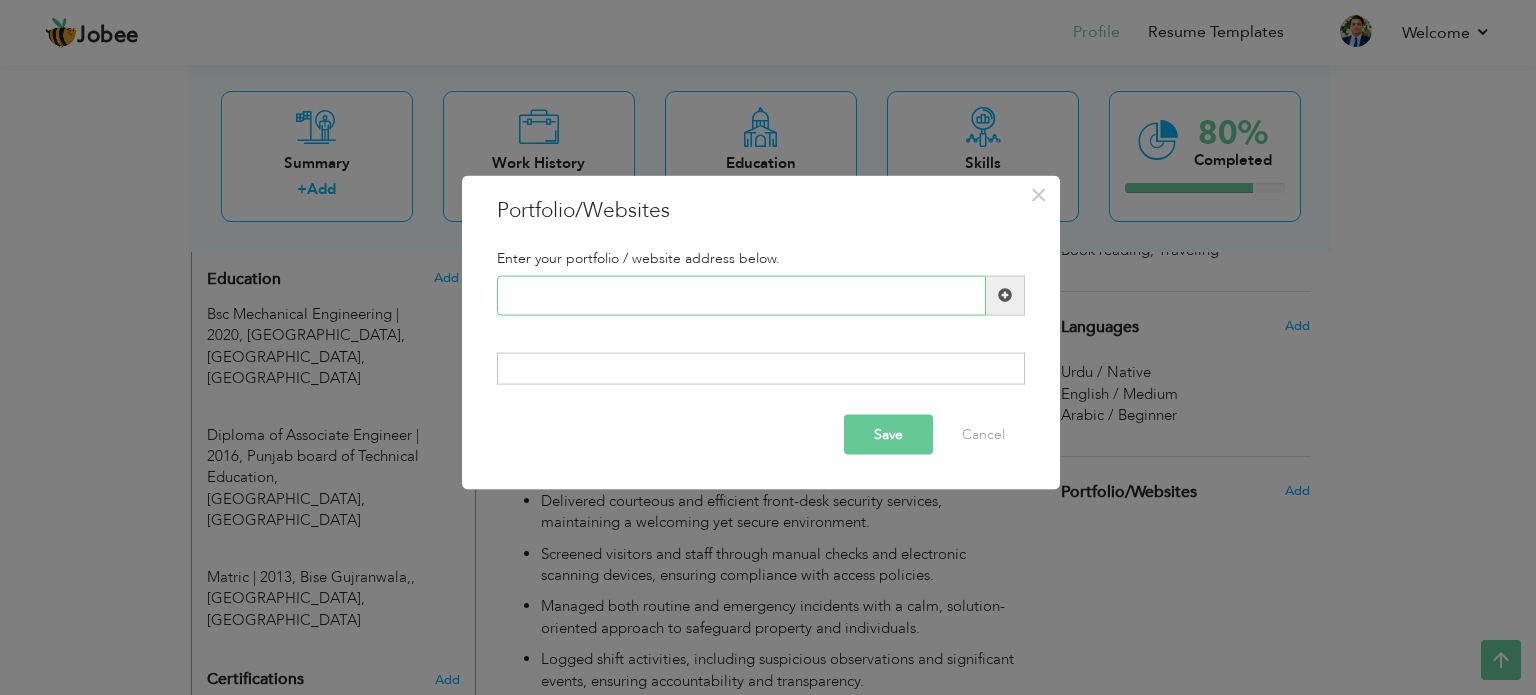 click at bounding box center [741, 295] 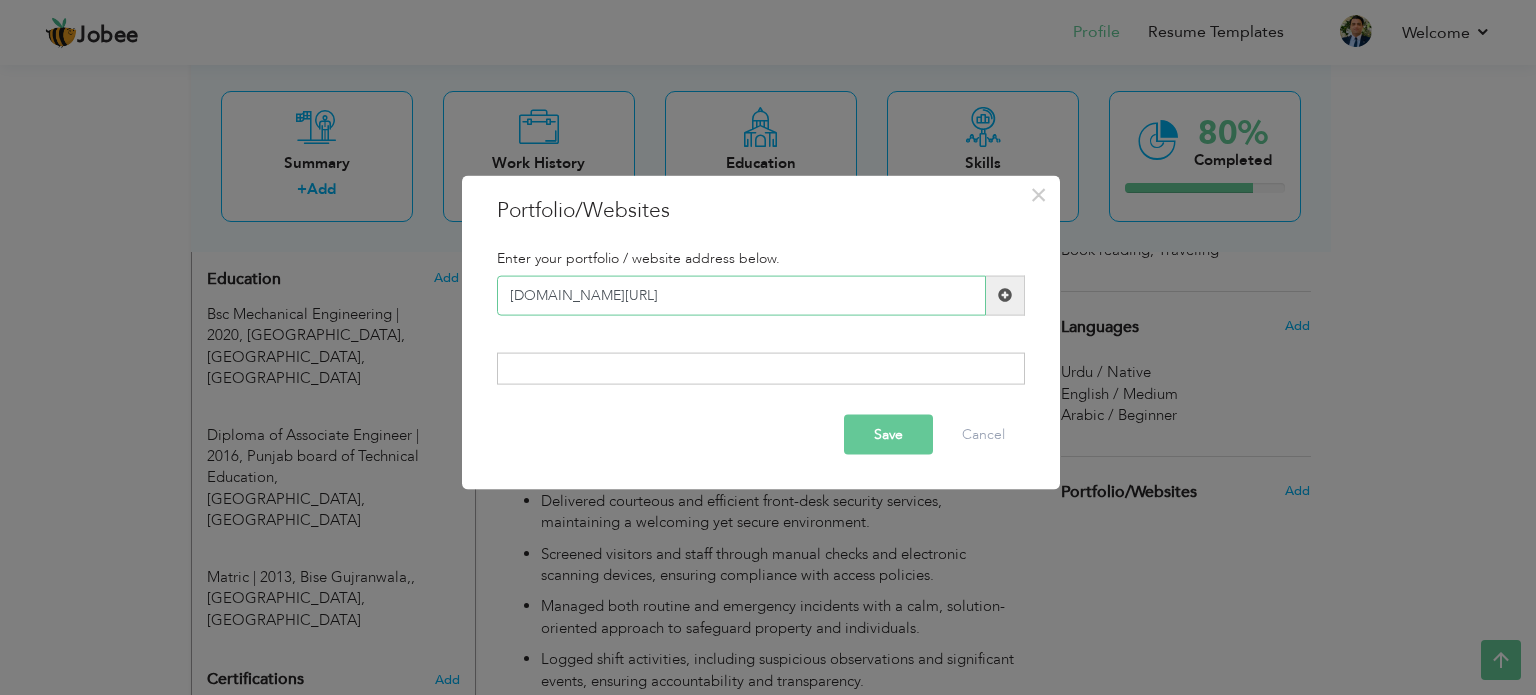 type on "[DOMAIN_NAME][URL]" 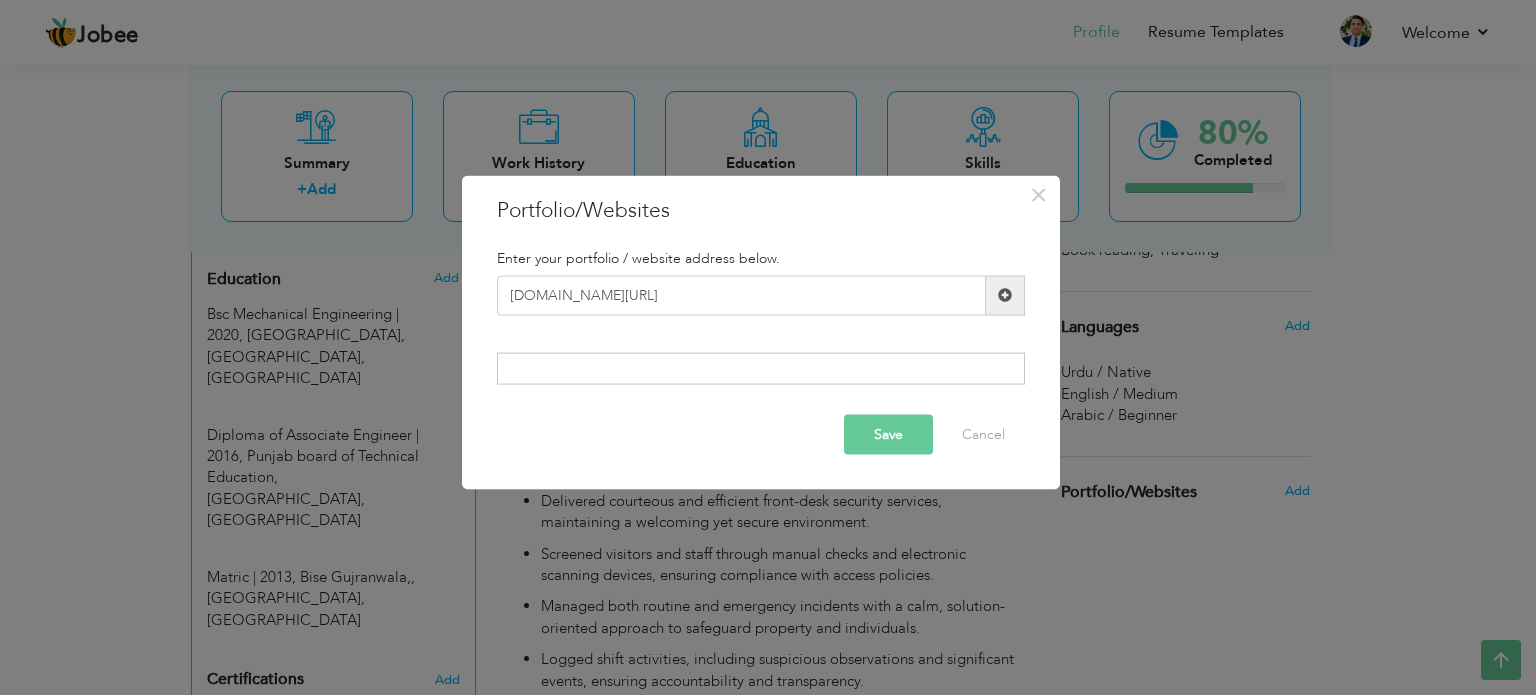 click on "Save" at bounding box center [888, 435] 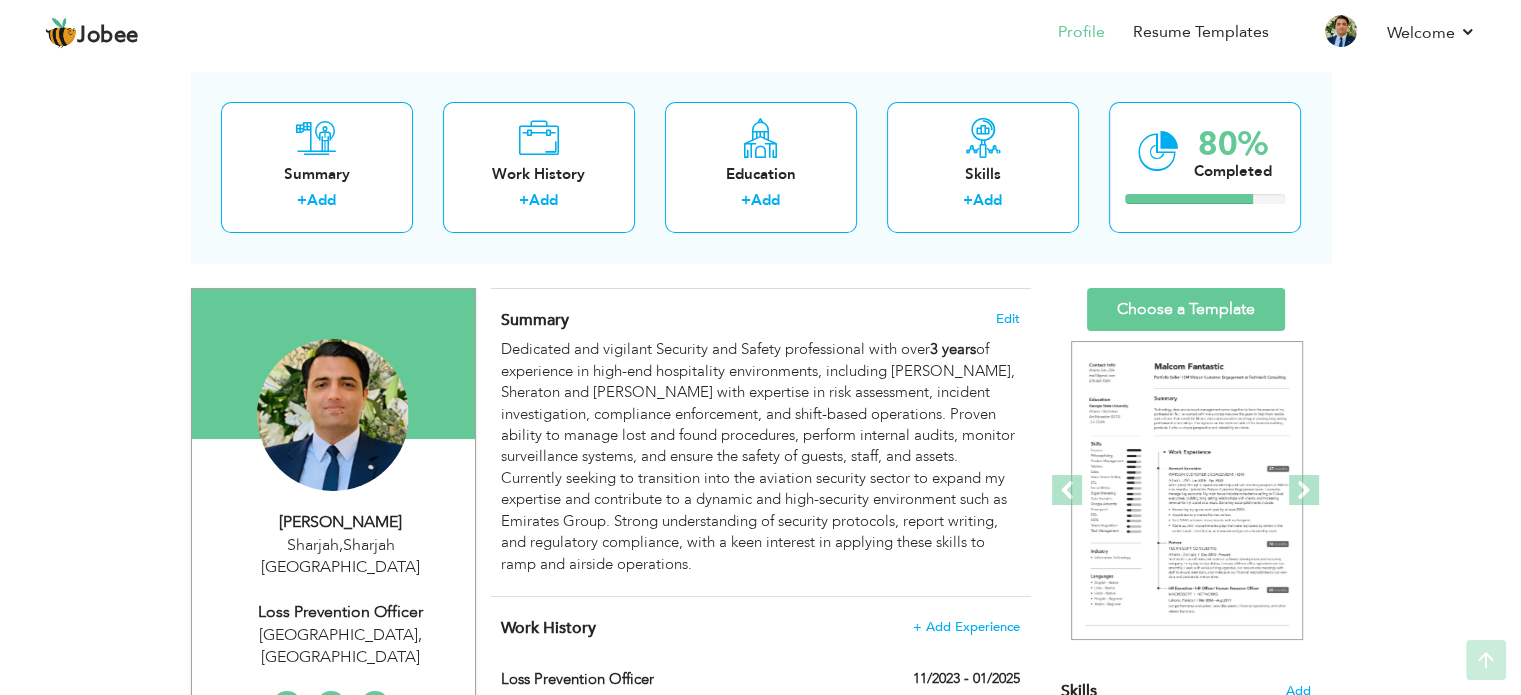 scroll, scrollTop: 0, scrollLeft: 0, axis: both 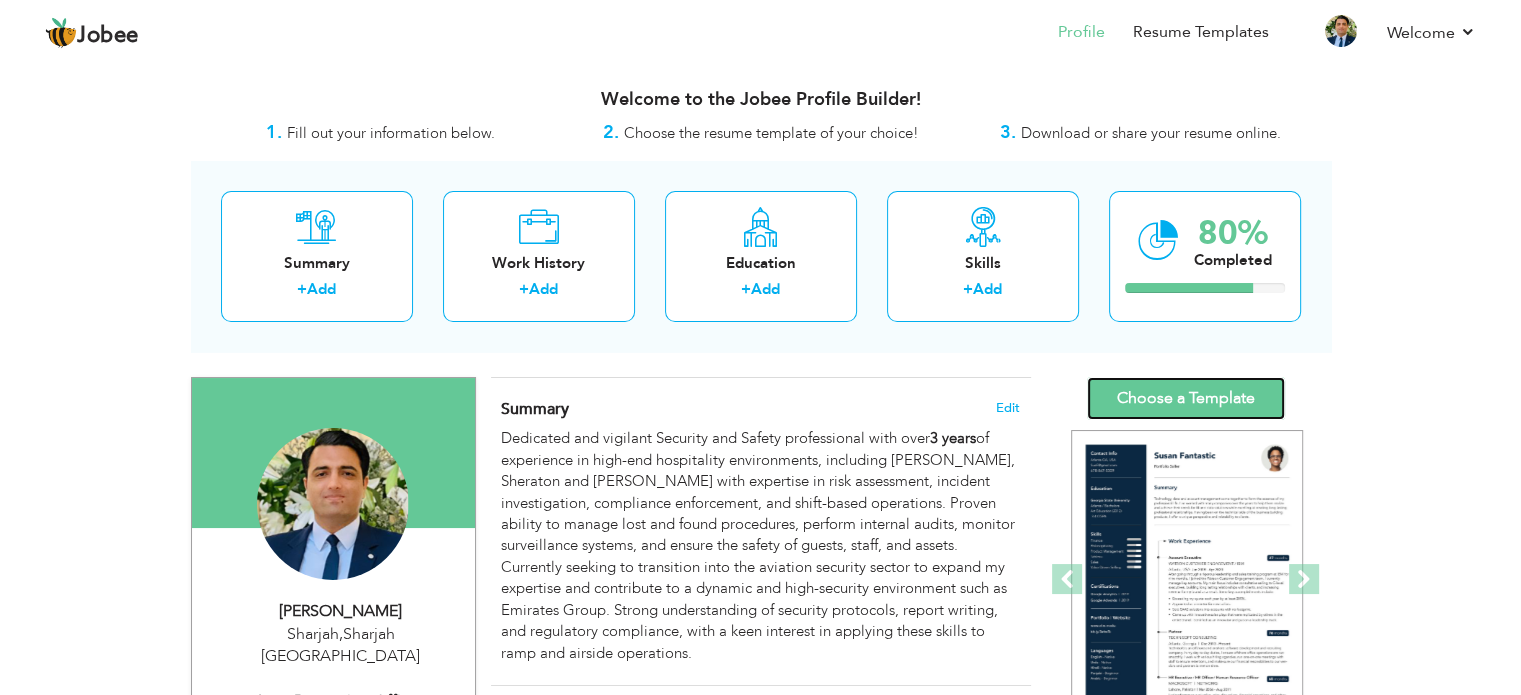 click on "Choose a Template" at bounding box center (1186, 398) 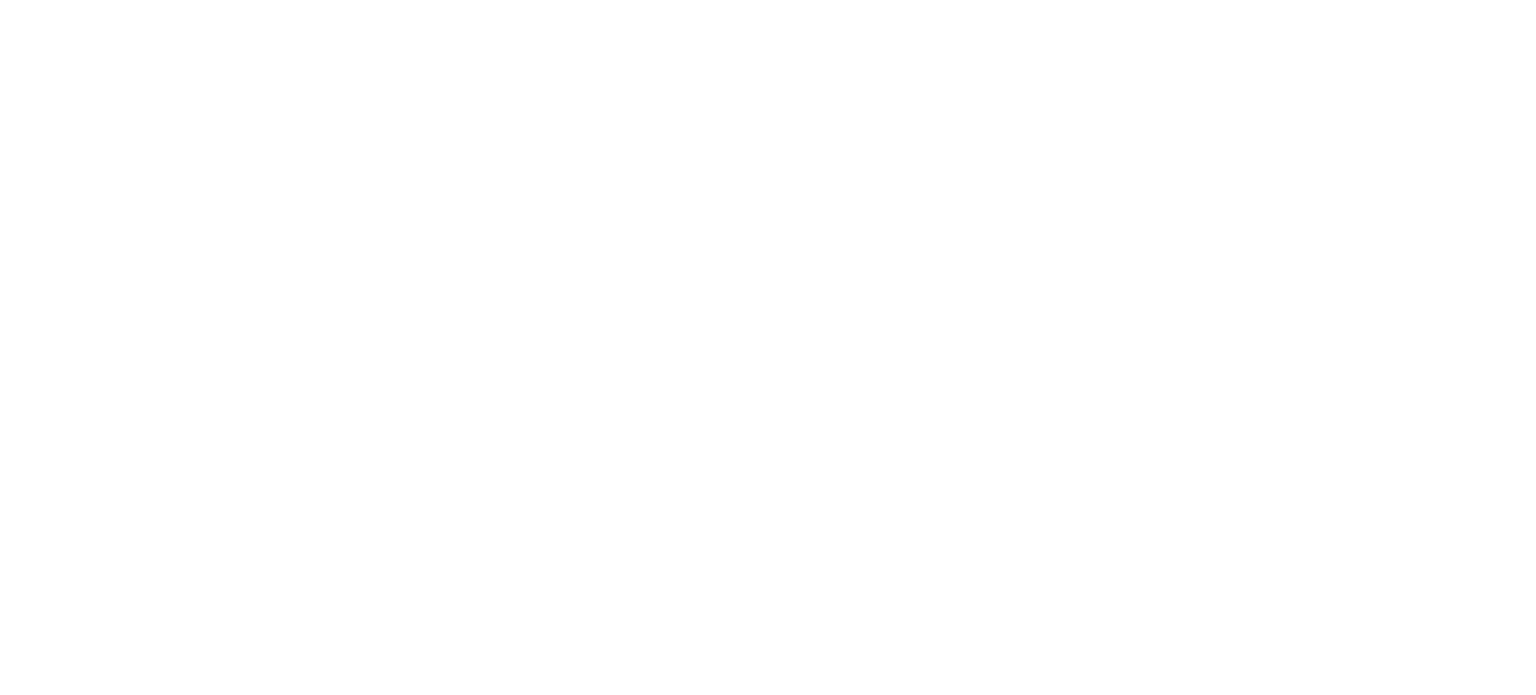 scroll, scrollTop: 0, scrollLeft: 0, axis: both 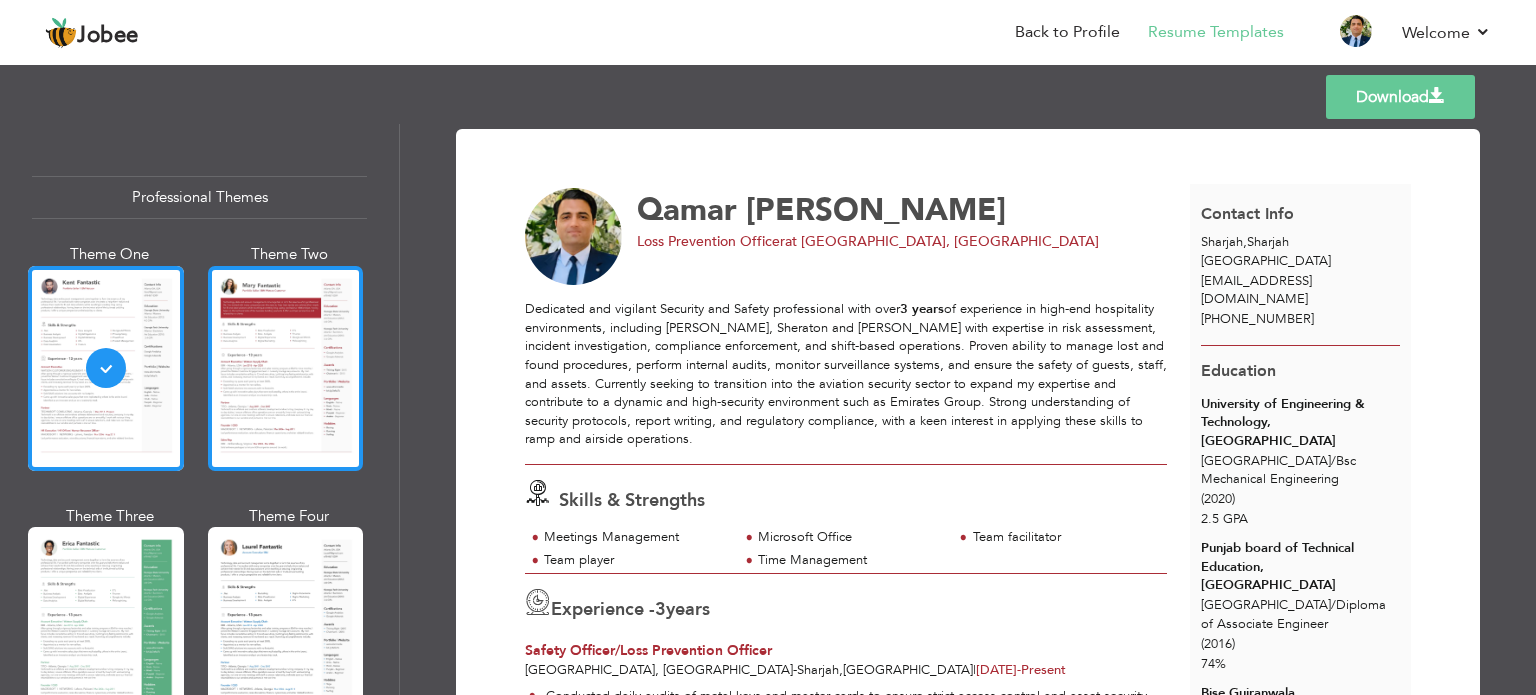 click at bounding box center (286, 368) 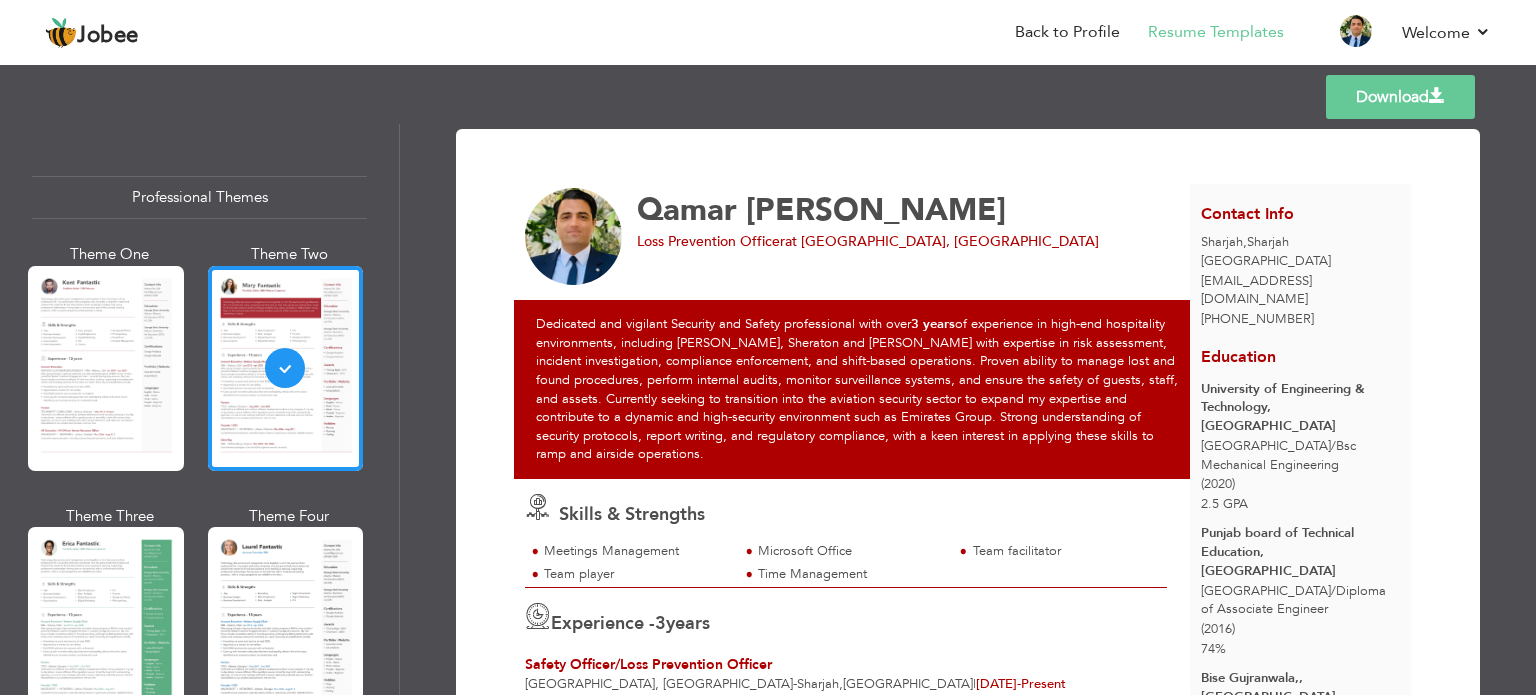 drag, startPoint x: 293, startPoint y: 340, endPoint x: 288, endPoint y: 351, distance: 12.083046 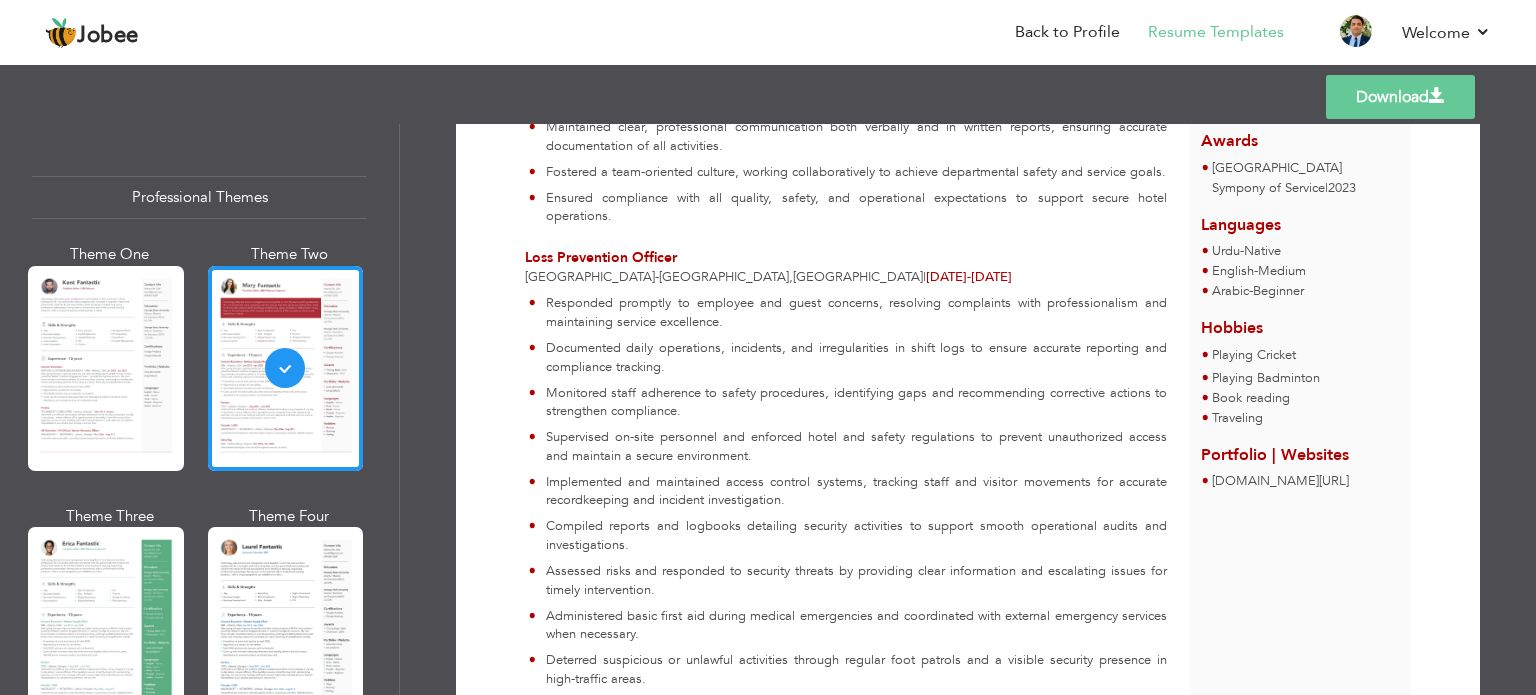 scroll, scrollTop: 1200, scrollLeft: 0, axis: vertical 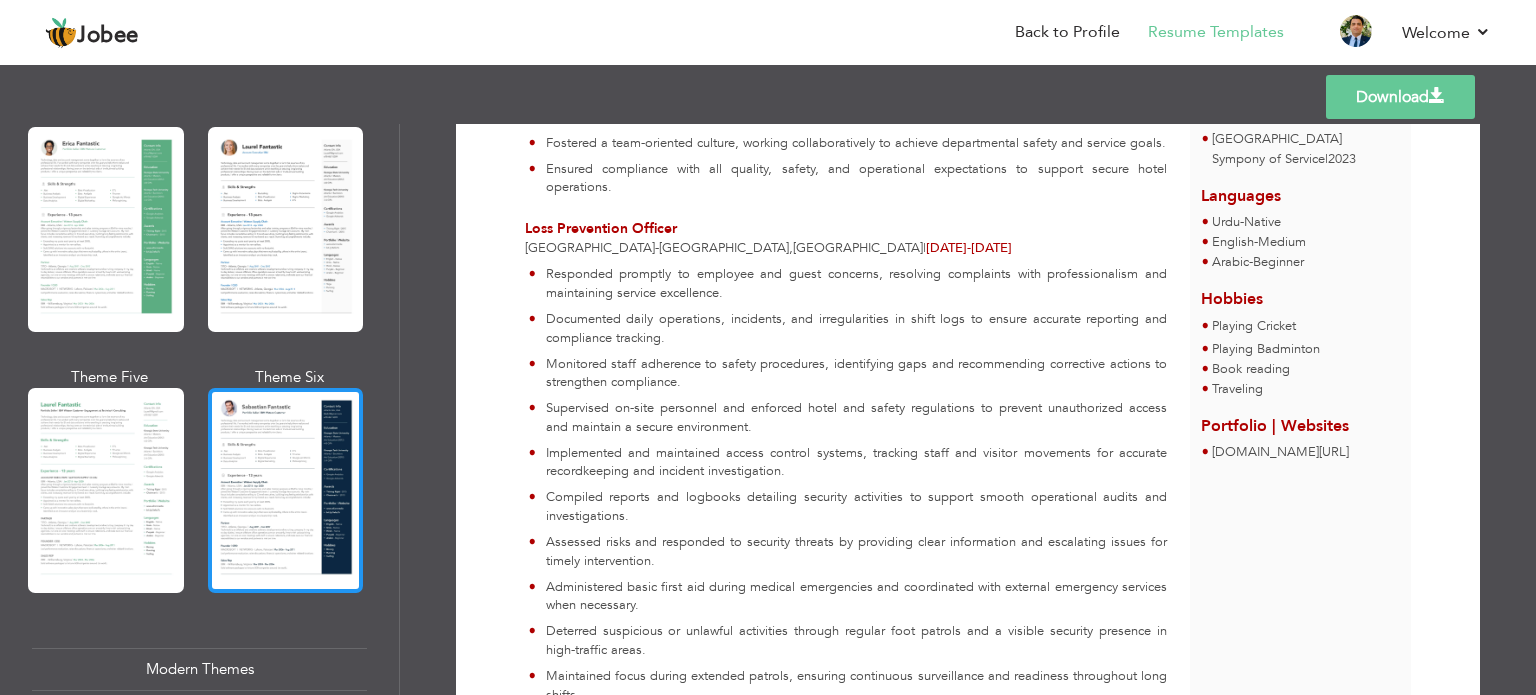 click at bounding box center [286, 490] 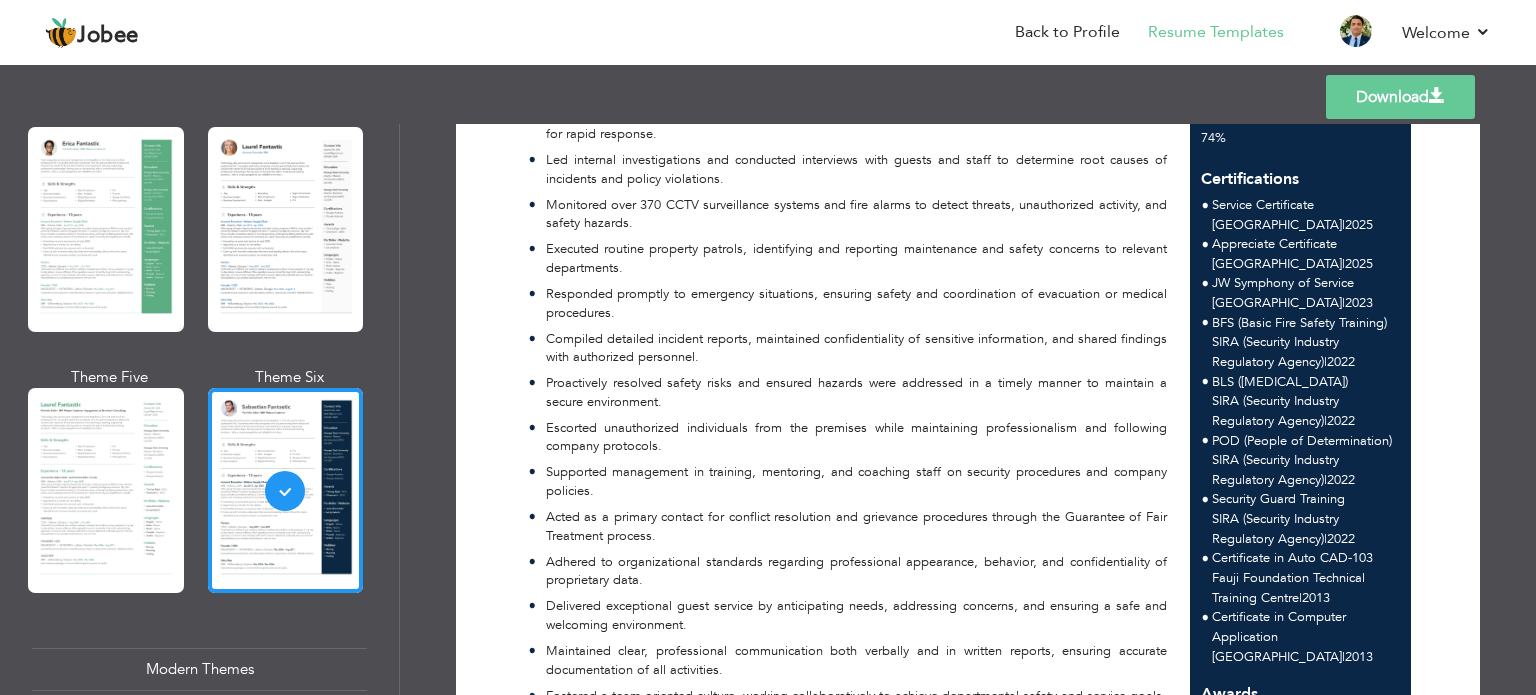 scroll, scrollTop: 600, scrollLeft: 0, axis: vertical 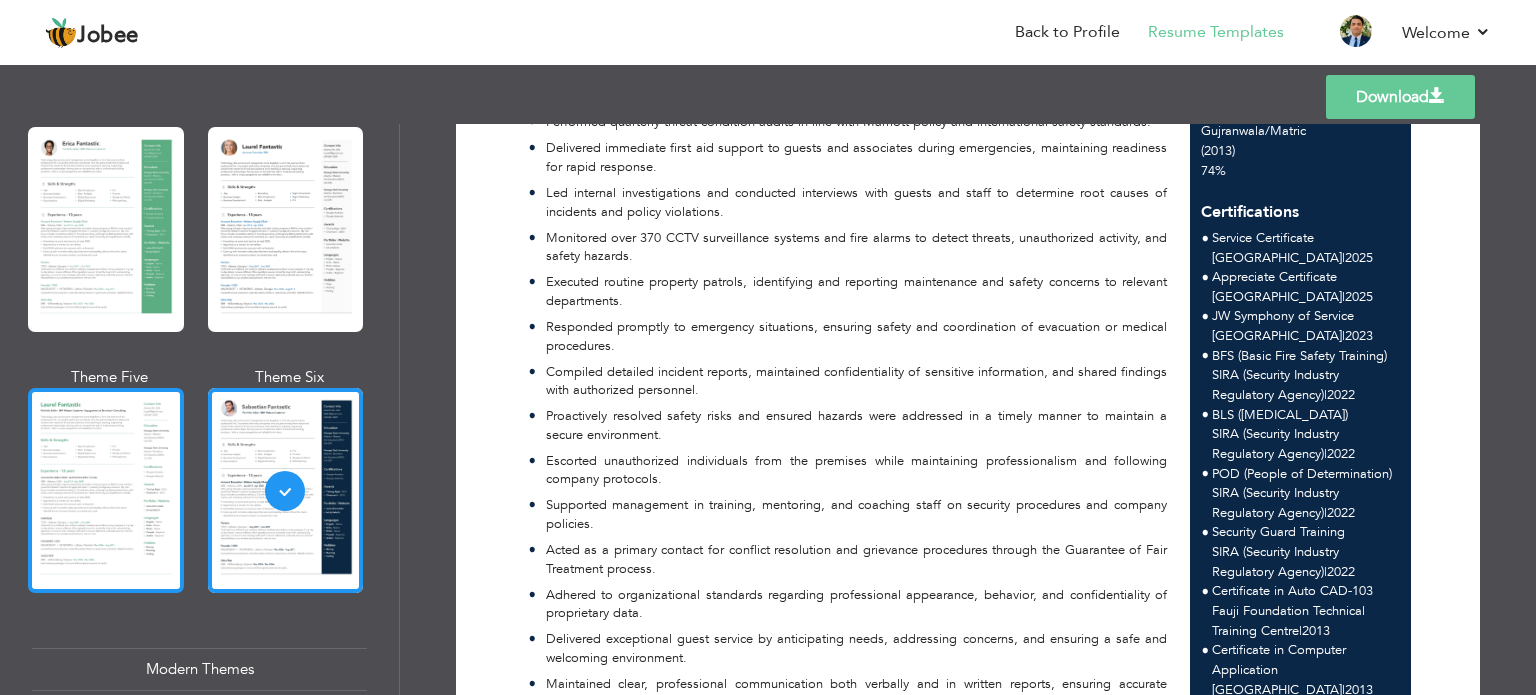 click at bounding box center (106, 490) 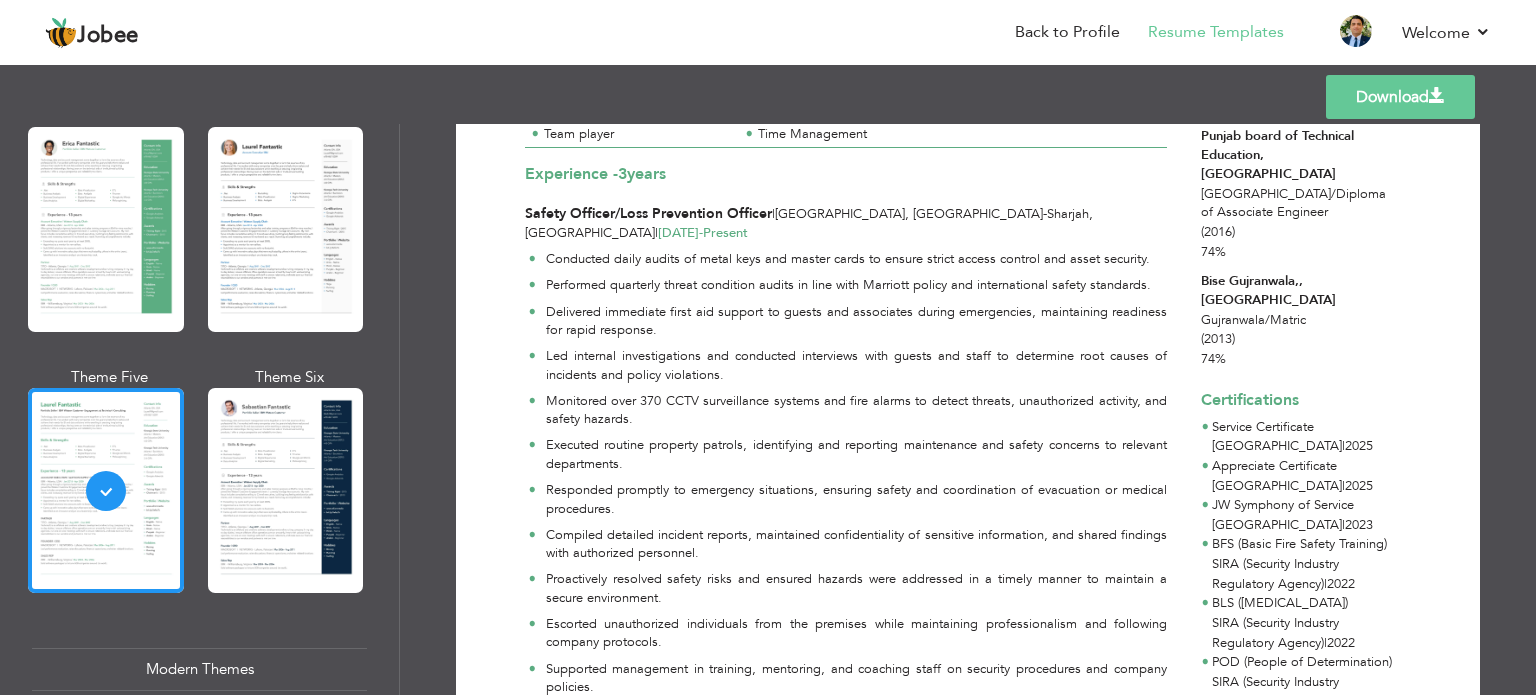 scroll, scrollTop: 400, scrollLeft: 0, axis: vertical 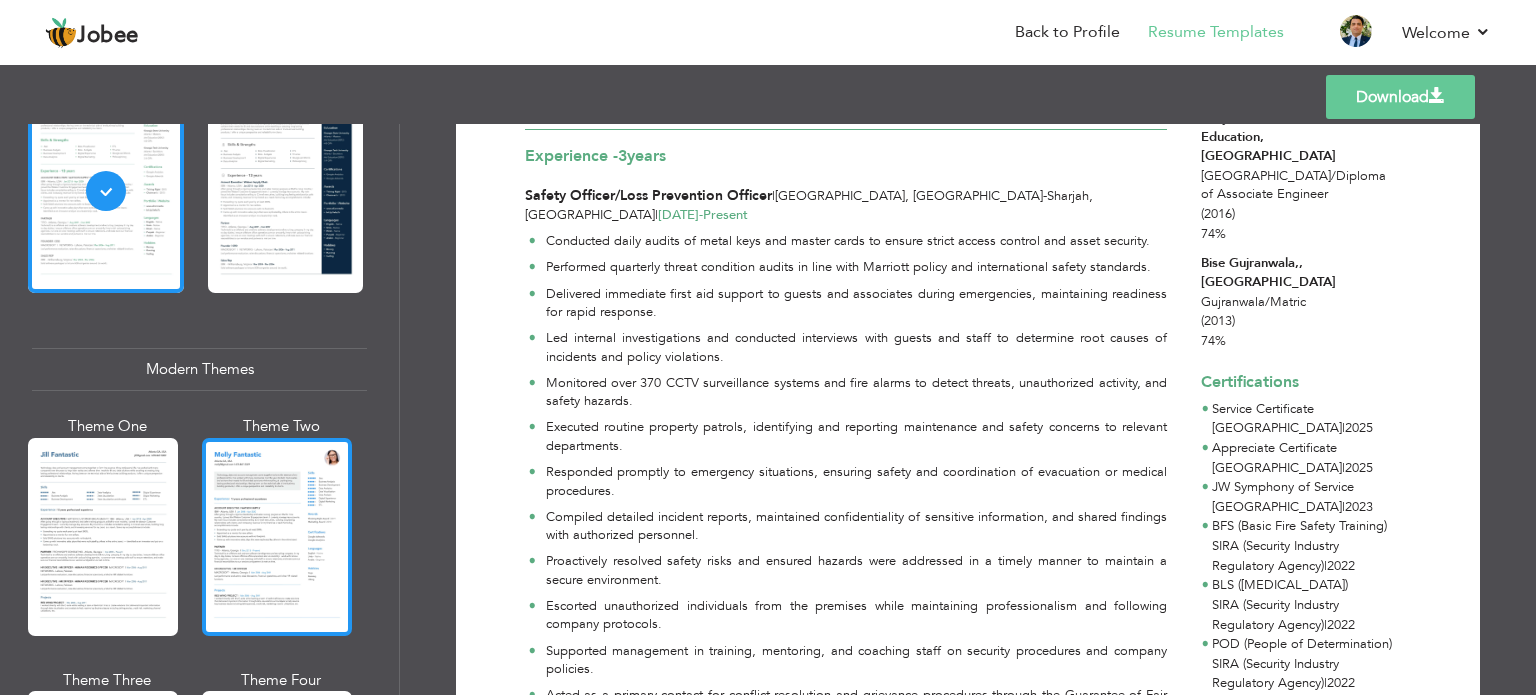 click at bounding box center [277, 537] 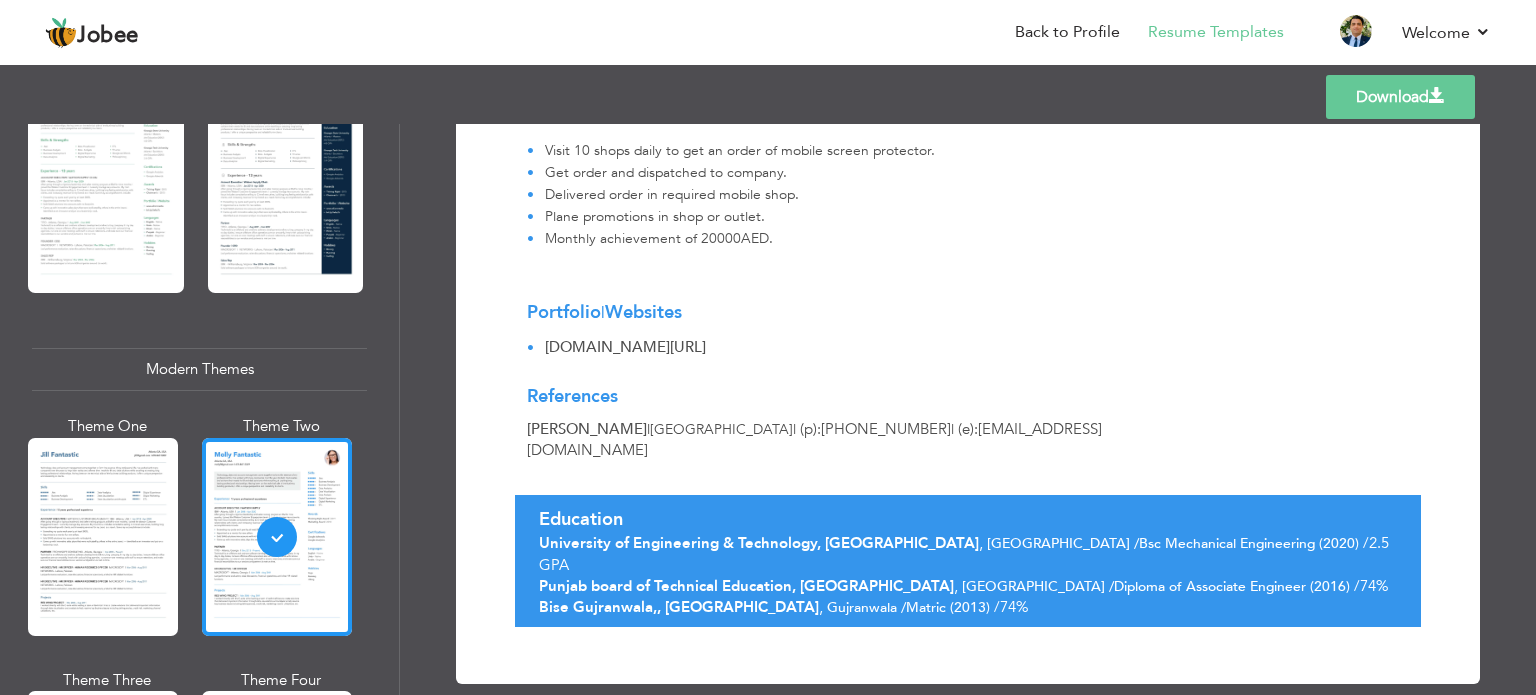 scroll, scrollTop: 3330, scrollLeft: 0, axis: vertical 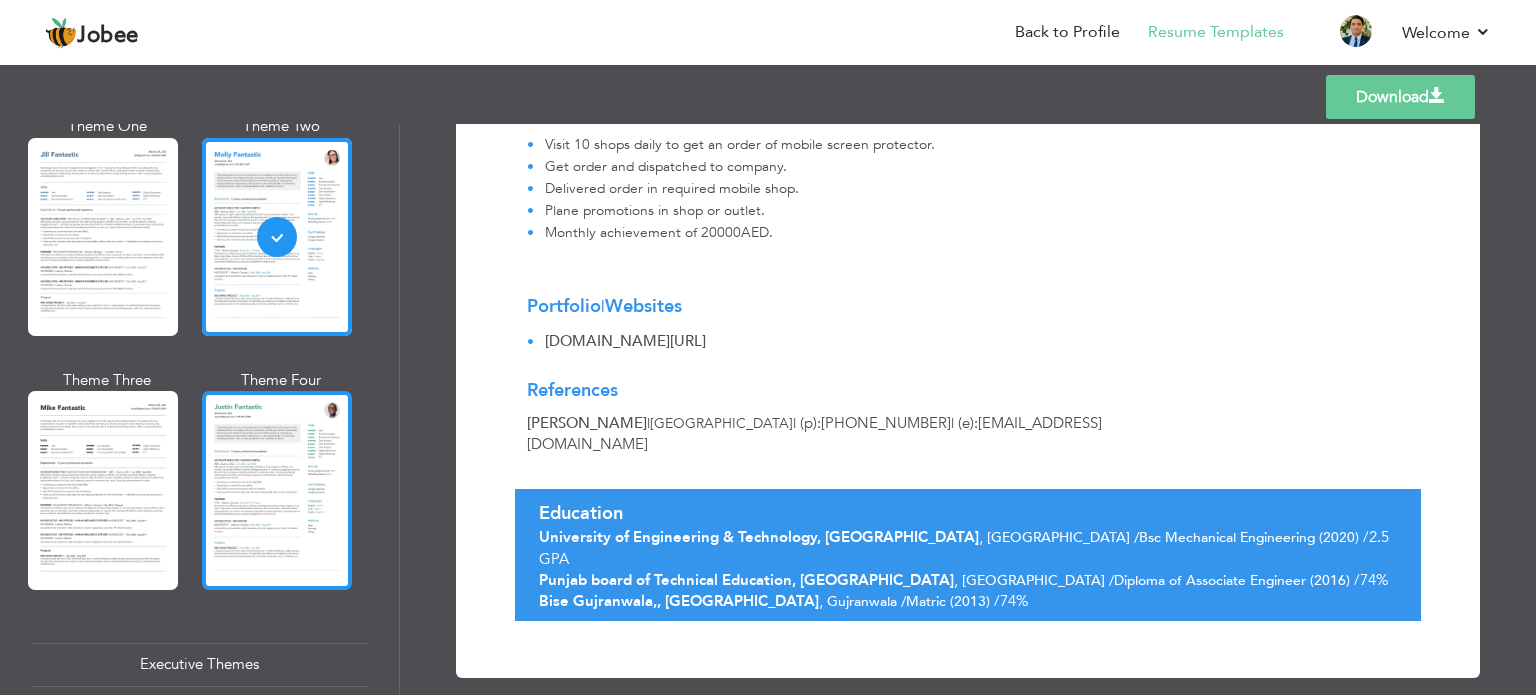 click at bounding box center [277, 490] 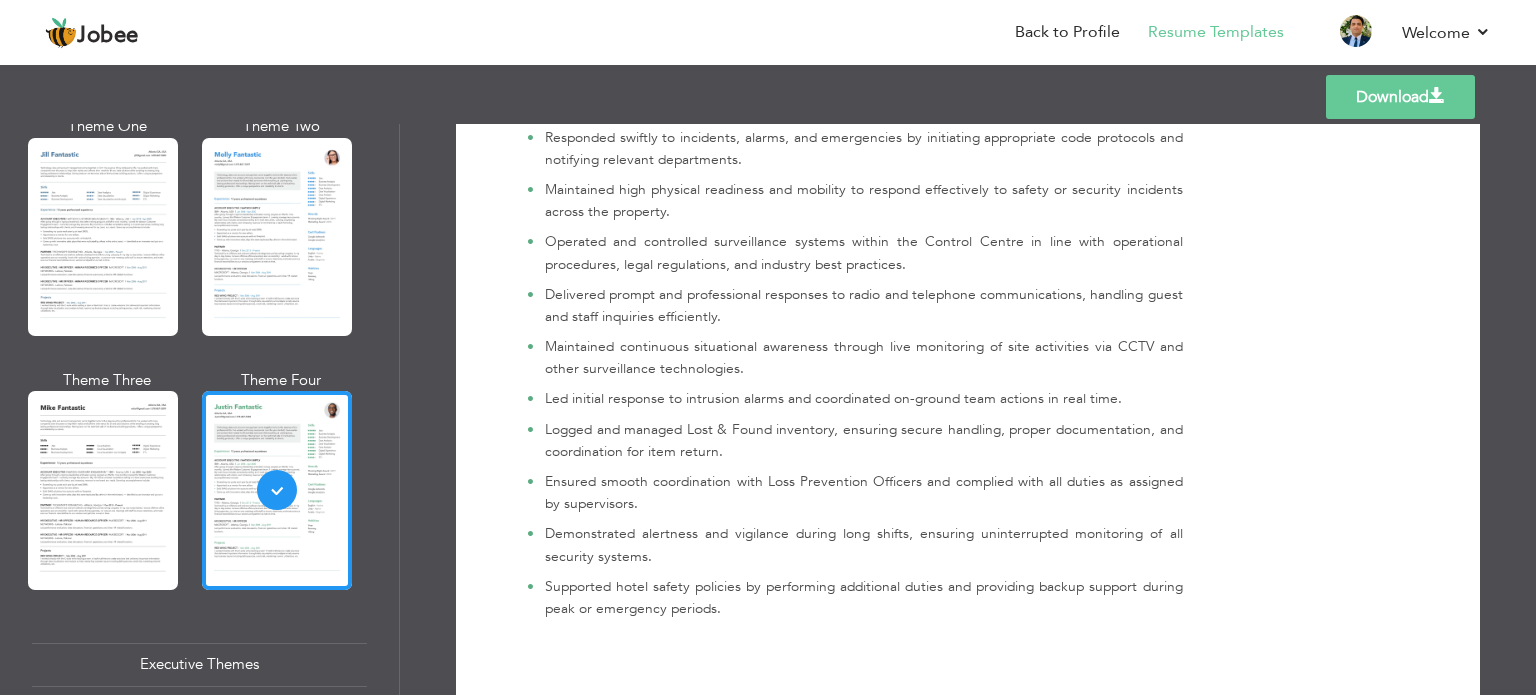 scroll, scrollTop: 3300, scrollLeft: 0, axis: vertical 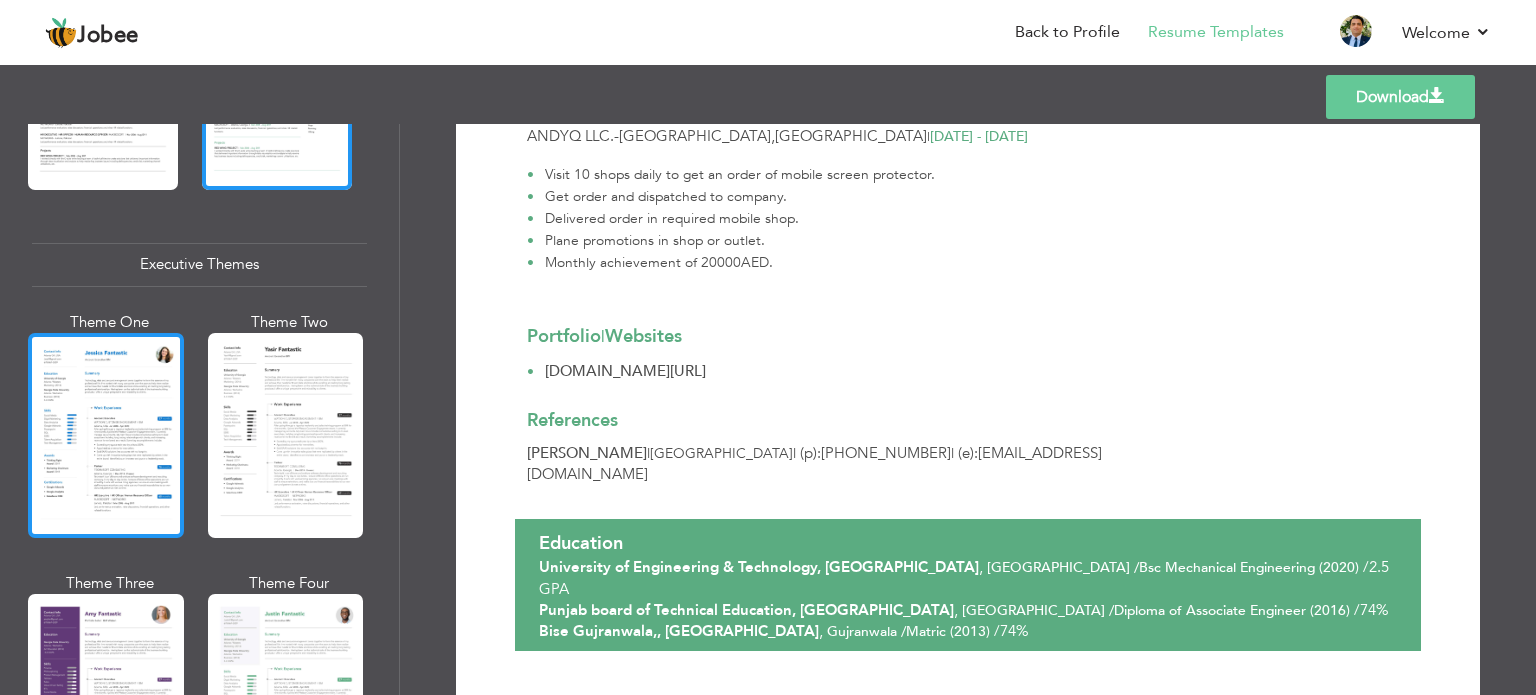 click at bounding box center [106, 435] 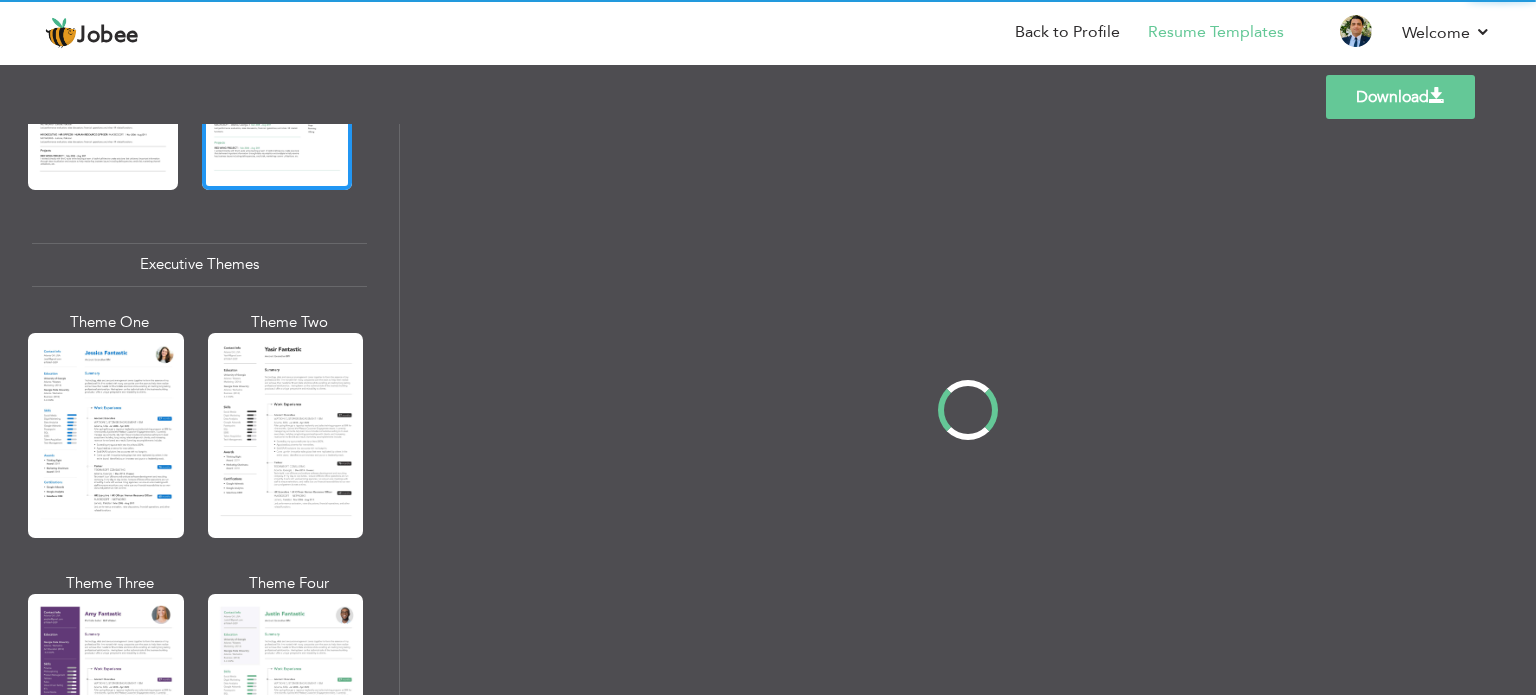 scroll, scrollTop: 0, scrollLeft: 0, axis: both 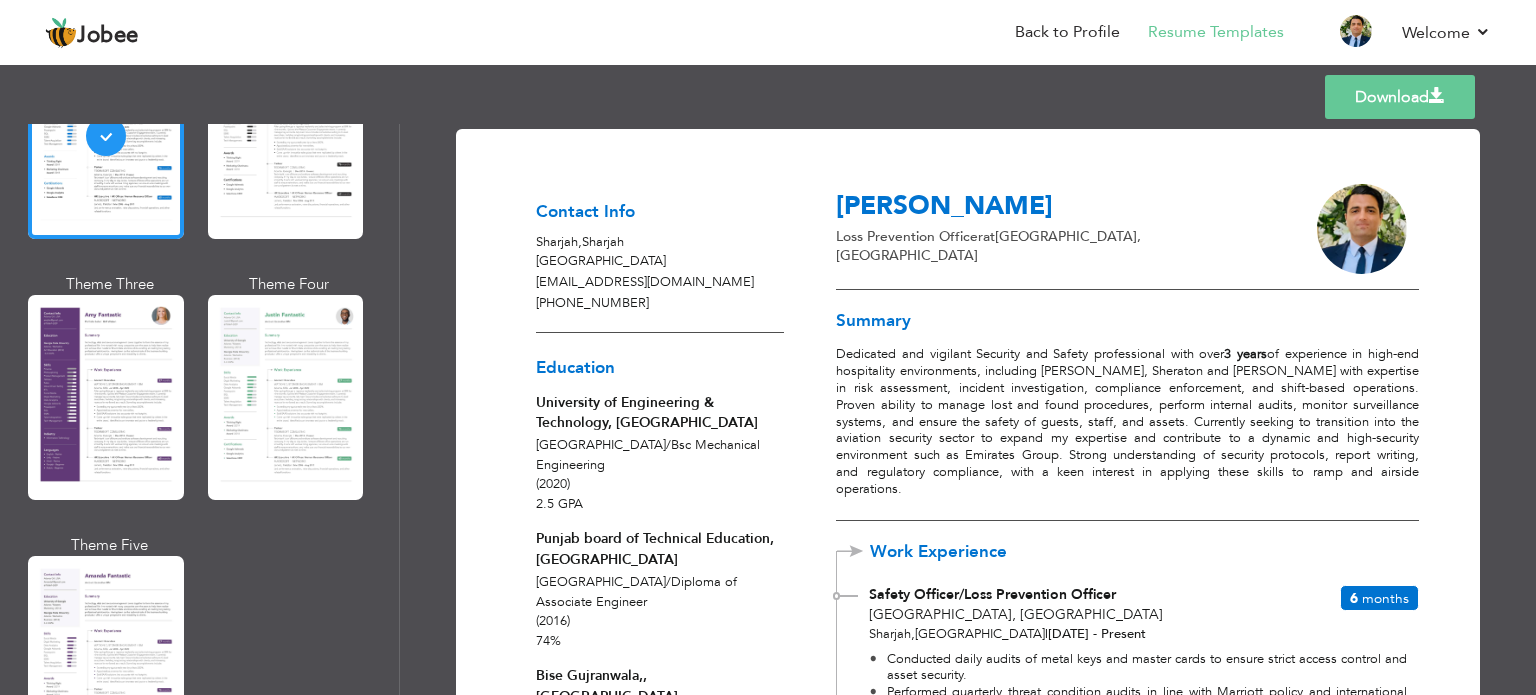 click at bounding box center [106, 397] 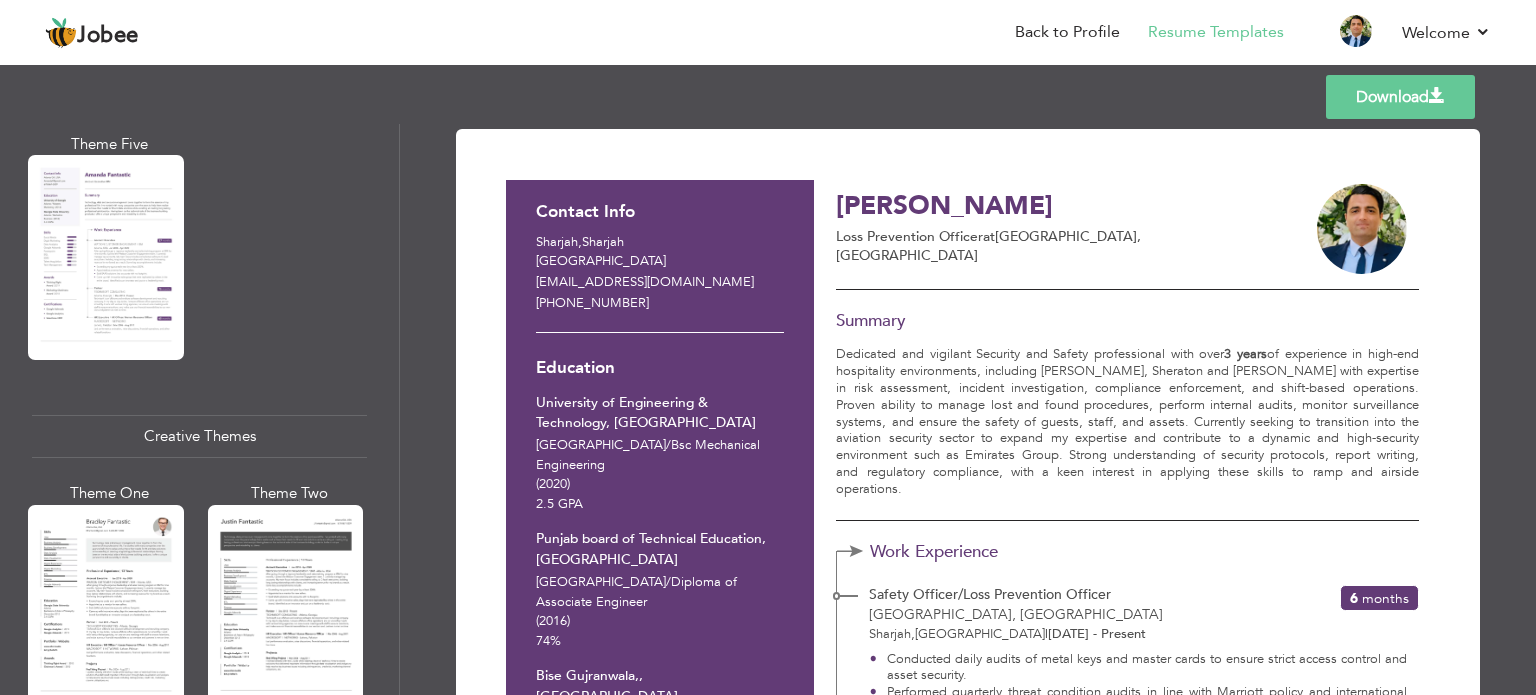 scroll, scrollTop: 2300, scrollLeft: 0, axis: vertical 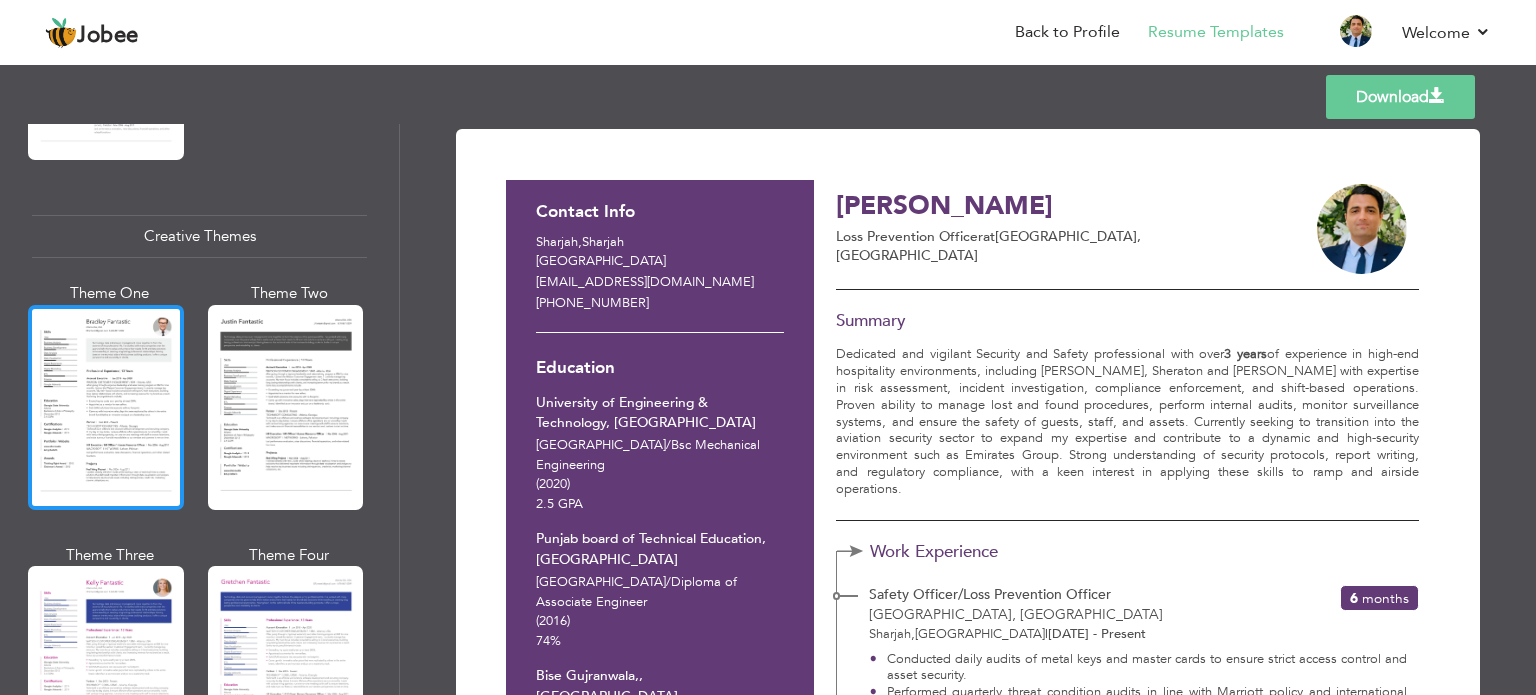 click at bounding box center (106, 407) 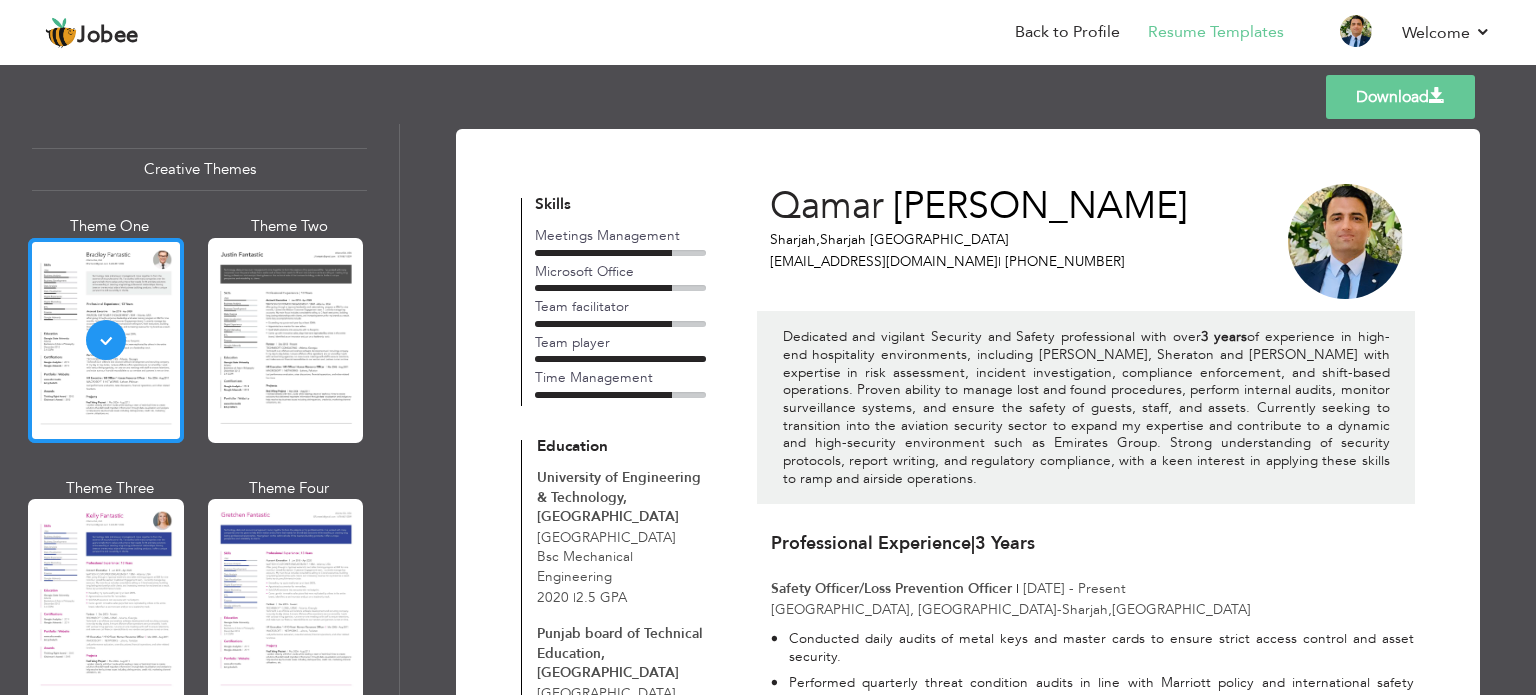 scroll, scrollTop: 2400, scrollLeft: 0, axis: vertical 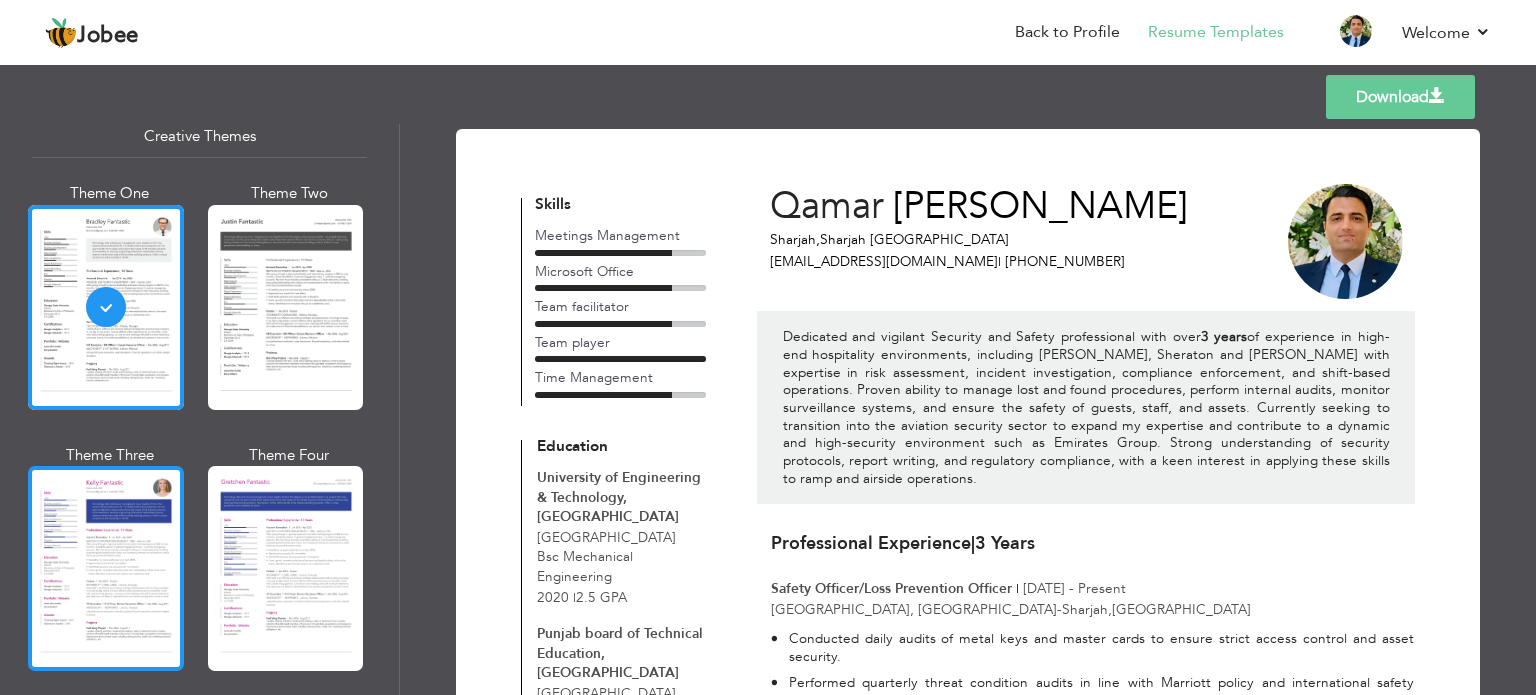 click at bounding box center (106, 568) 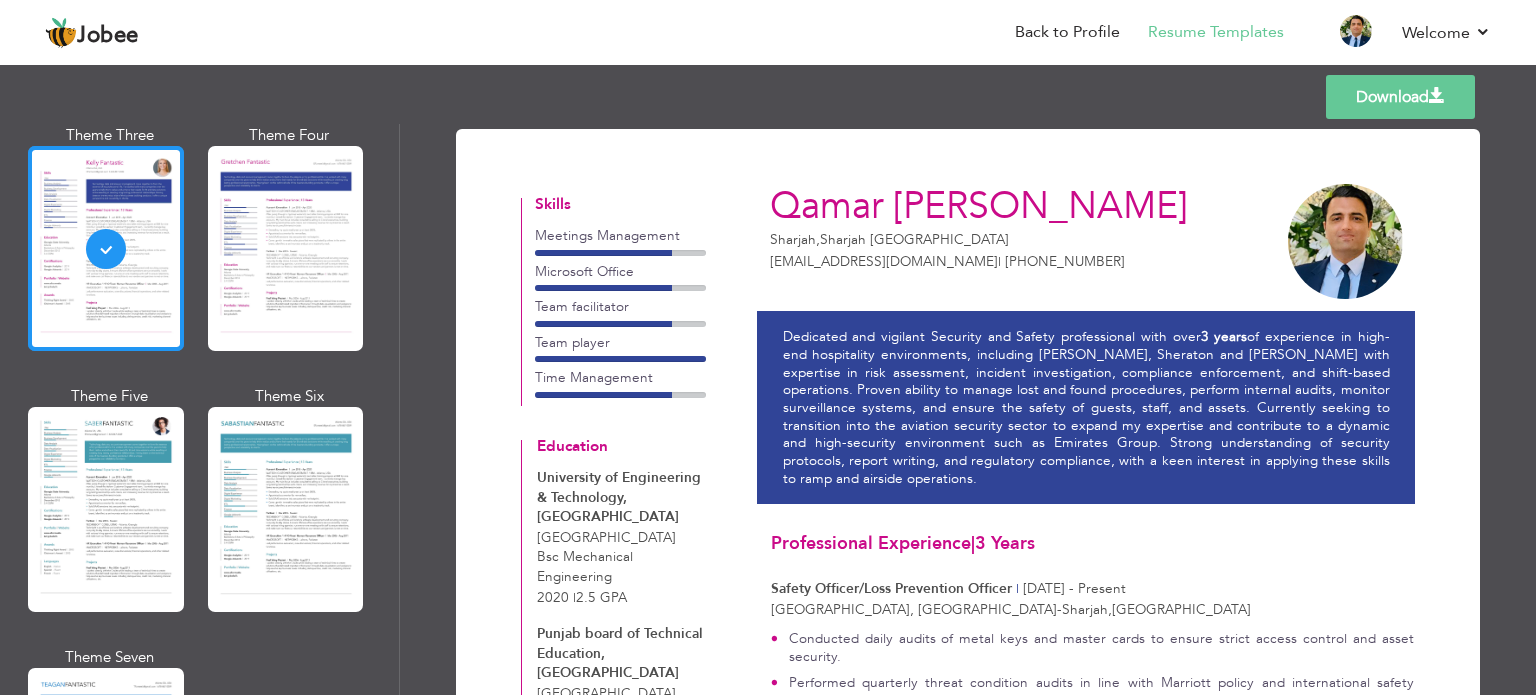 scroll, scrollTop: 2800, scrollLeft: 0, axis: vertical 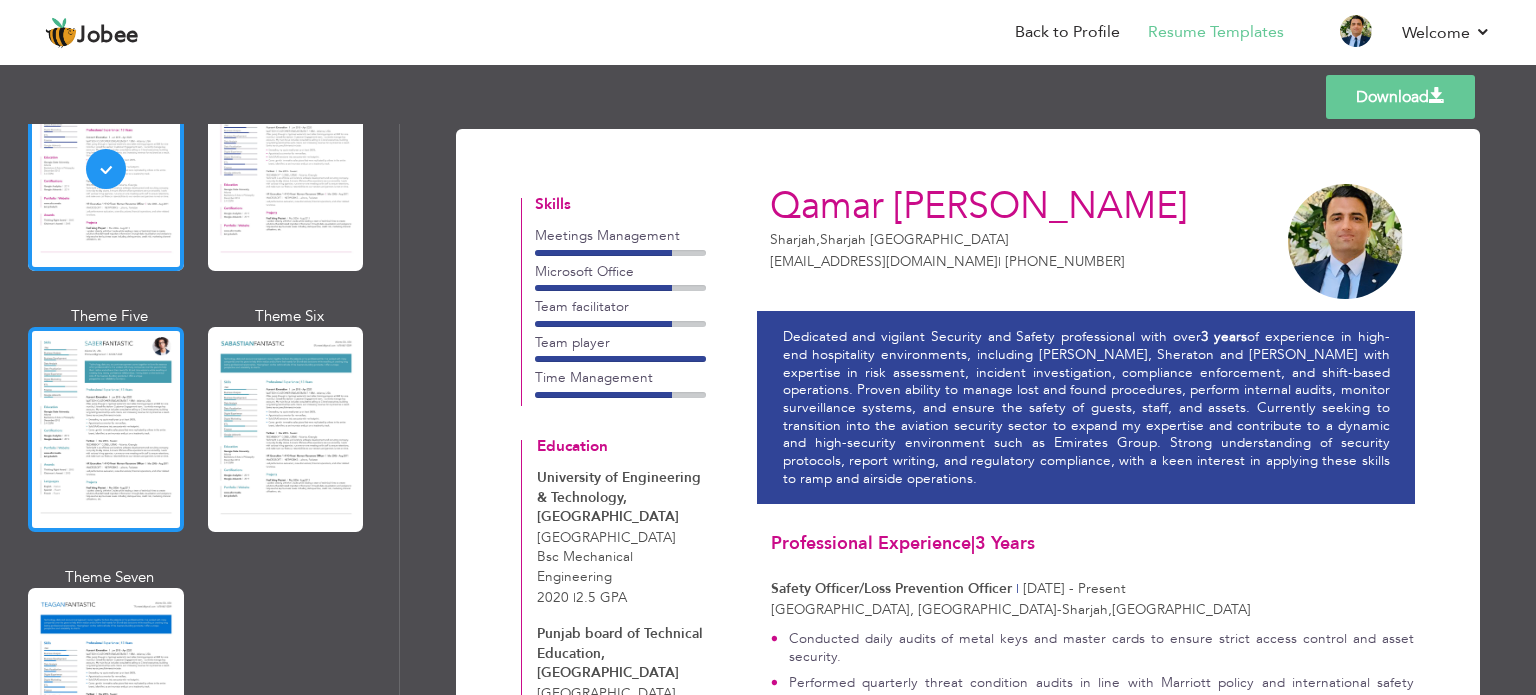 click at bounding box center (106, 429) 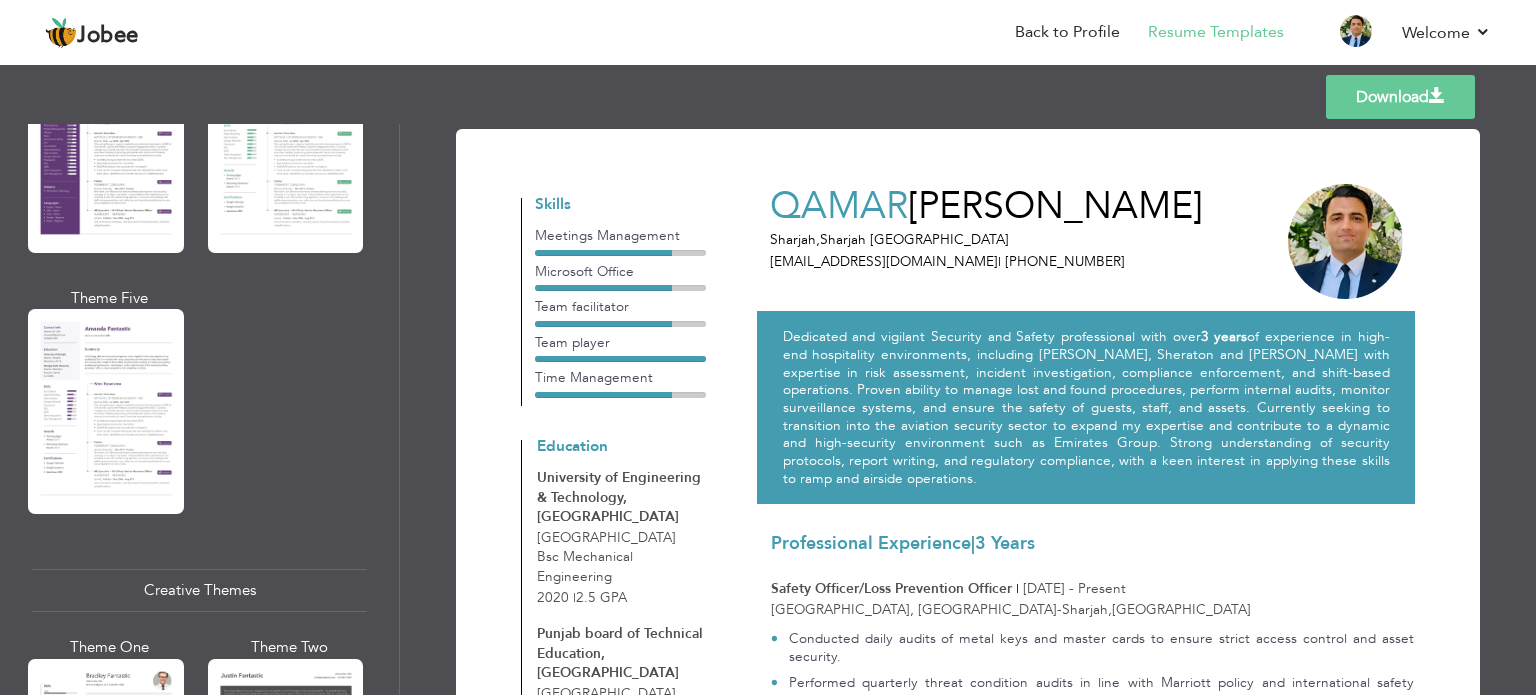 scroll, scrollTop: 1909, scrollLeft: 0, axis: vertical 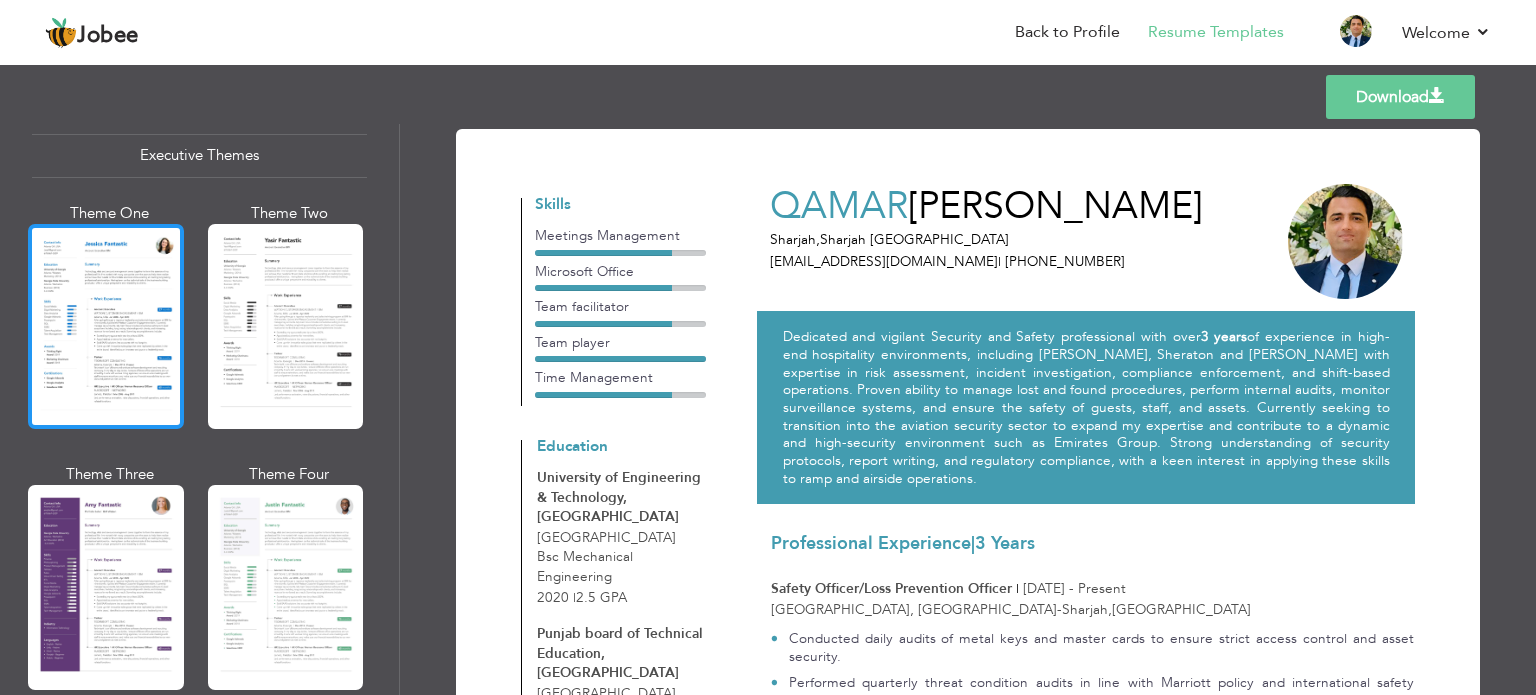 click at bounding box center (106, 326) 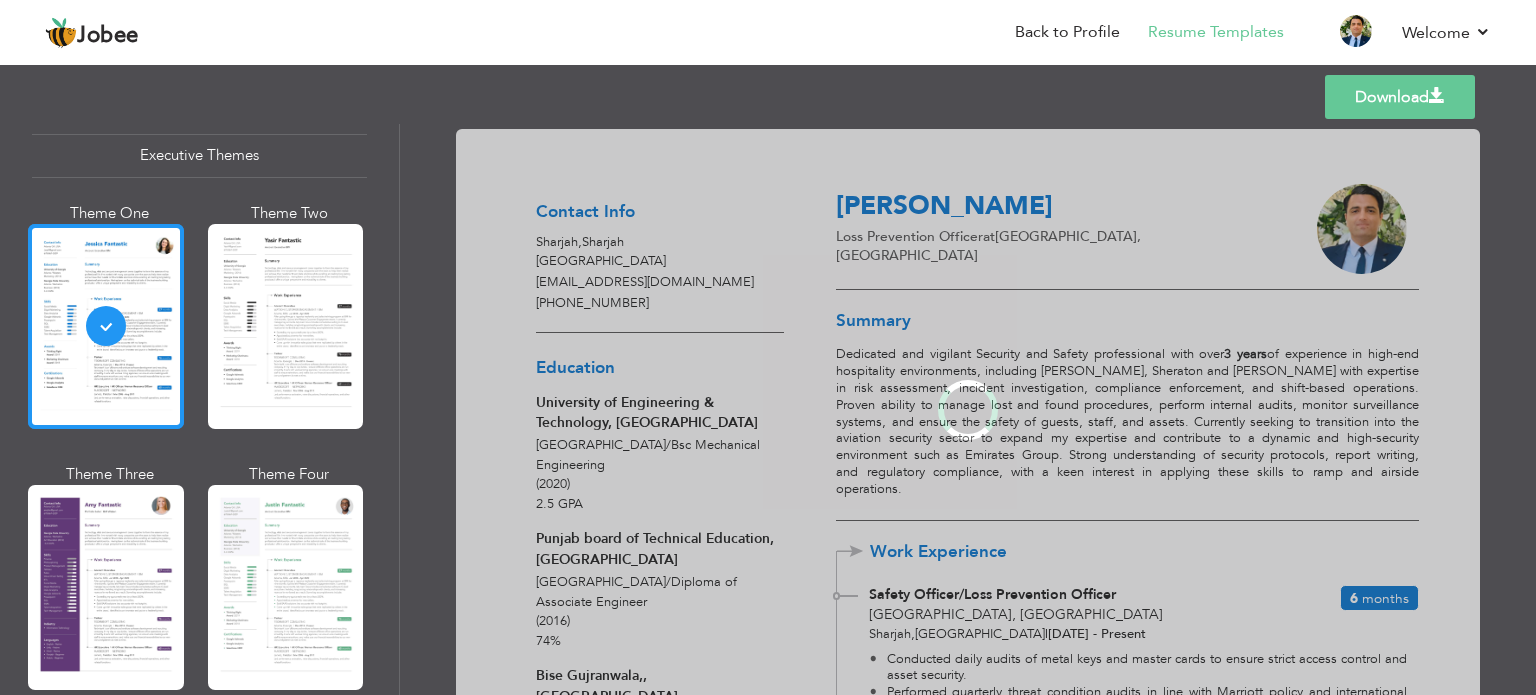 scroll, scrollTop: 1508, scrollLeft: 0, axis: vertical 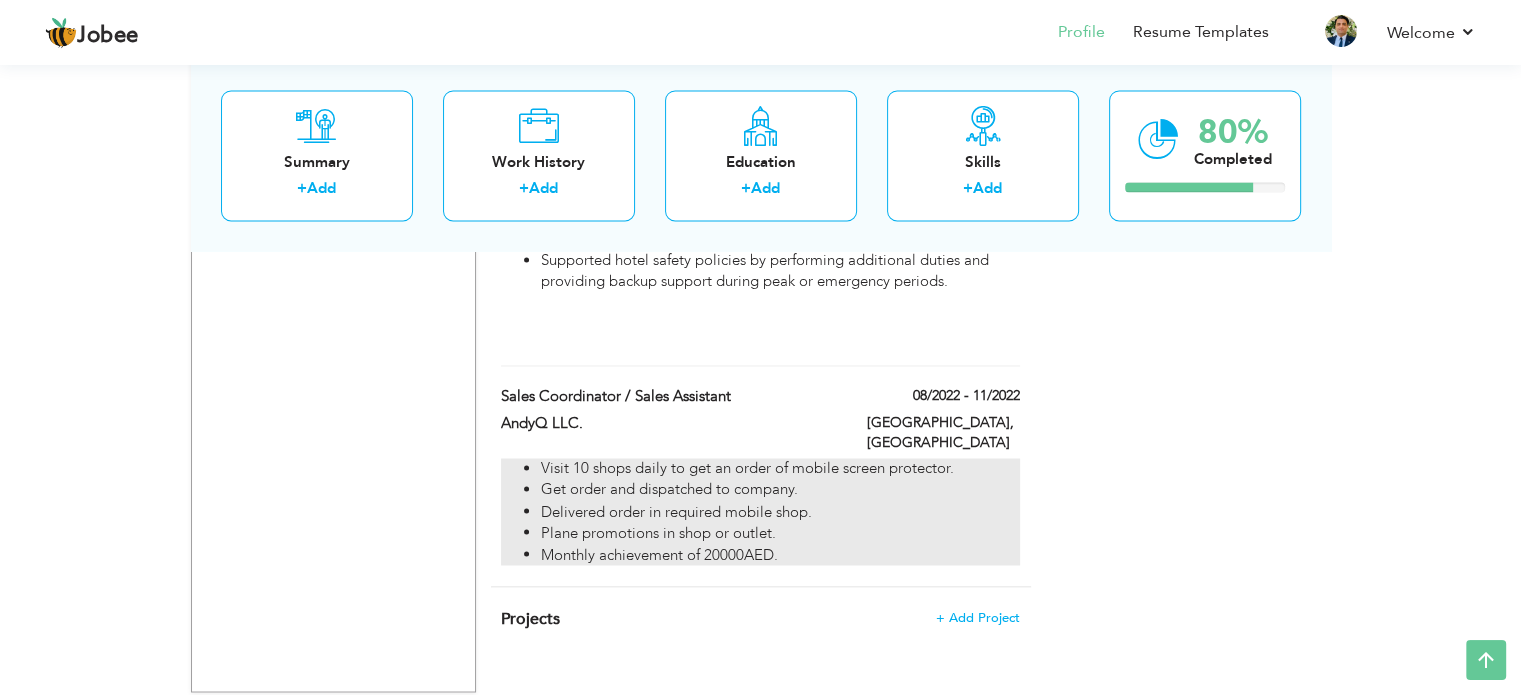 click on "Delivered order in required mobile shop." at bounding box center [780, 511] 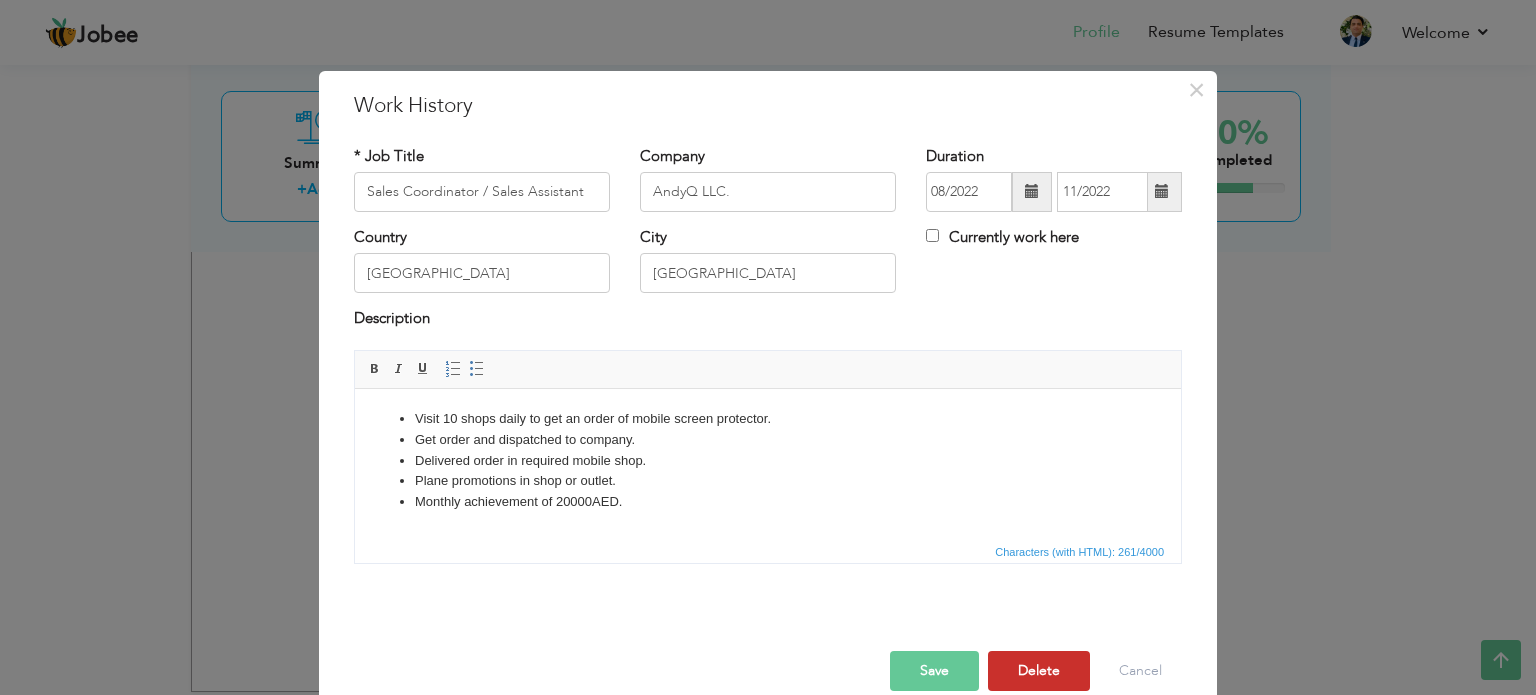 click on "Delete" at bounding box center [1039, 671] 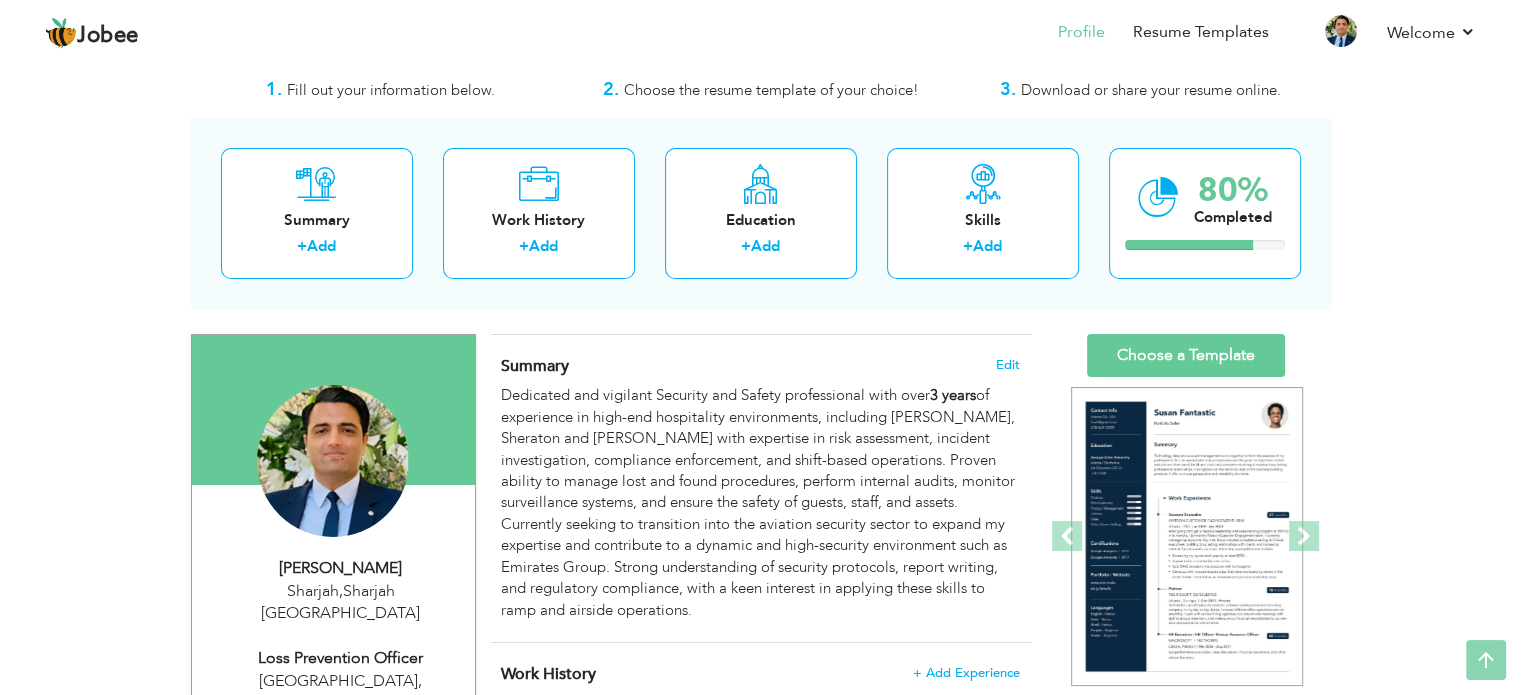 scroll, scrollTop: 0, scrollLeft: 0, axis: both 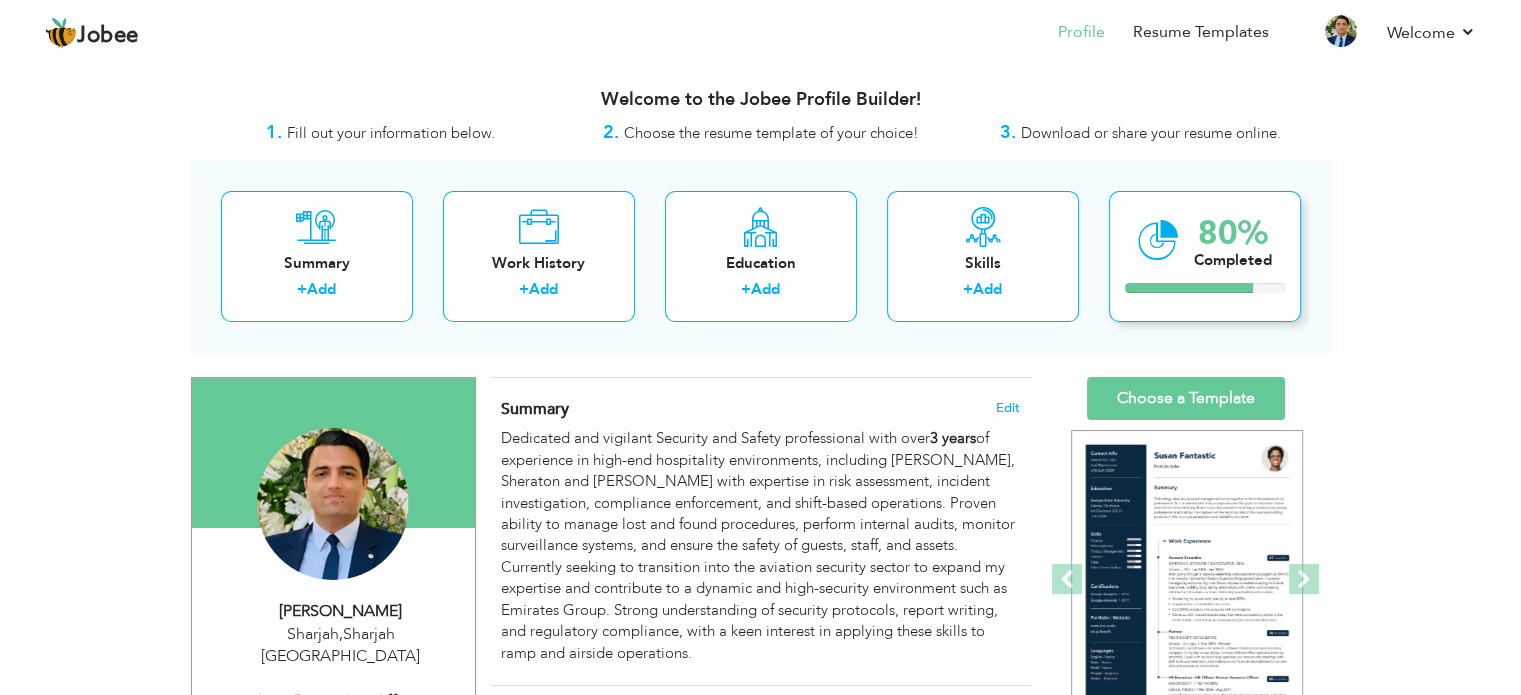 click on "80%" at bounding box center [1233, 233] 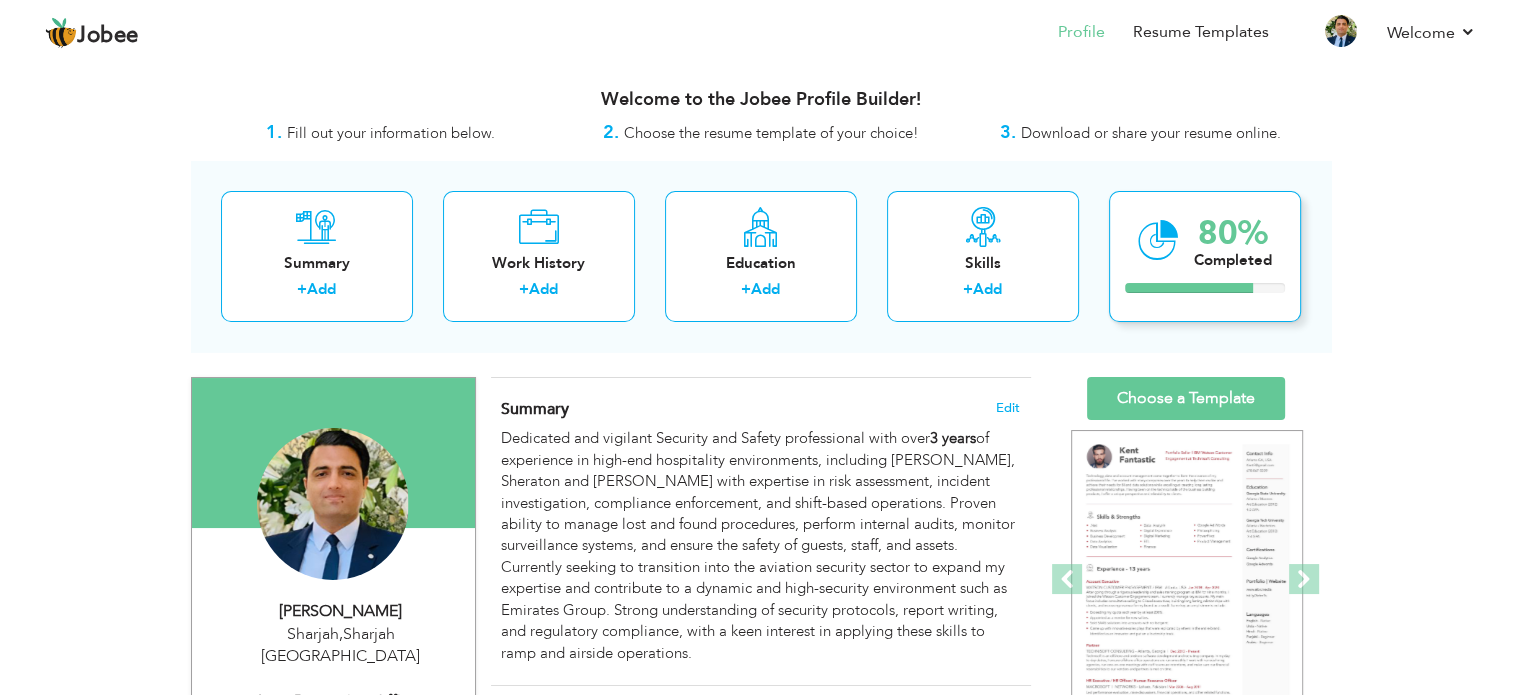 click on "80%
Completed" at bounding box center (1205, 256) 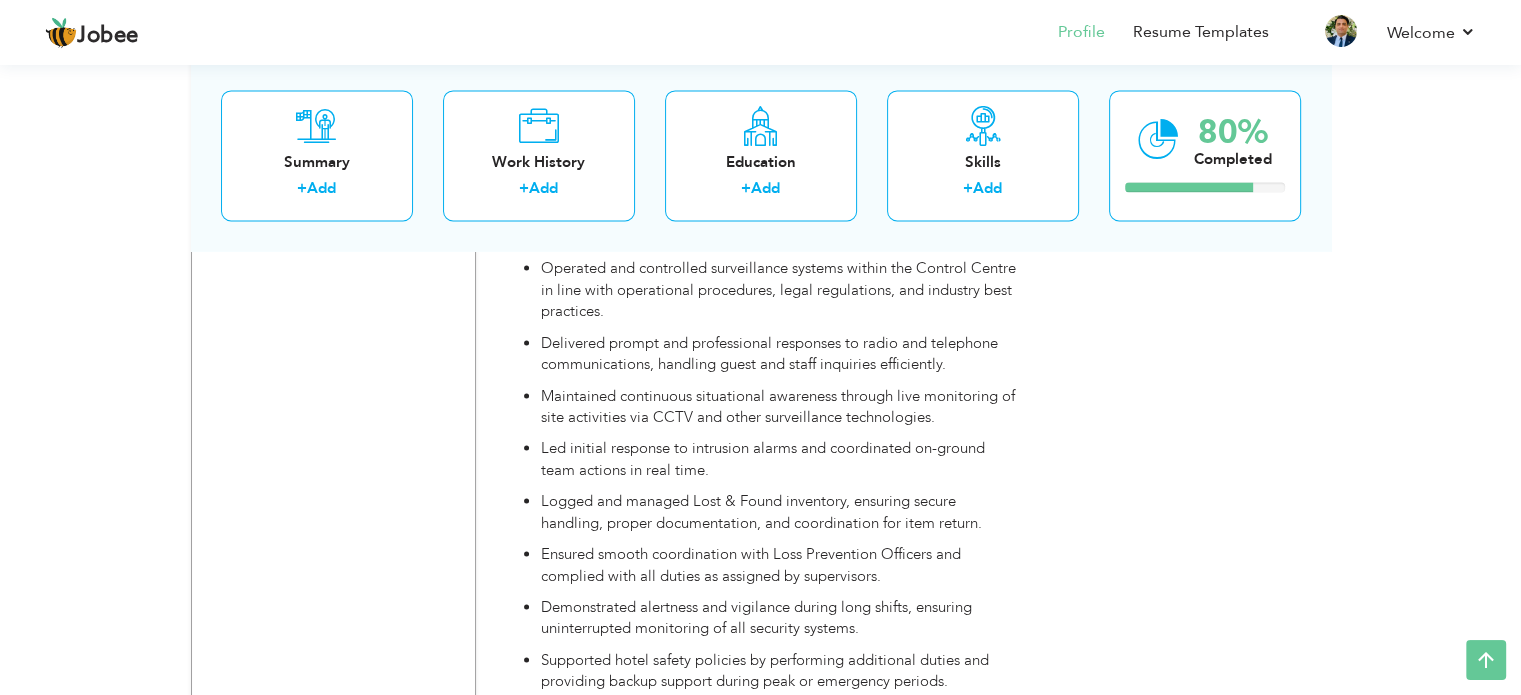 scroll, scrollTop: 3351, scrollLeft: 0, axis: vertical 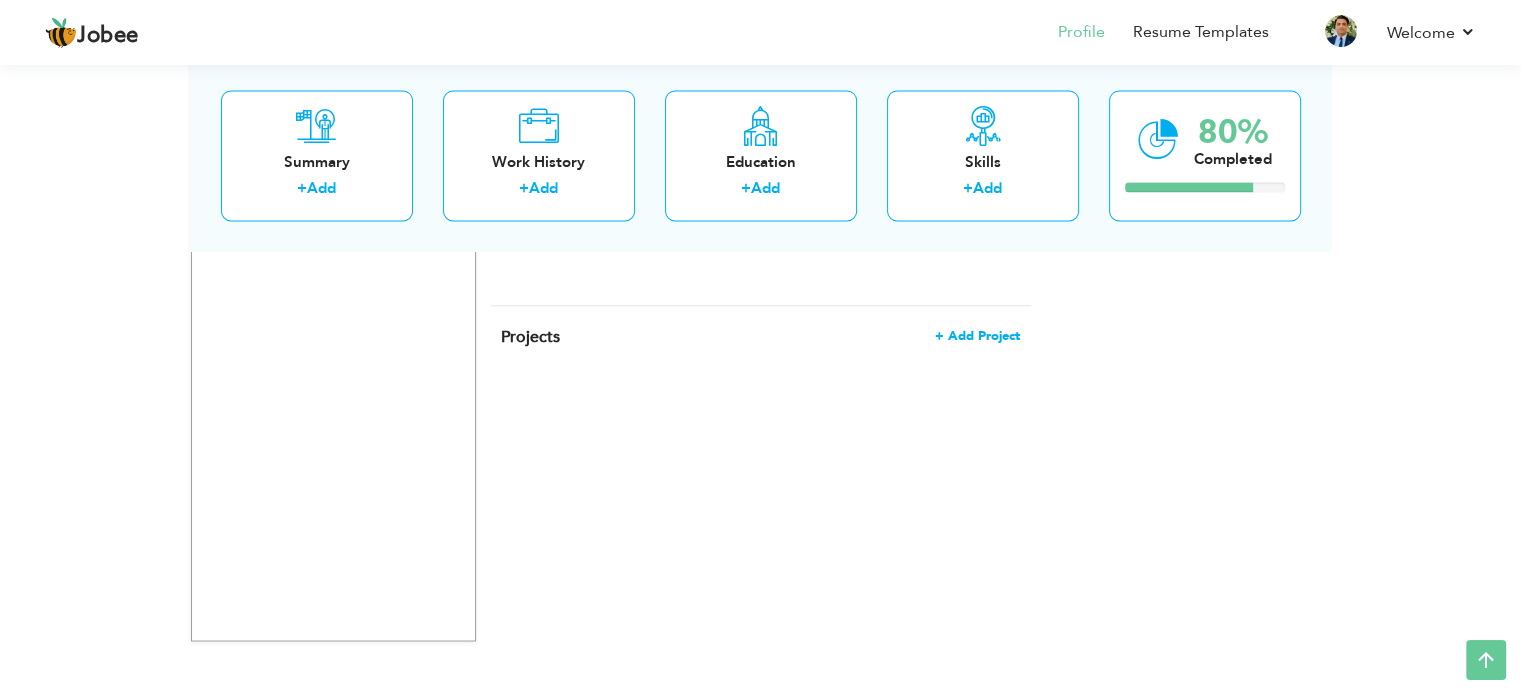 click on "+ Add Project" at bounding box center (977, 336) 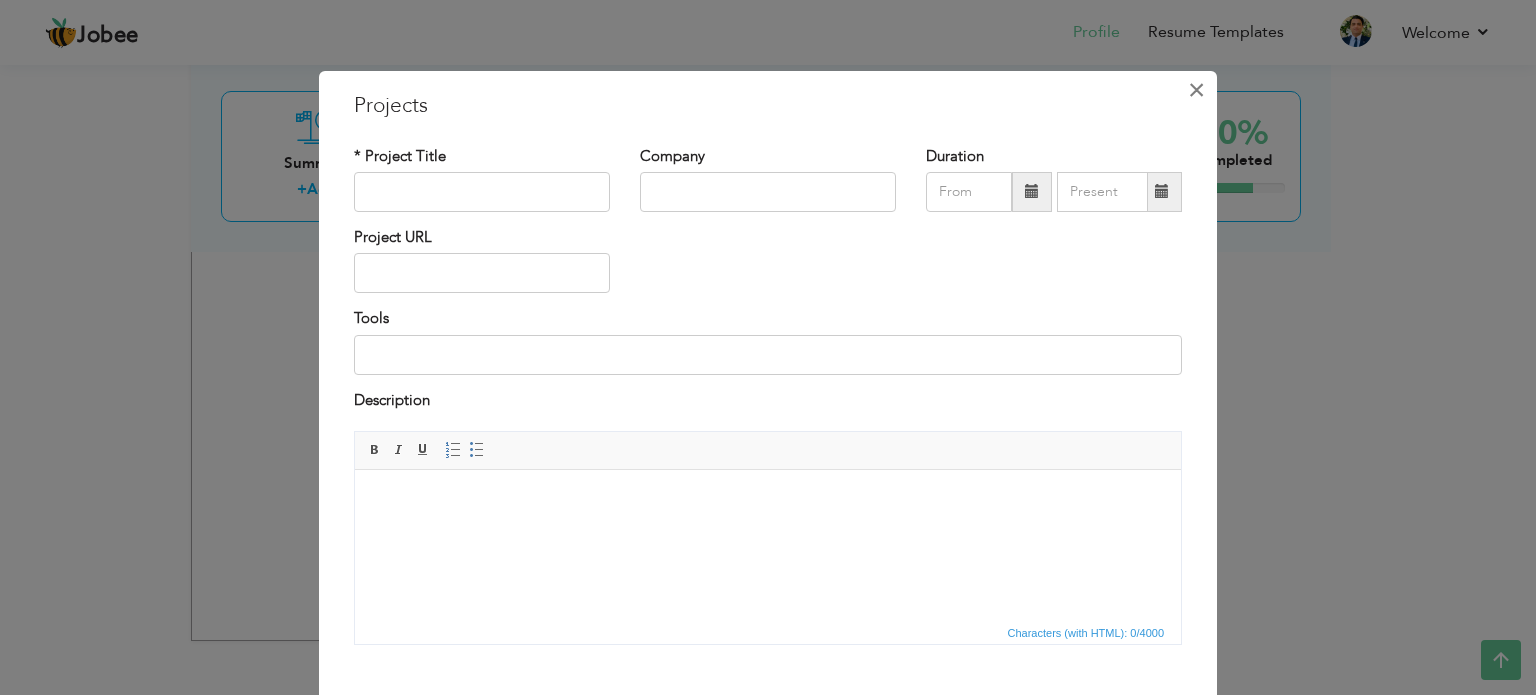 click on "×" at bounding box center [1196, 90] 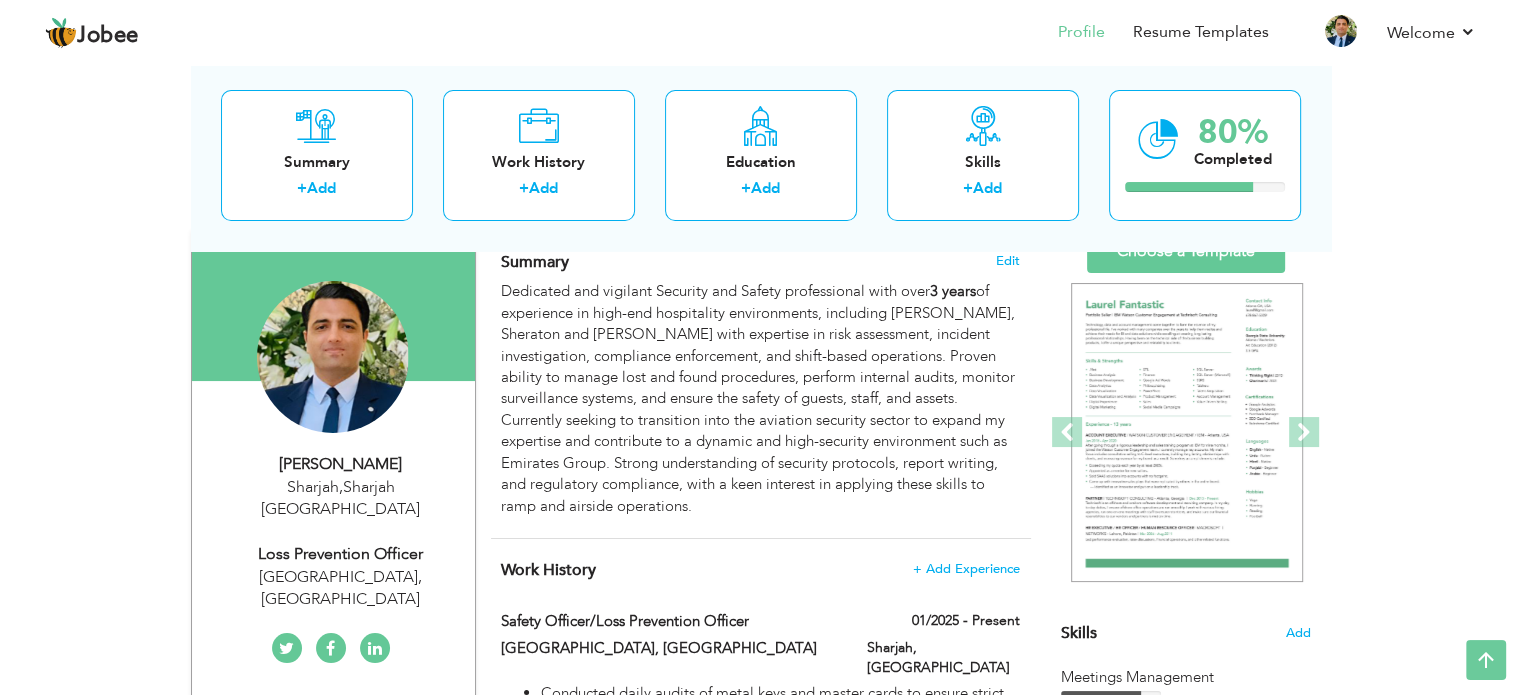 scroll, scrollTop: 0, scrollLeft: 0, axis: both 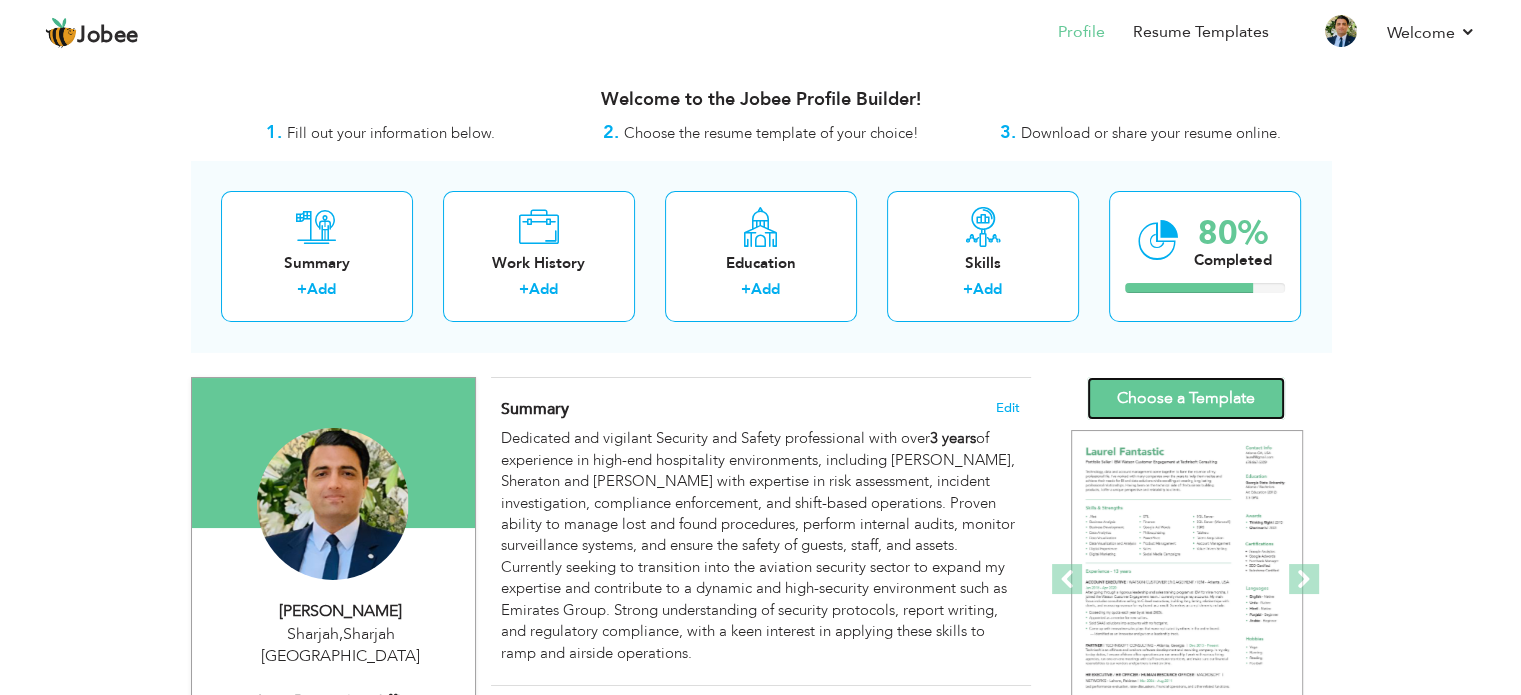 click on "Choose a Template" at bounding box center [1186, 398] 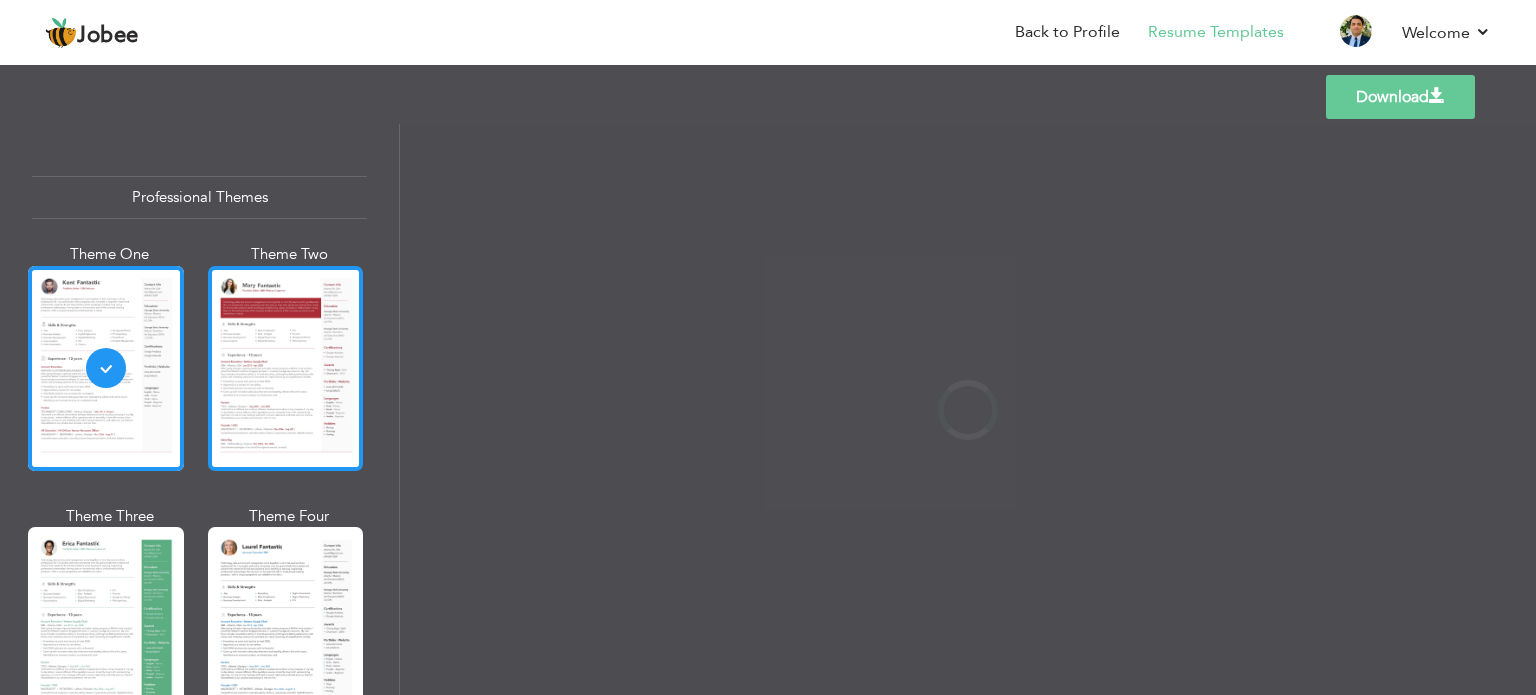 scroll, scrollTop: 0, scrollLeft: 0, axis: both 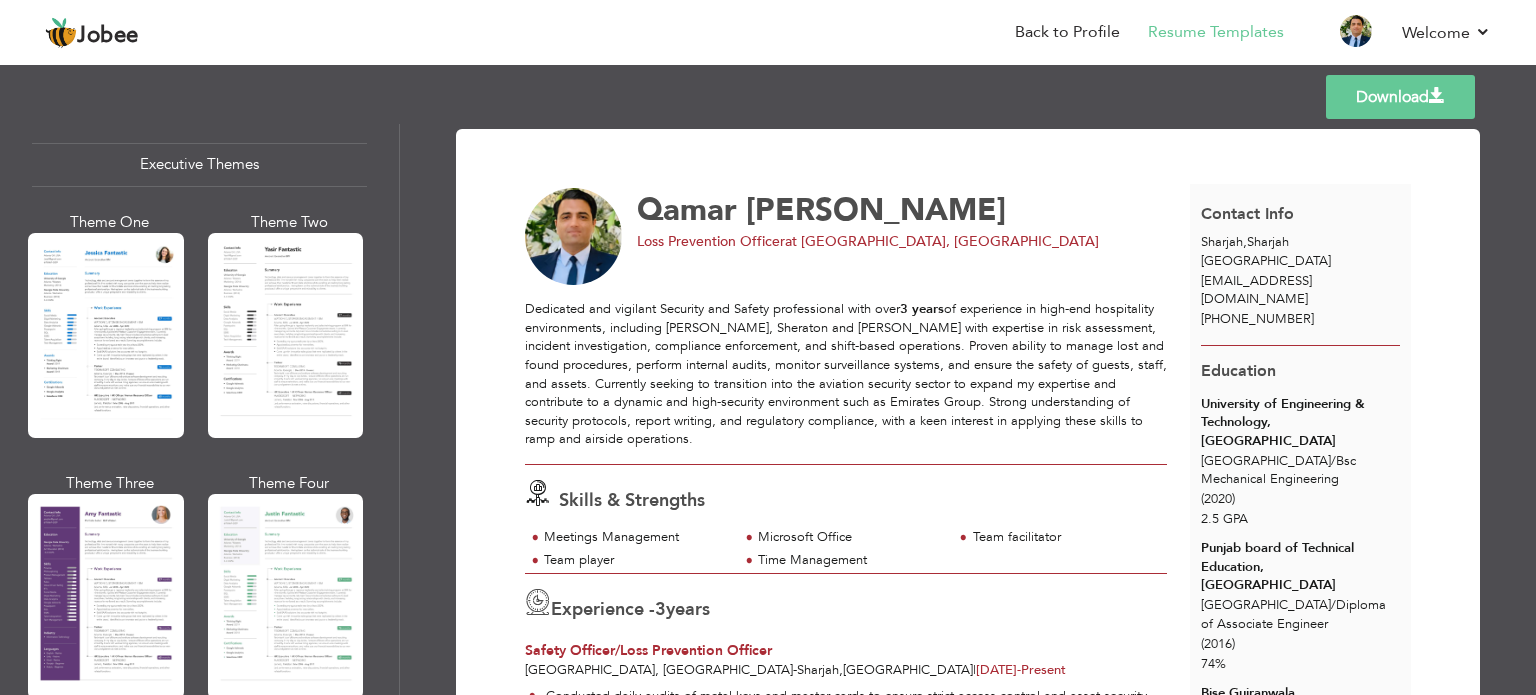 click at bounding box center (106, 335) 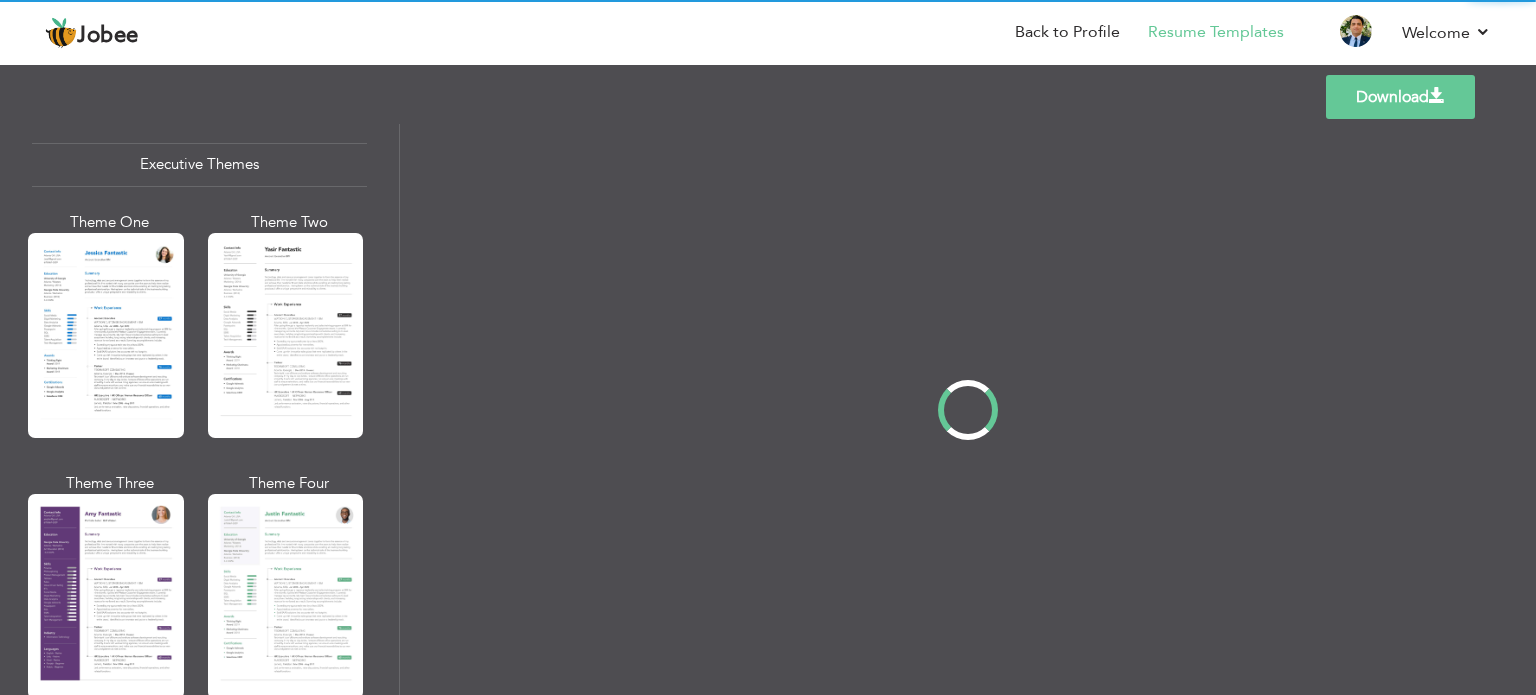 scroll, scrollTop: 1498, scrollLeft: 0, axis: vertical 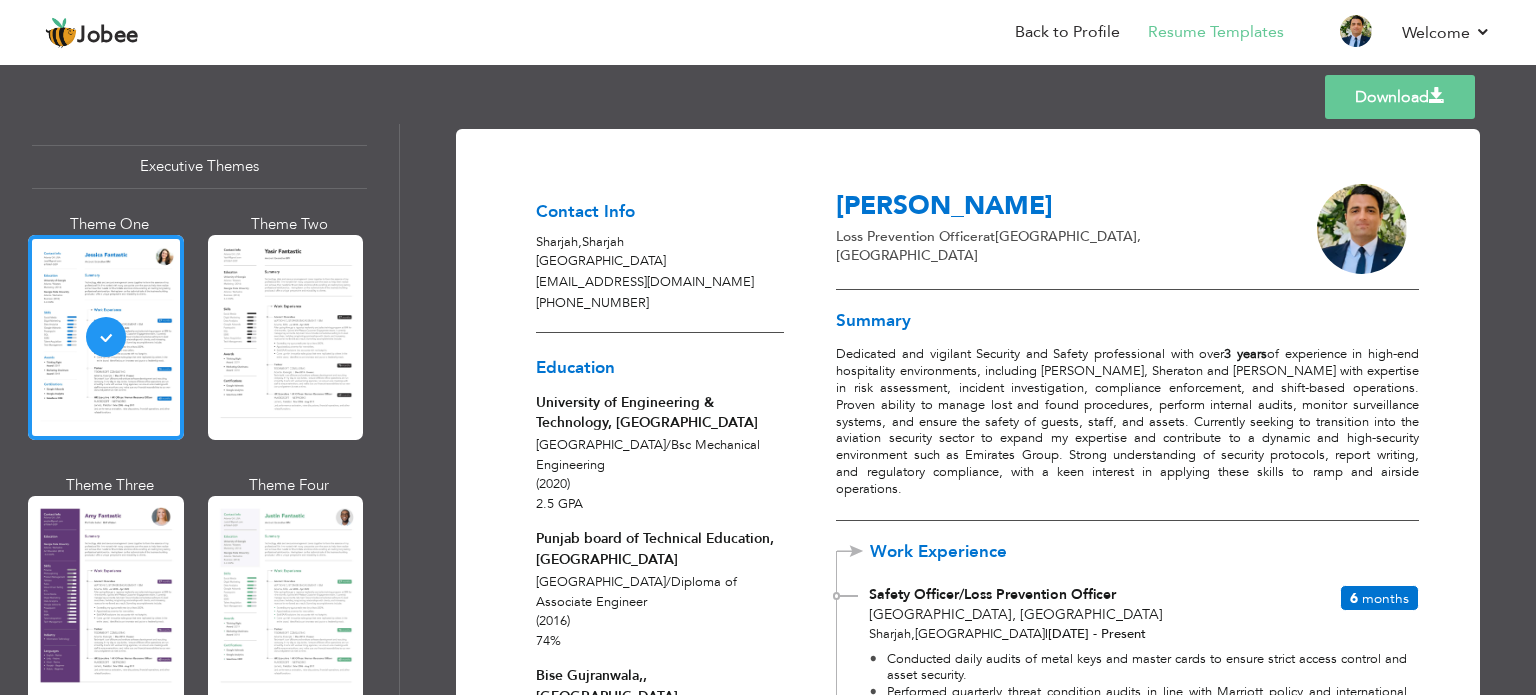 click on "Download" at bounding box center [1400, 97] 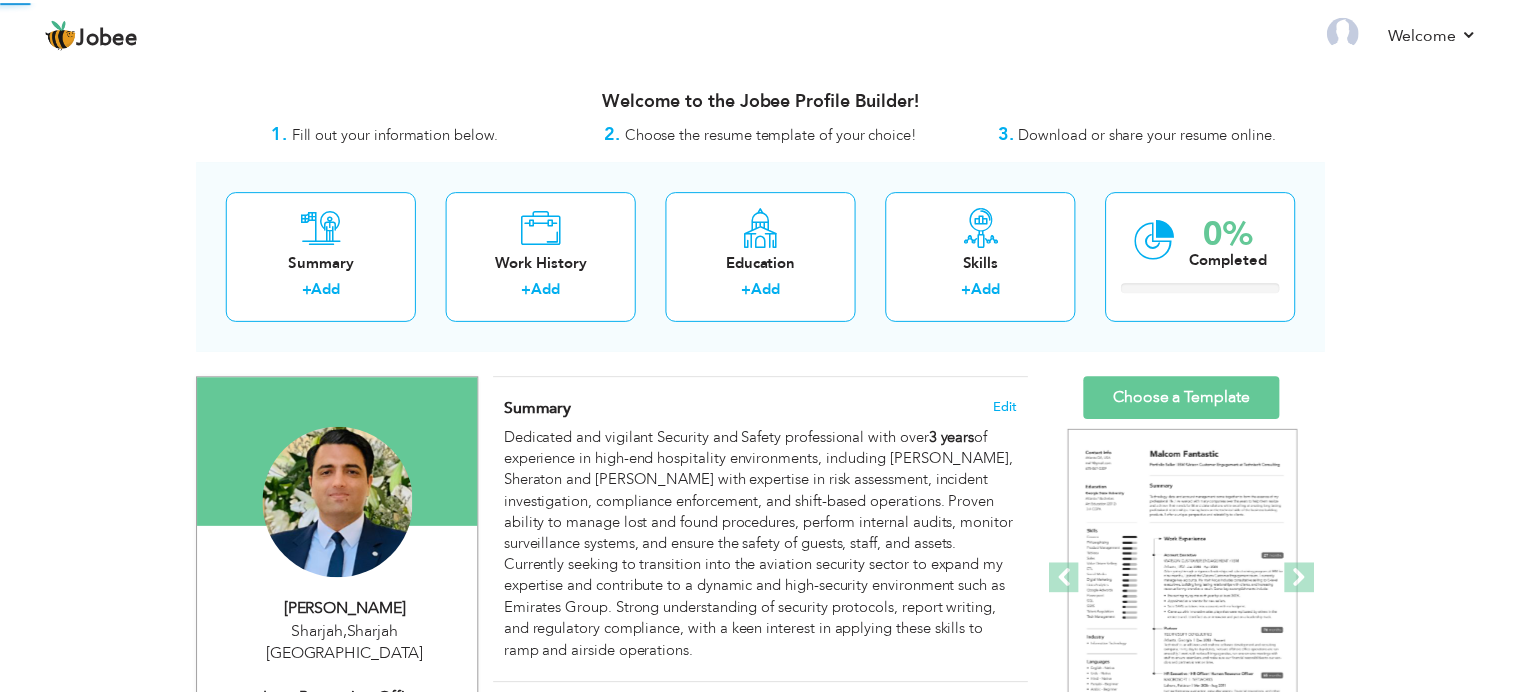 scroll, scrollTop: 0, scrollLeft: 0, axis: both 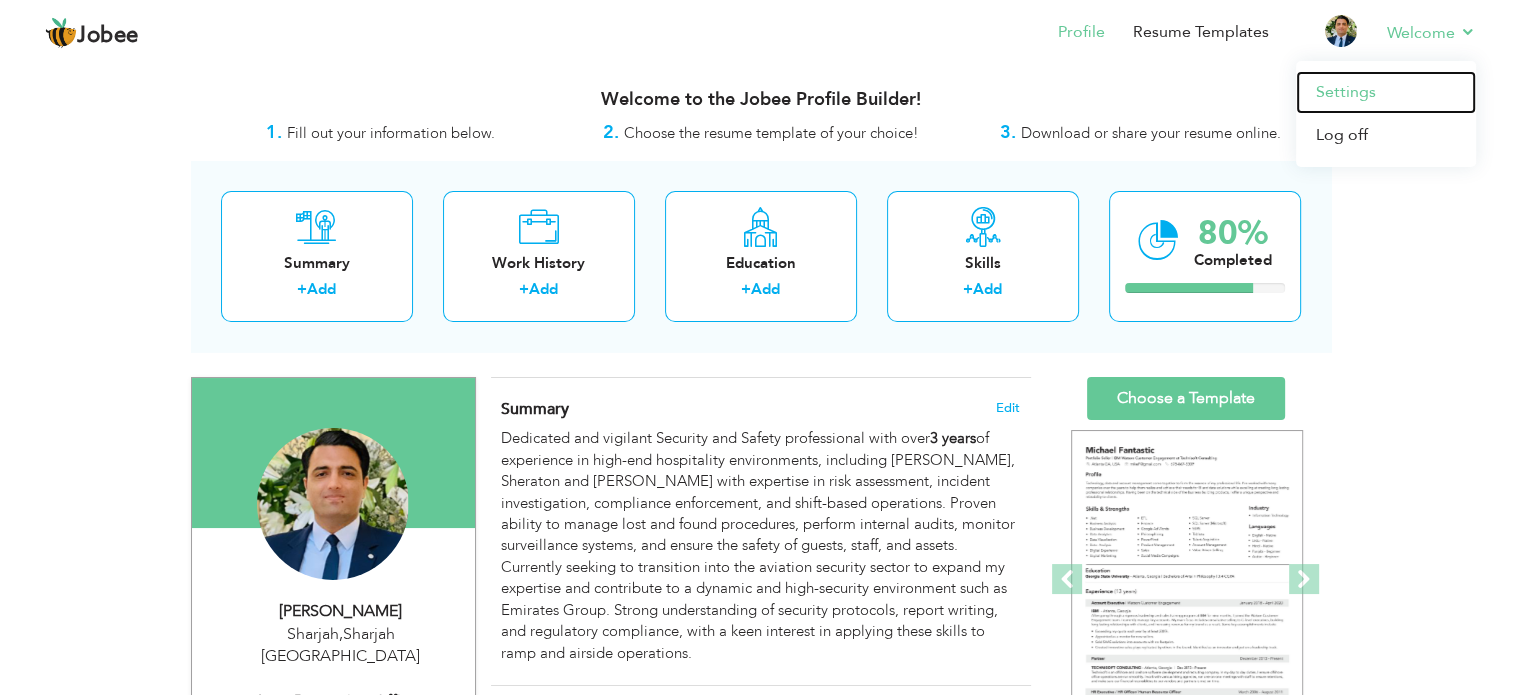click on "Settings" at bounding box center (1386, 92) 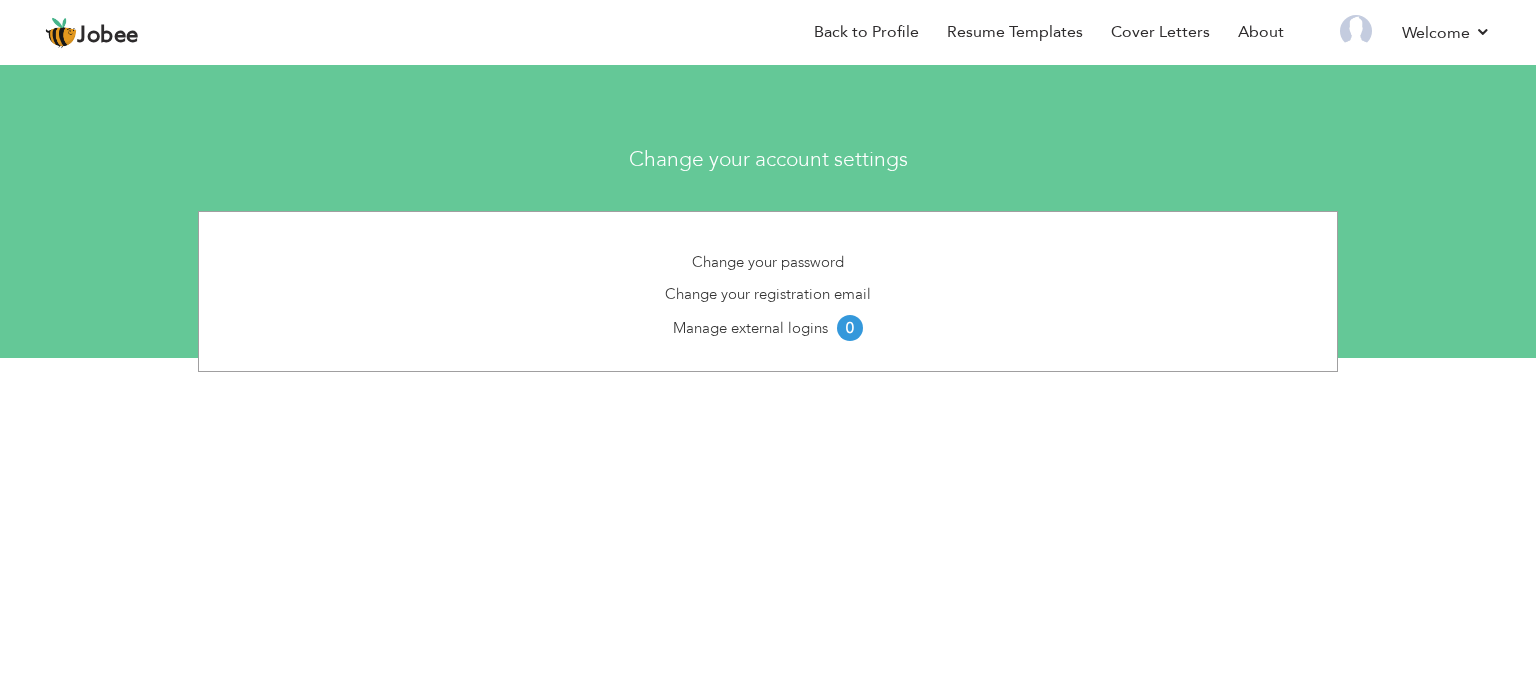 scroll, scrollTop: 0, scrollLeft: 0, axis: both 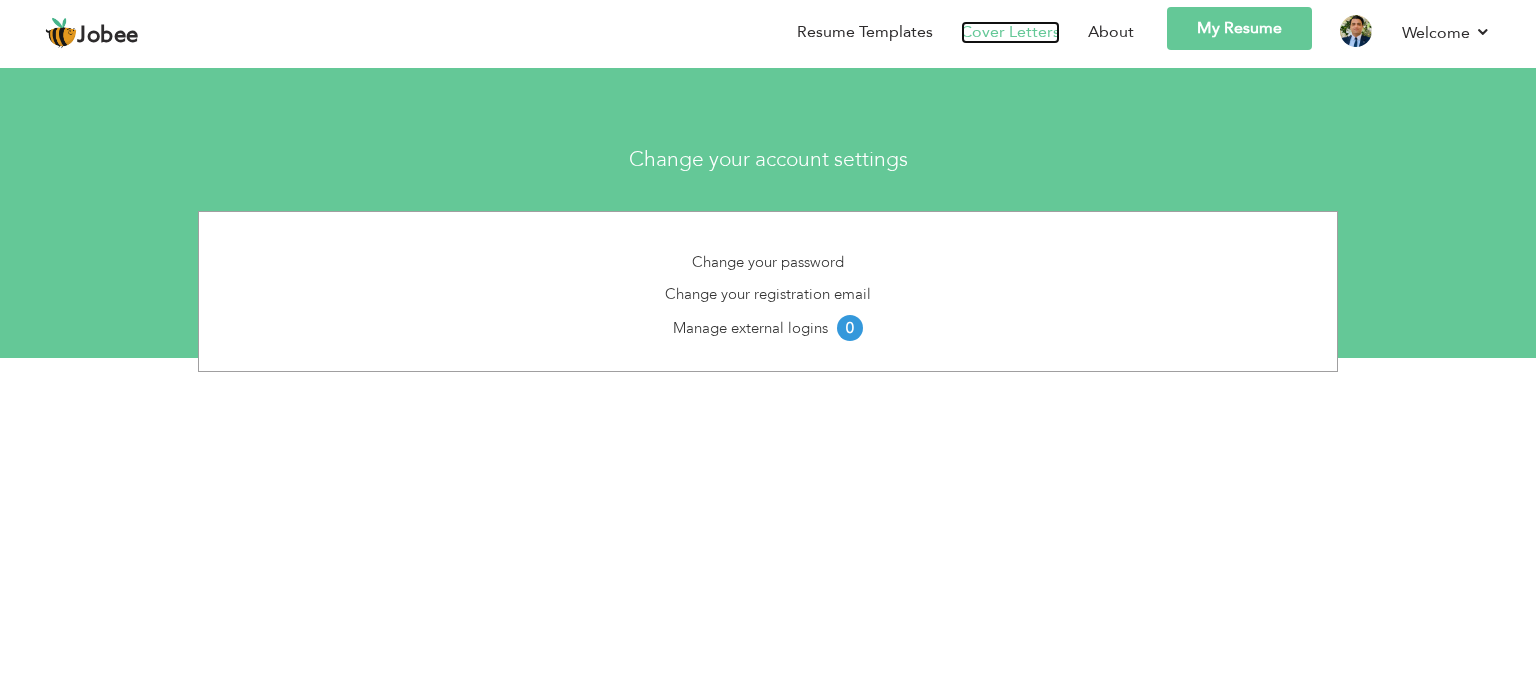 click on "Cover Letters" at bounding box center [1010, 32] 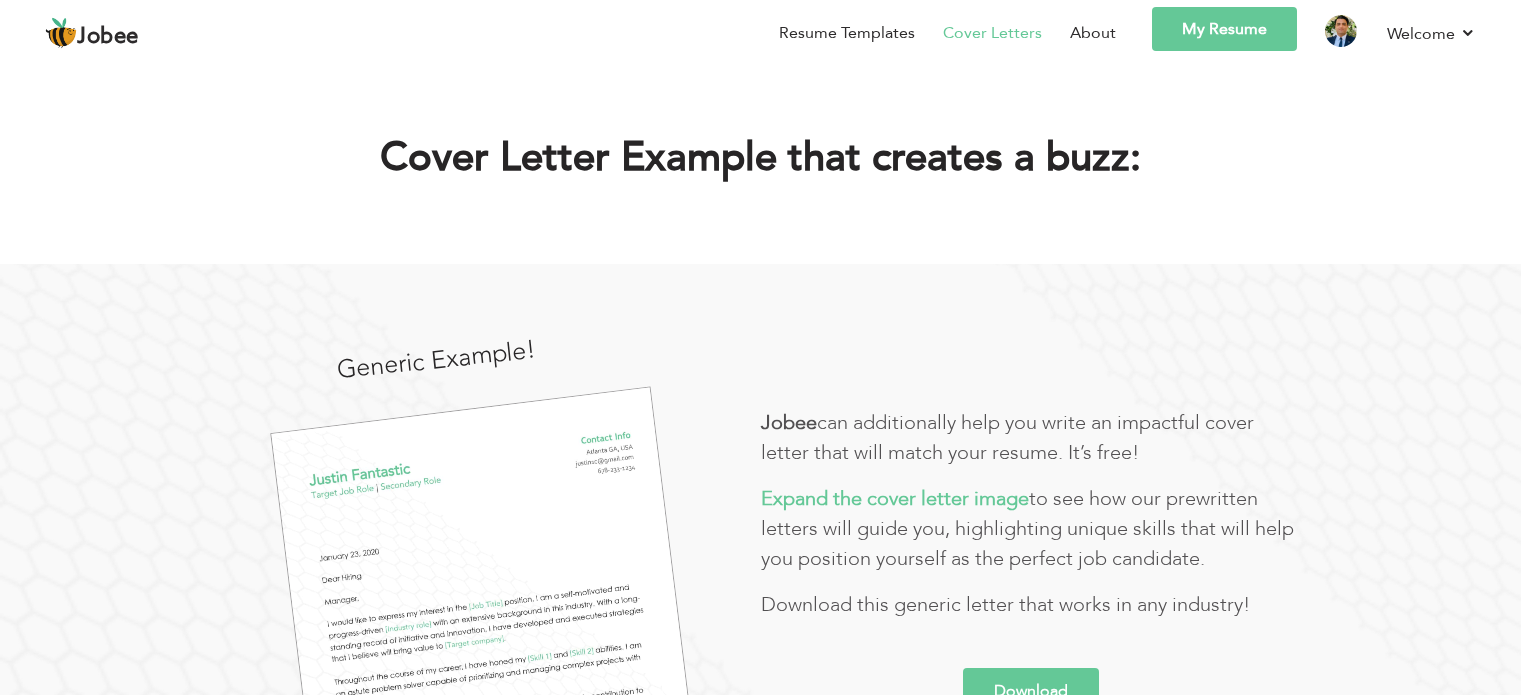scroll, scrollTop: 0, scrollLeft: 0, axis: both 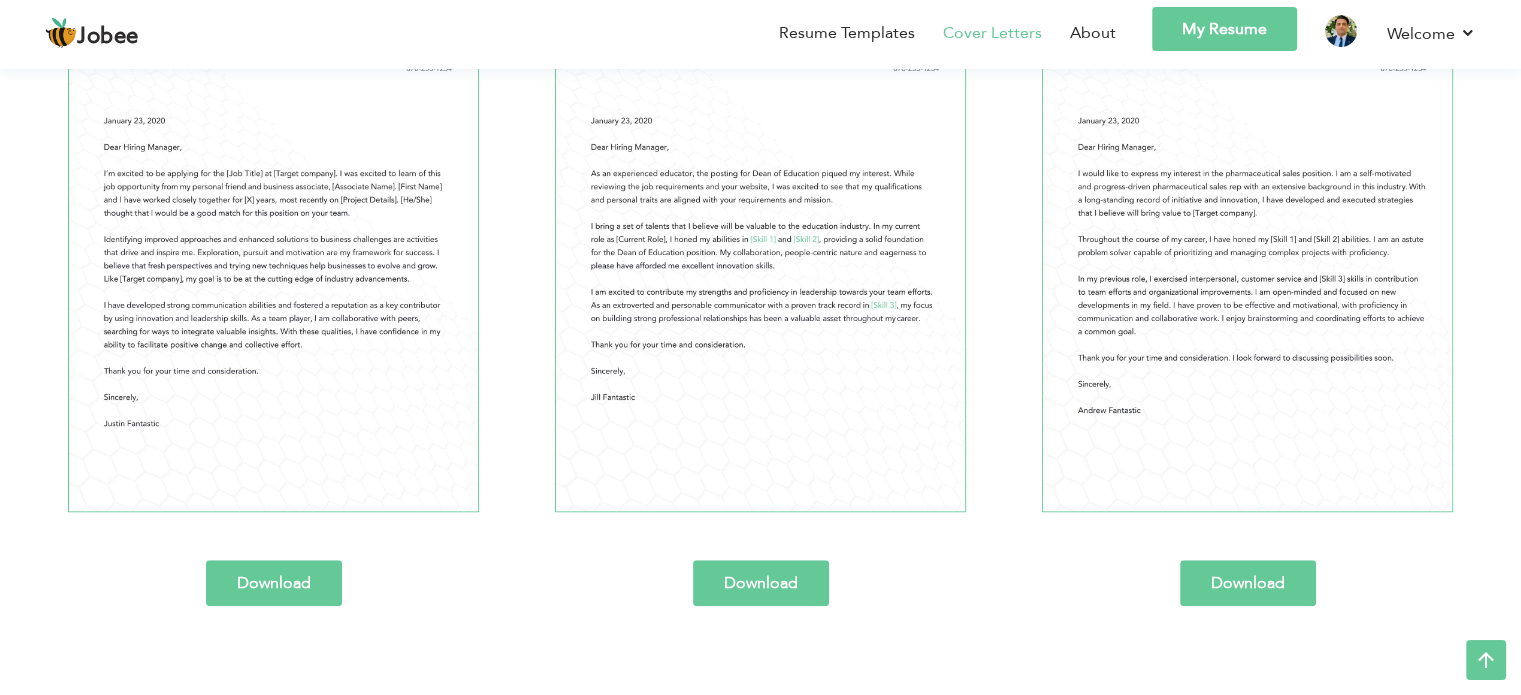 click on "Download" at bounding box center (274, 583) 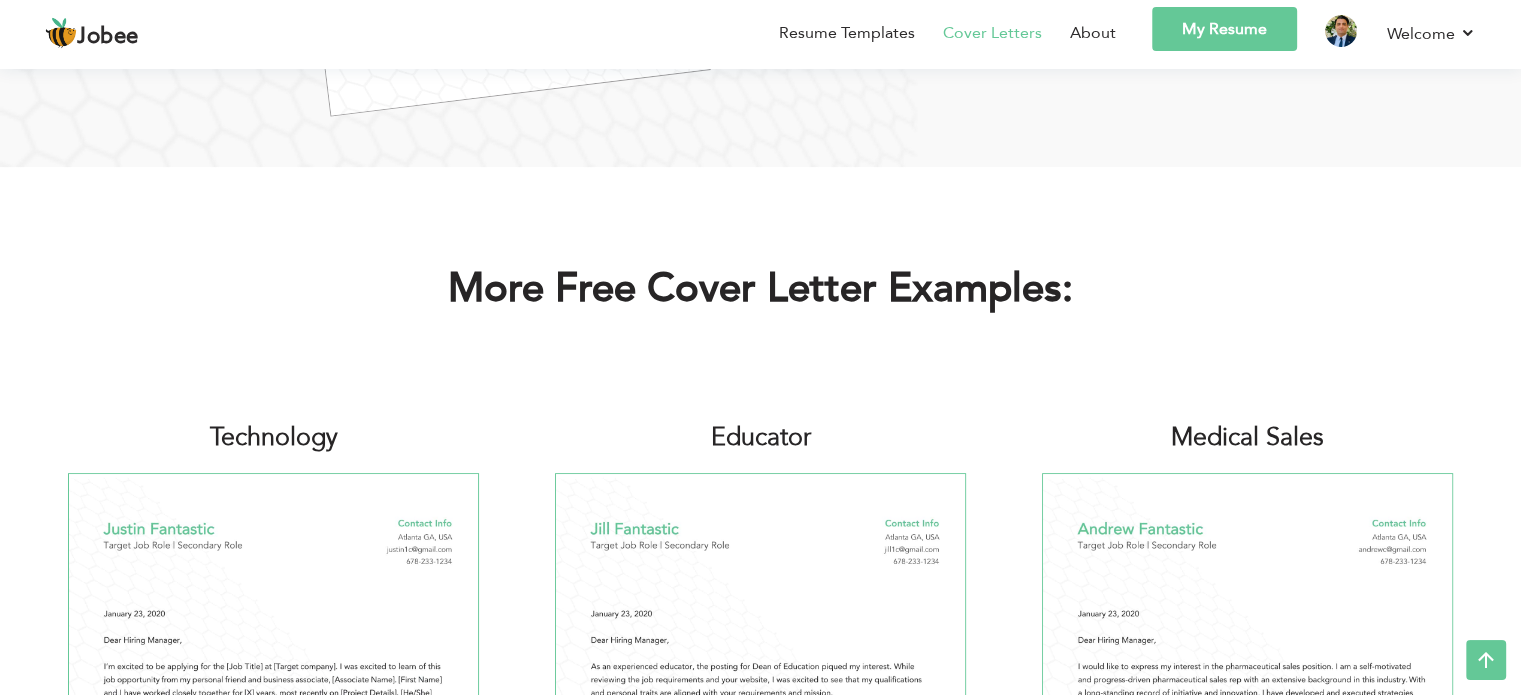 scroll, scrollTop: 800, scrollLeft: 0, axis: vertical 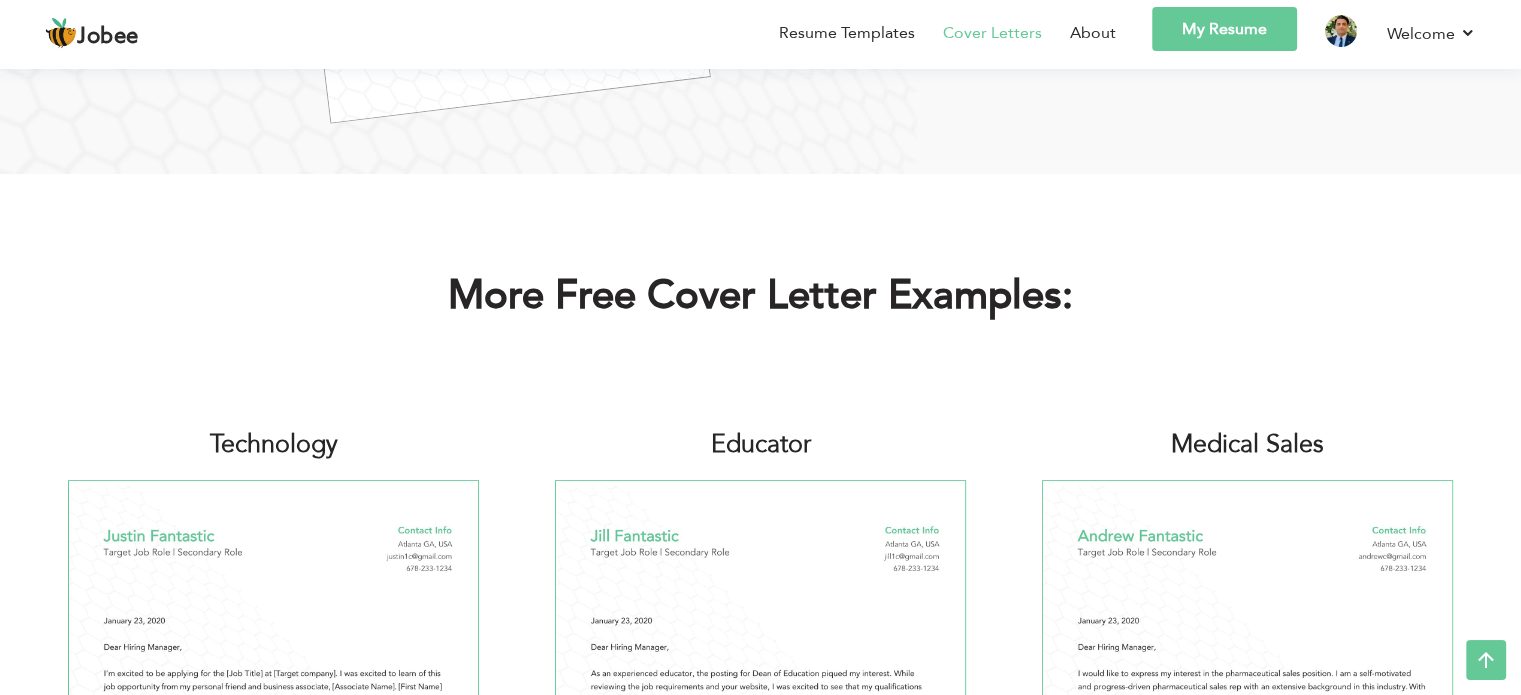 click on "My Resume" at bounding box center (1224, 29) 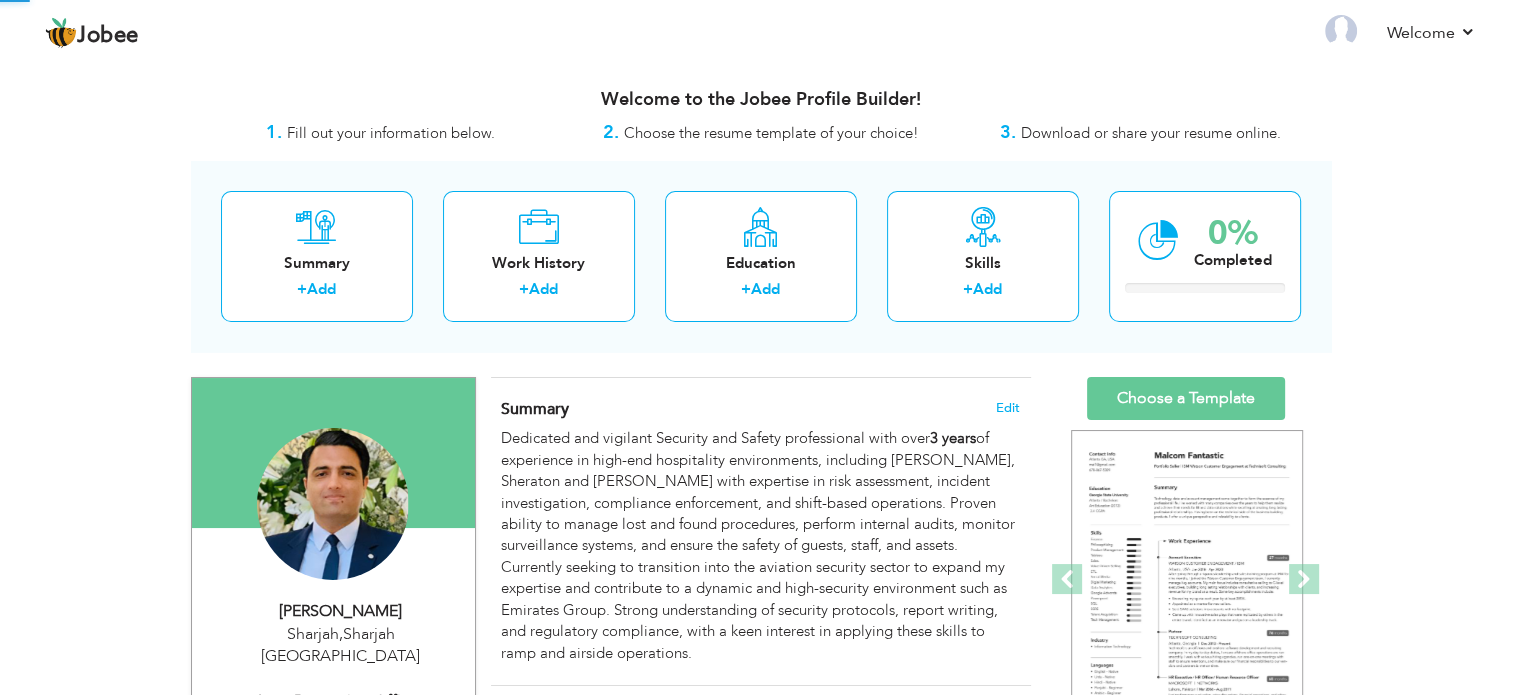 scroll, scrollTop: 0, scrollLeft: 0, axis: both 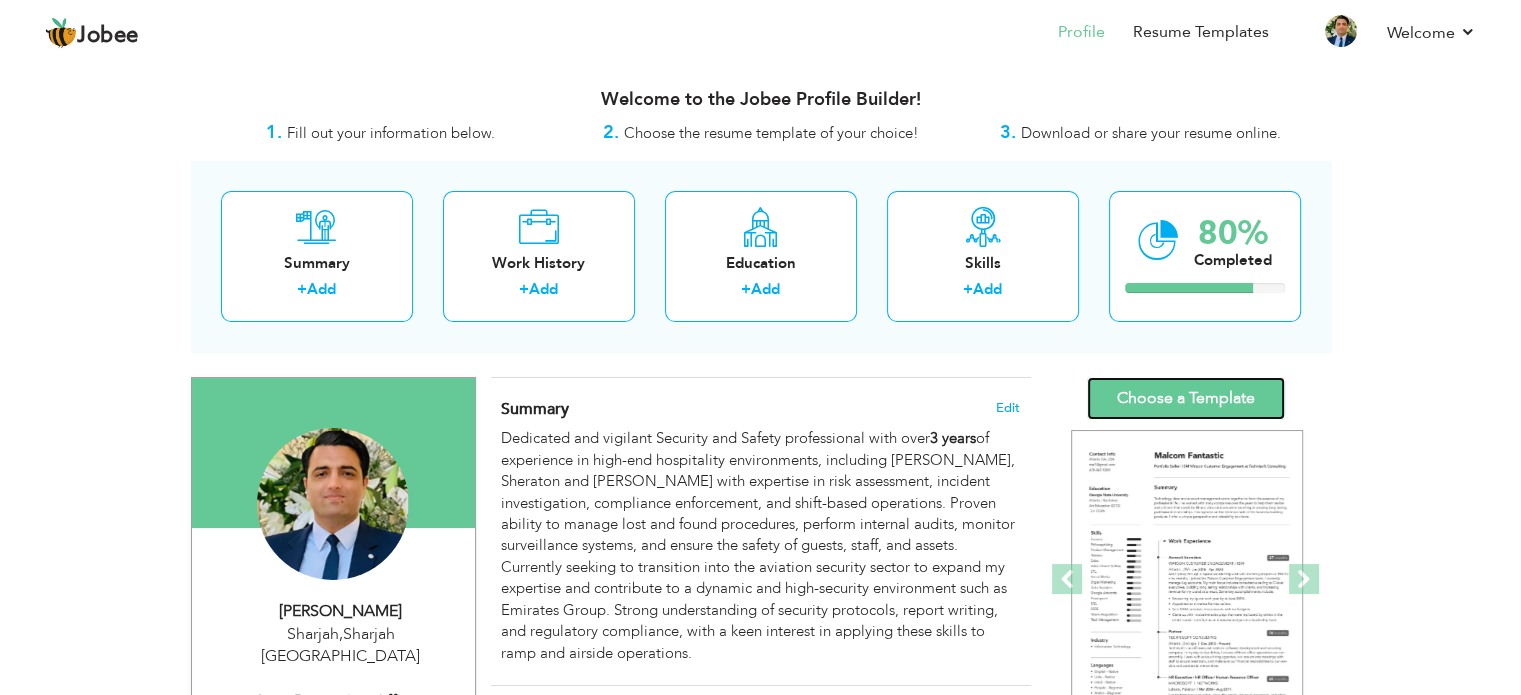 click on "Choose a Template" at bounding box center [1186, 398] 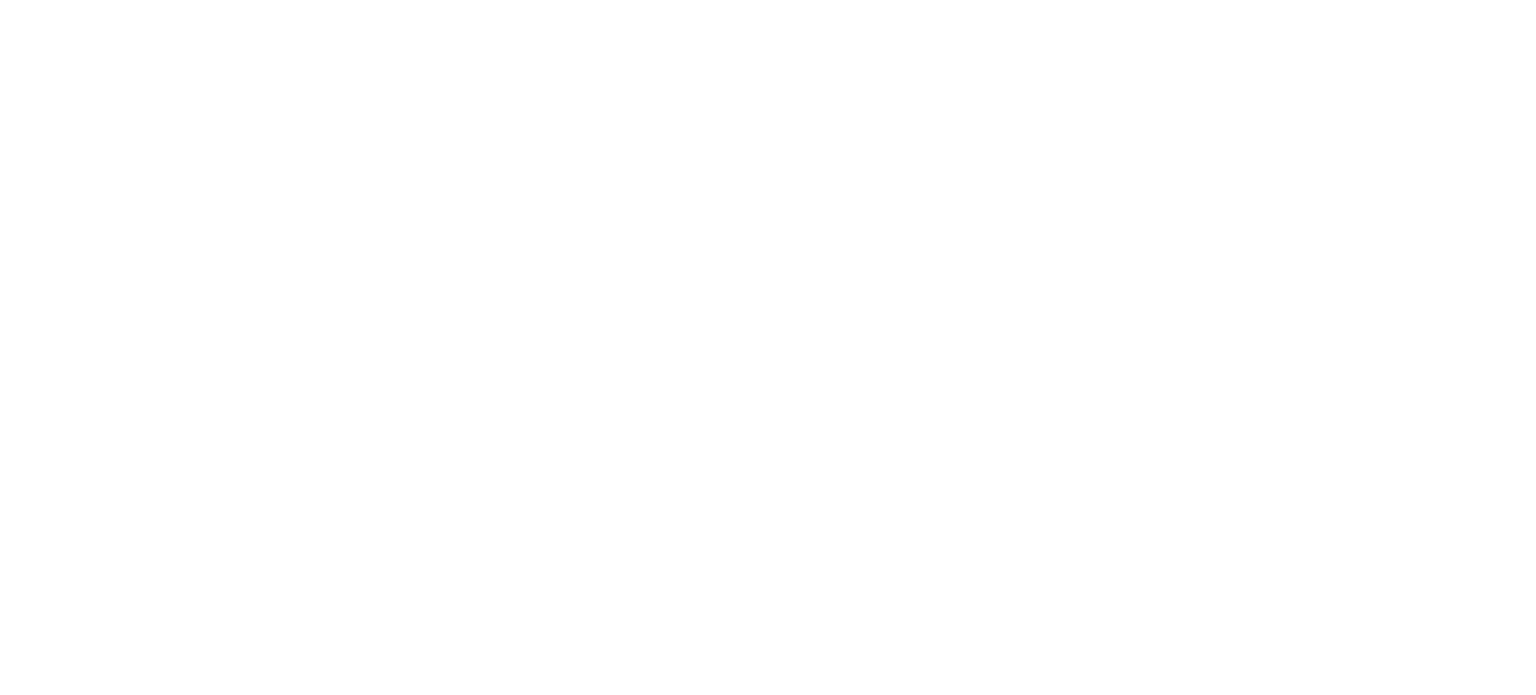 scroll, scrollTop: 0, scrollLeft: 0, axis: both 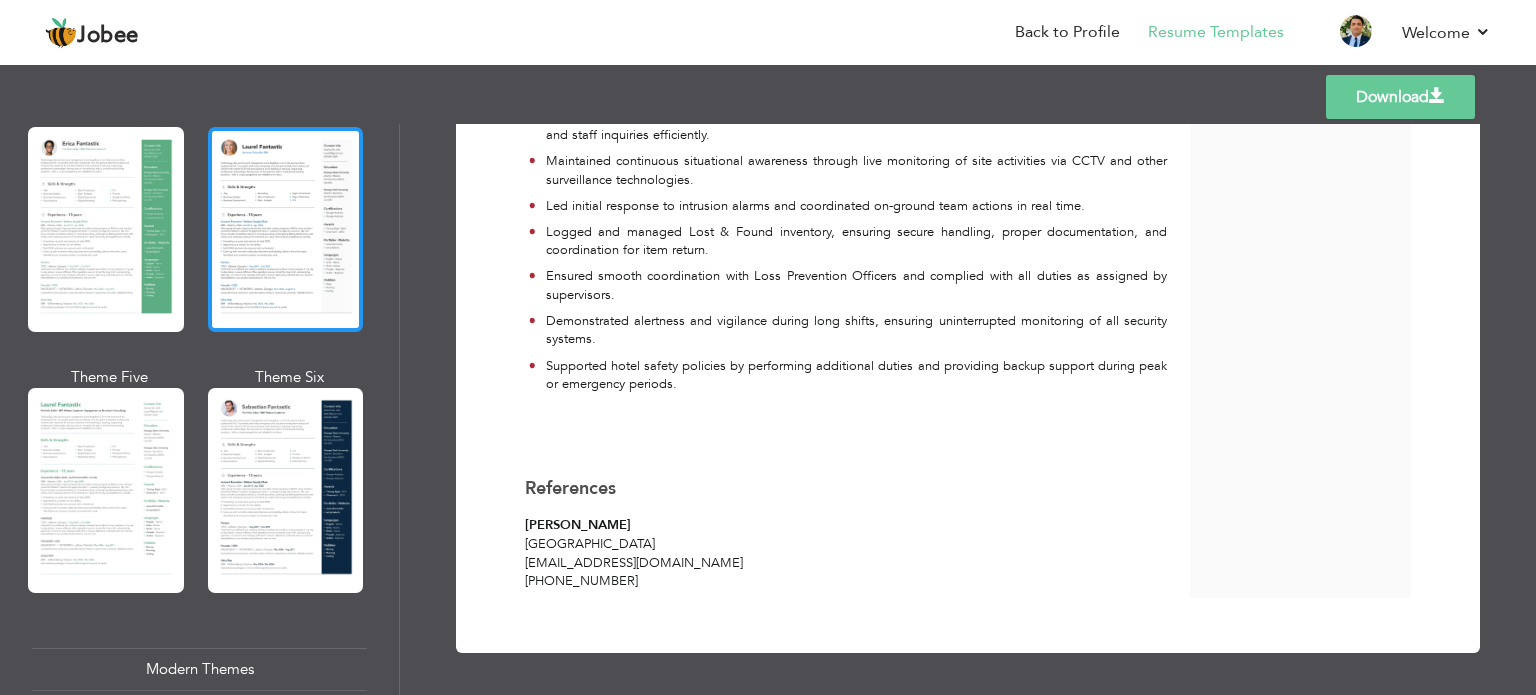 click at bounding box center (286, 229) 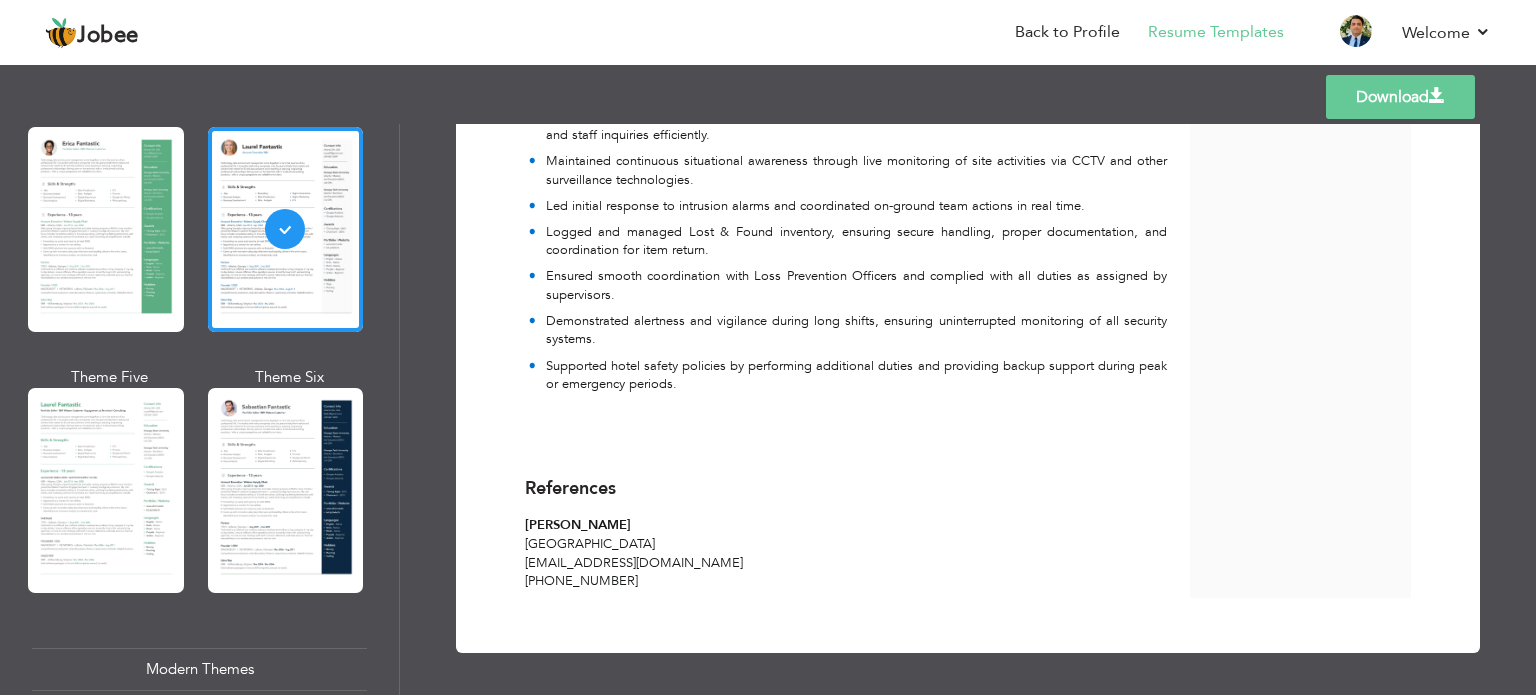 scroll, scrollTop: 2480, scrollLeft: 0, axis: vertical 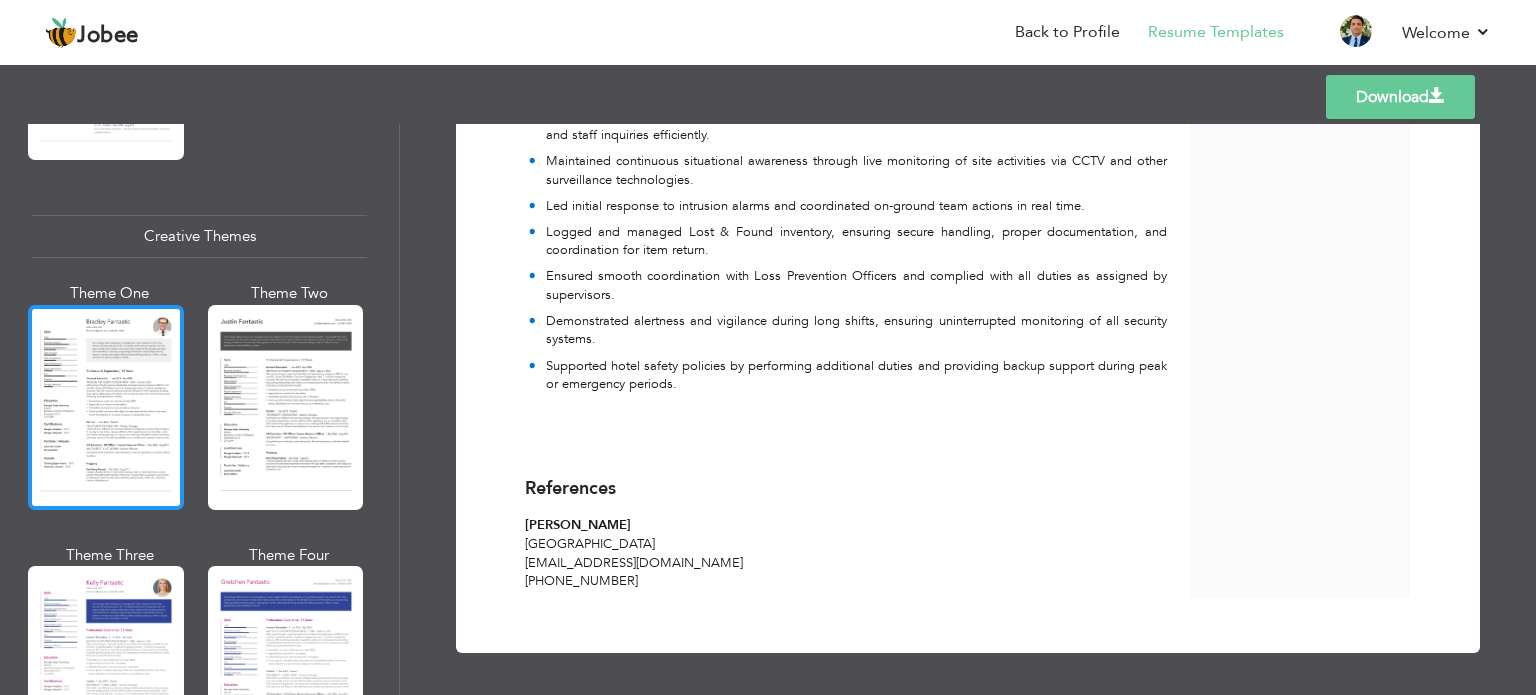 click at bounding box center (106, 407) 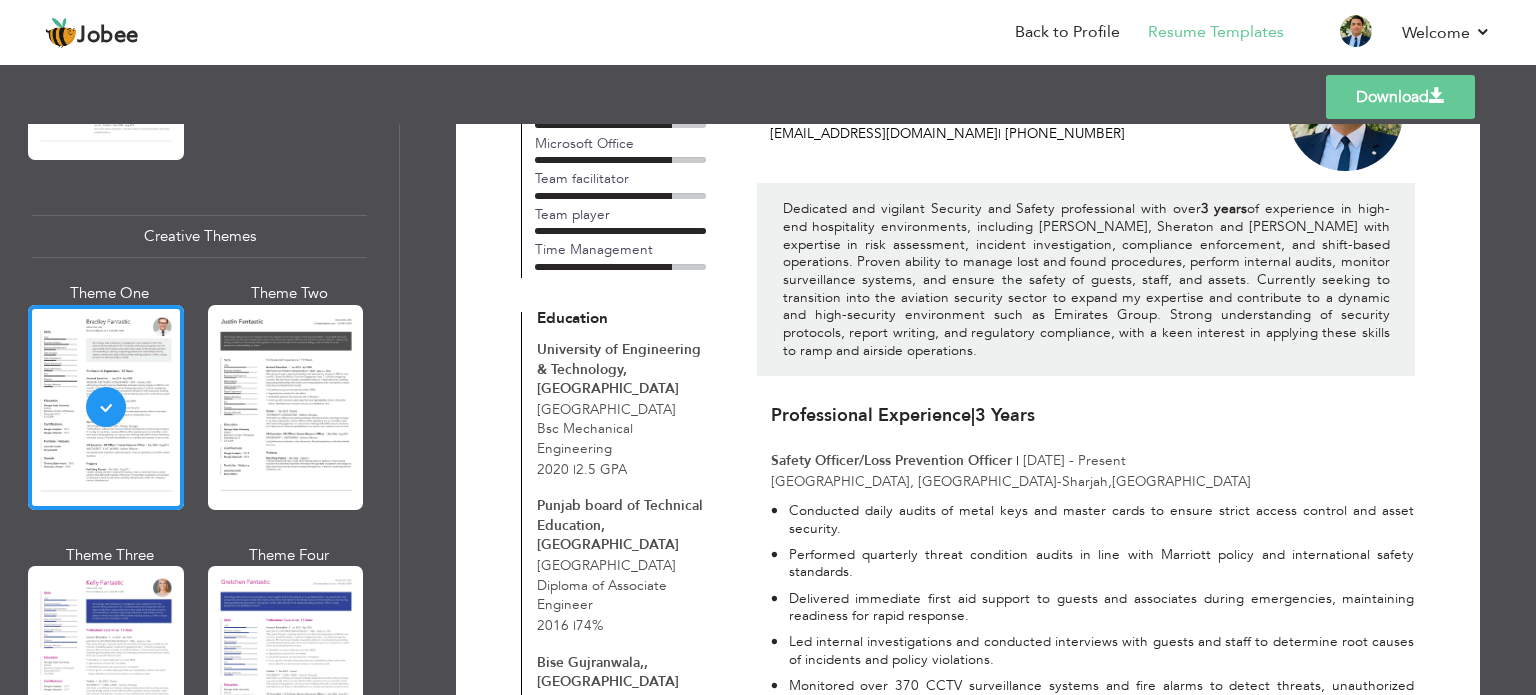 scroll, scrollTop: 0, scrollLeft: 0, axis: both 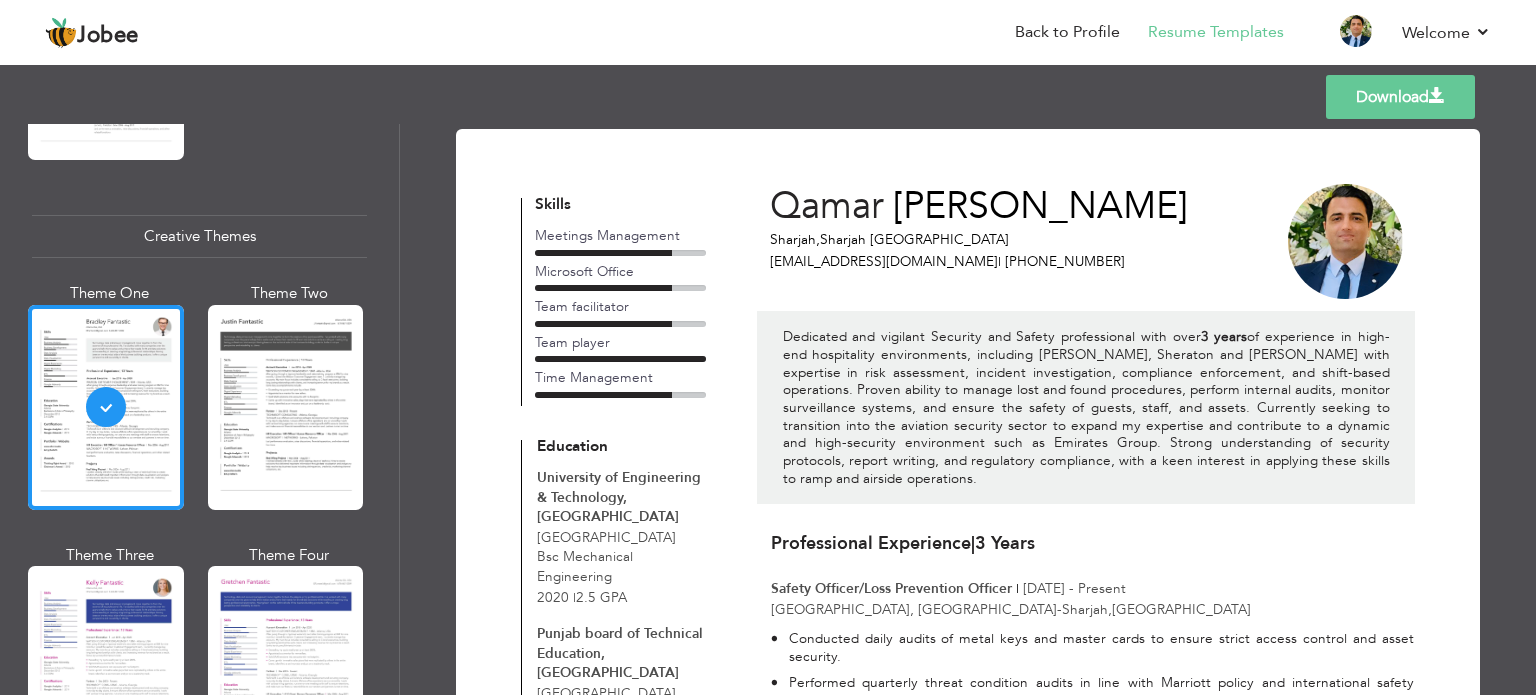 click on "Download" at bounding box center [1400, 97] 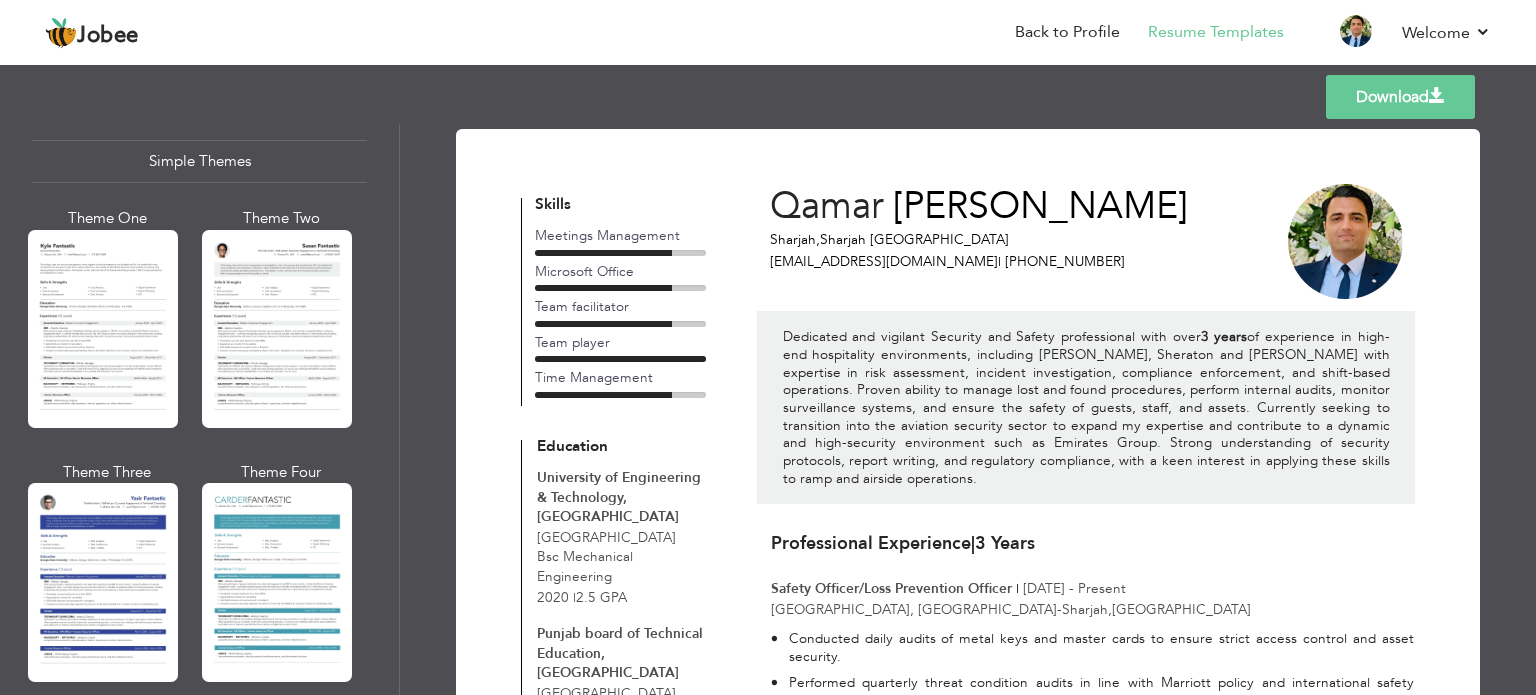 scroll, scrollTop: 3509, scrollLeft: 0, axis: vertical 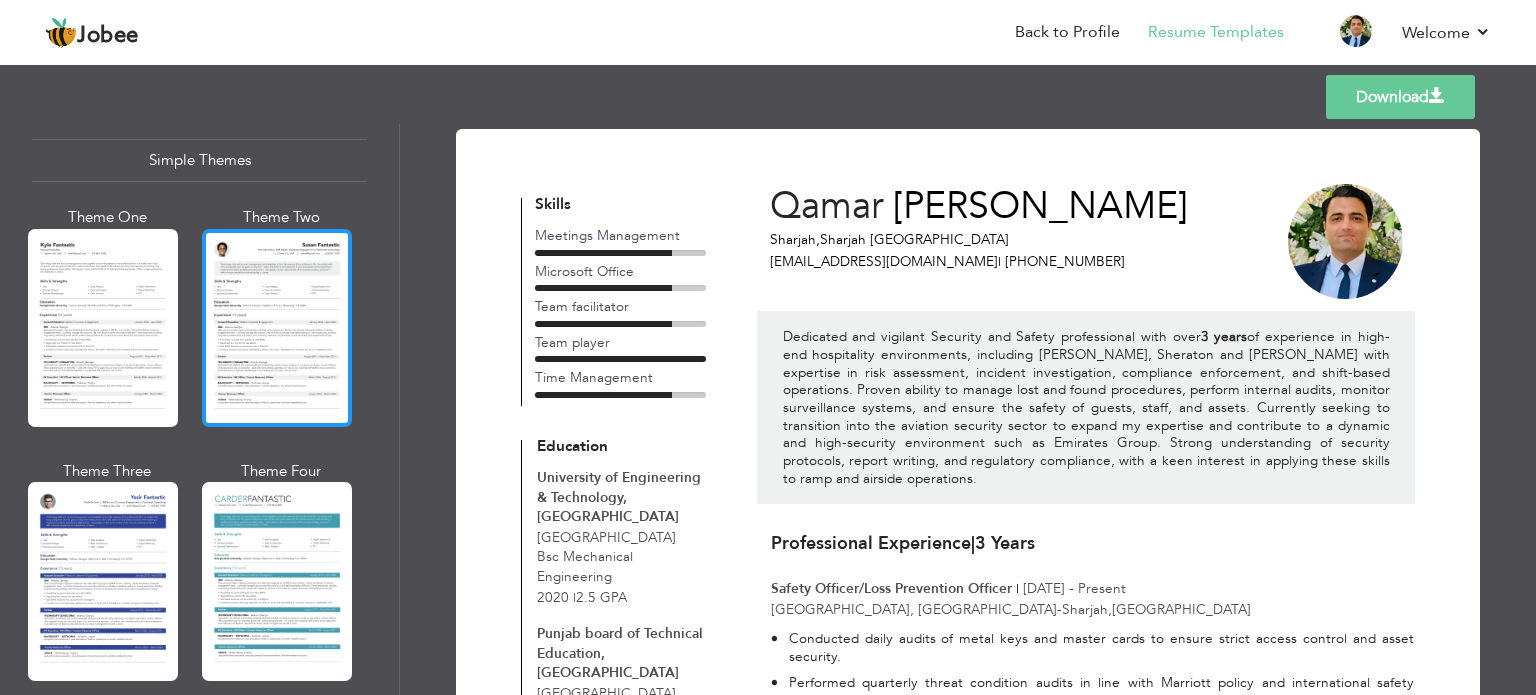 click at bounding box center [277, 328] 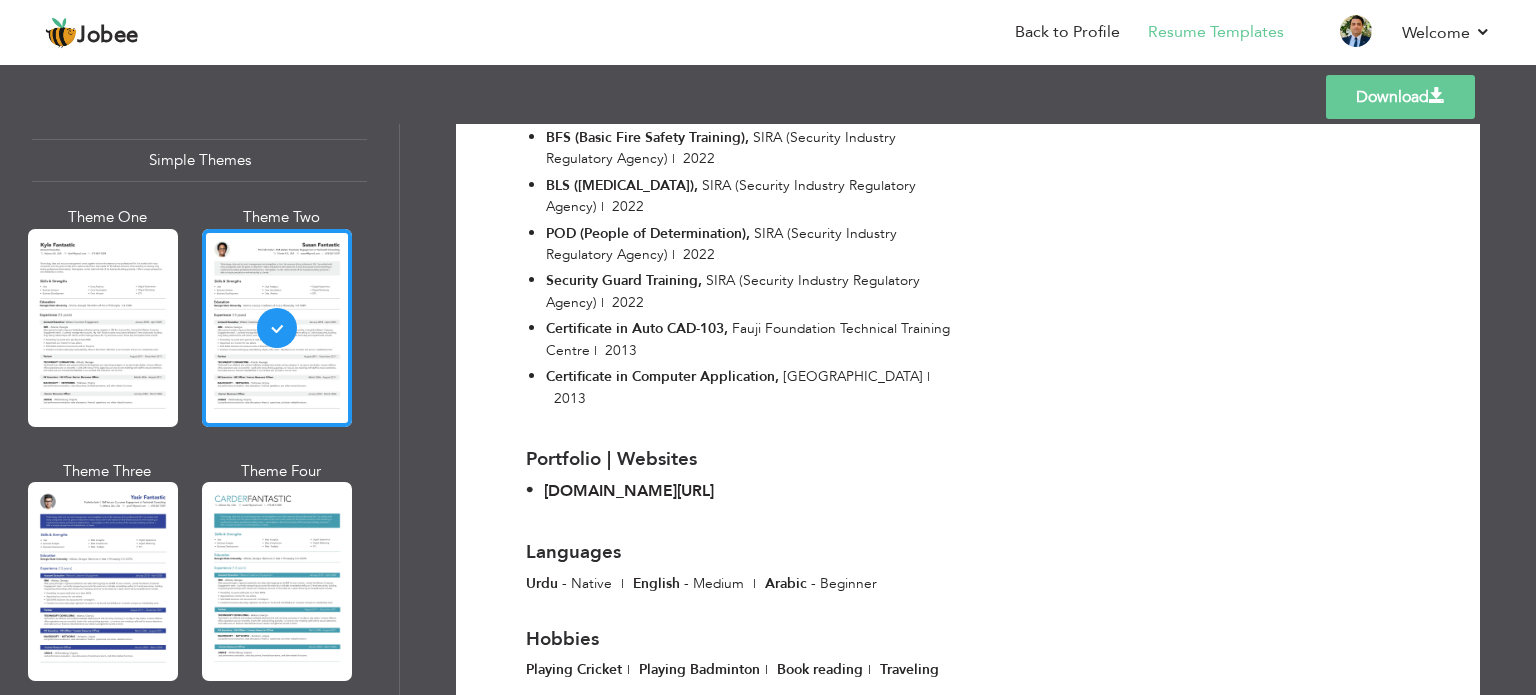 scroll, scrollTop: 3377, scrollLeft: 0, axis: vertical 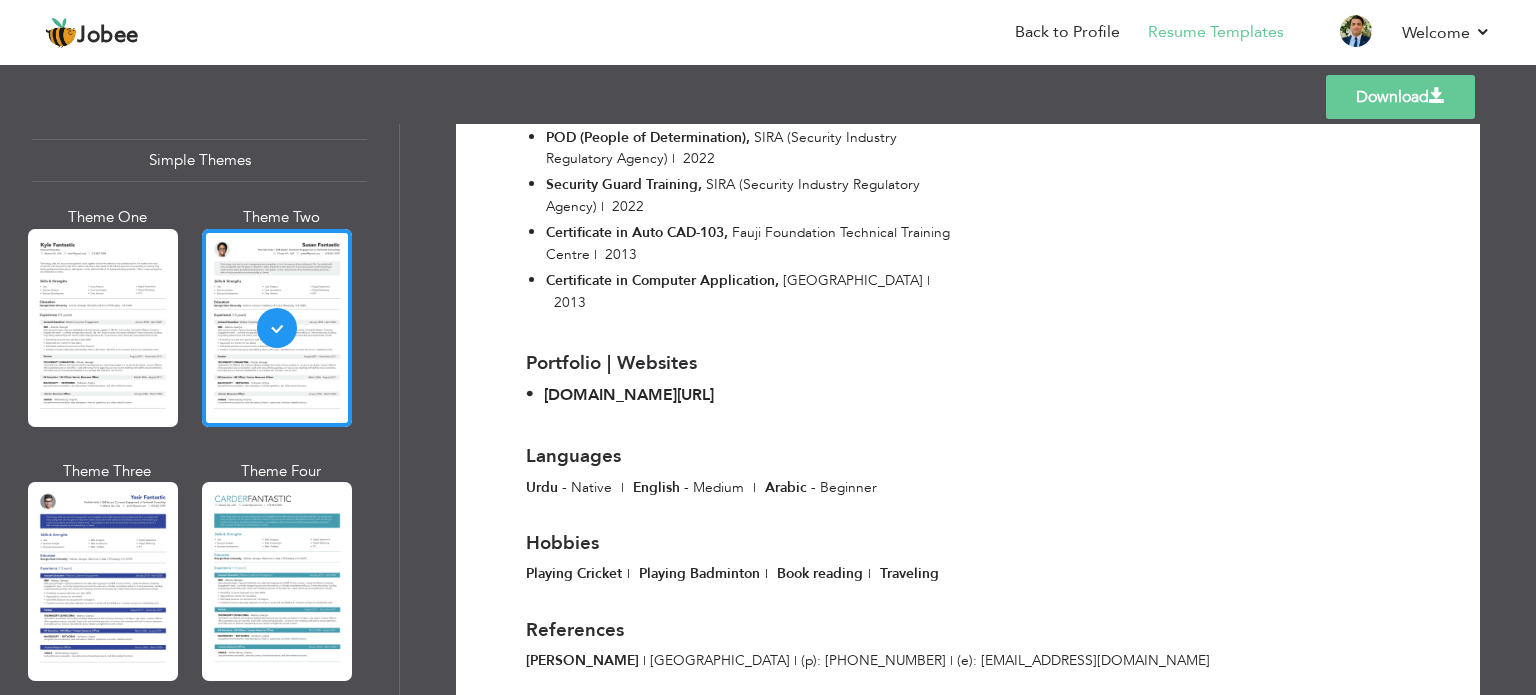 click on "Download" at bounding box center (1400, 97) 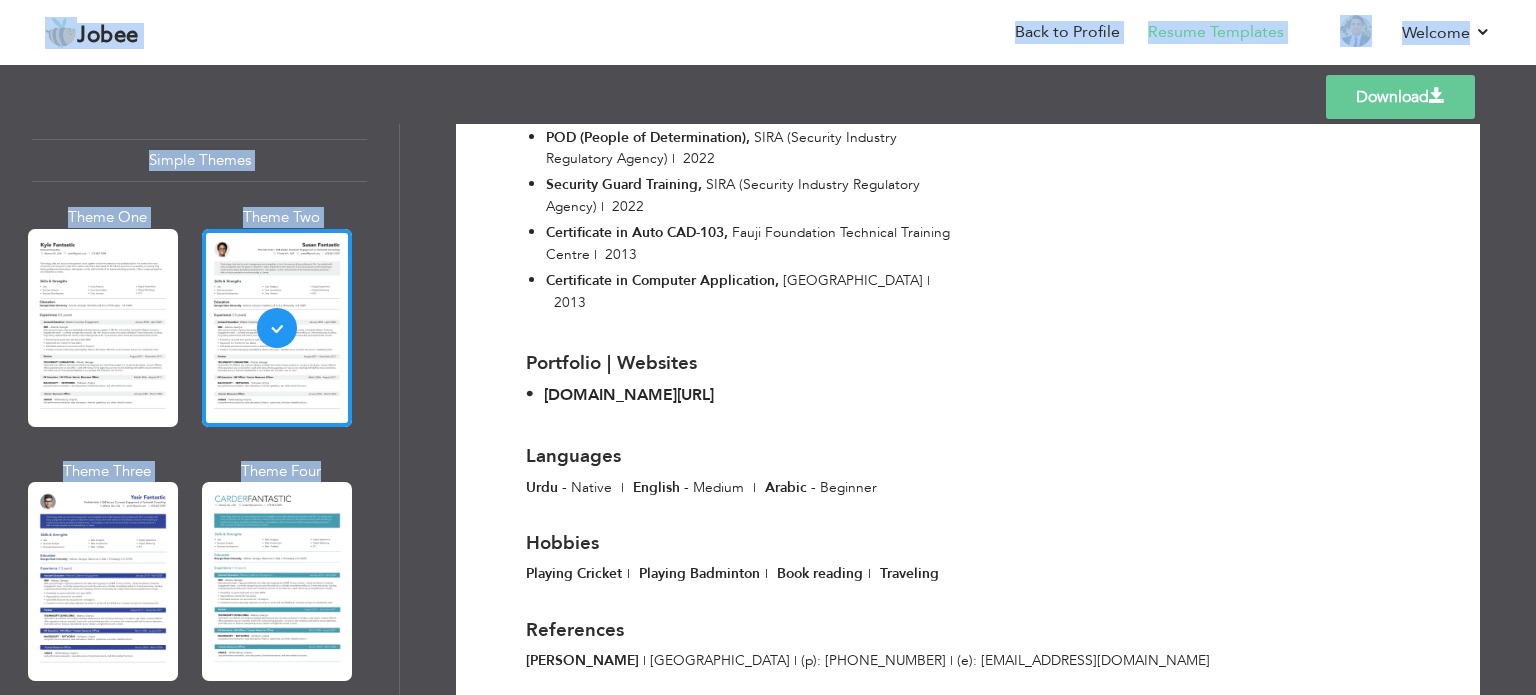 click on "Jobee
Back to Profile
Resume Templates
Resume Templates
Cover Letters
About
My Resume
Welcome
Settings
Log off
Resume Created" at bounding box center (768, 347) 